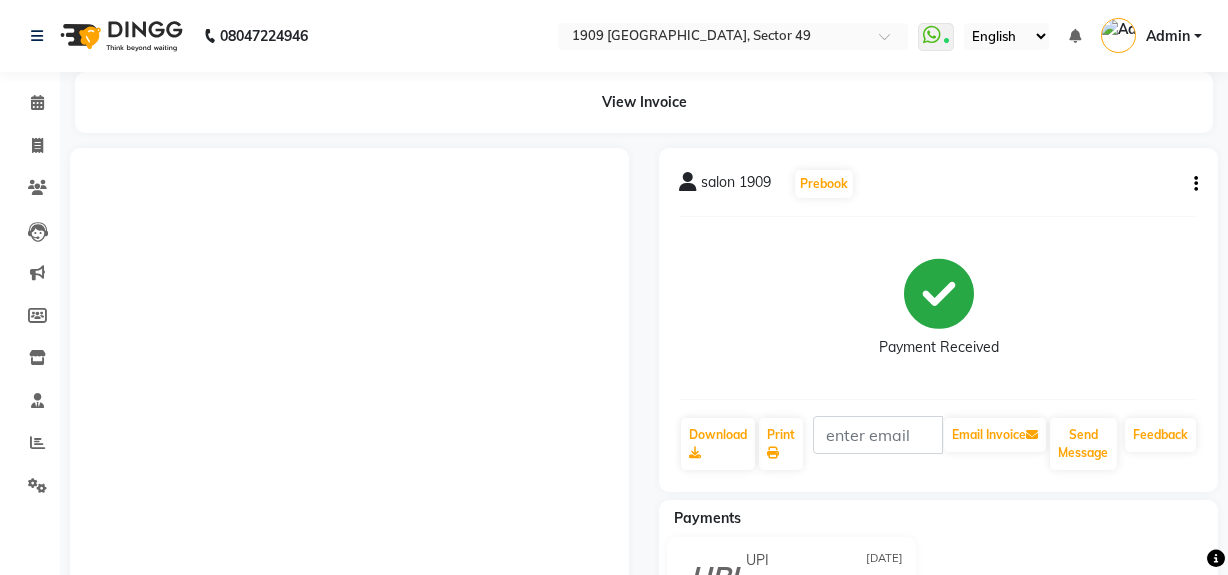 scroll, scrollTop: 0, scrollLeft: 0, axis: both 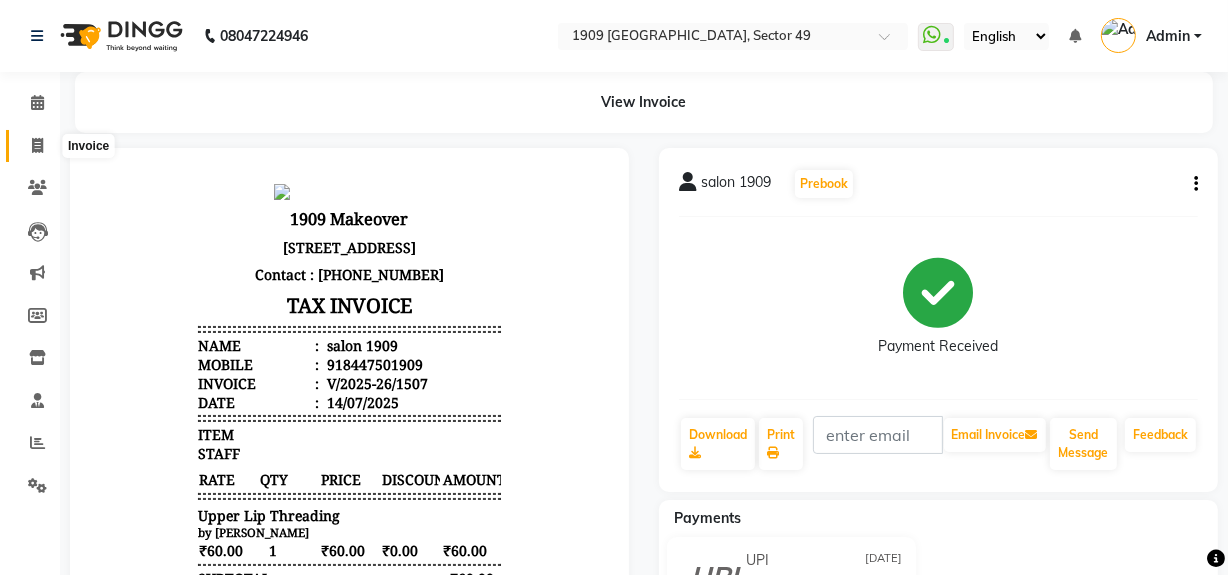 click 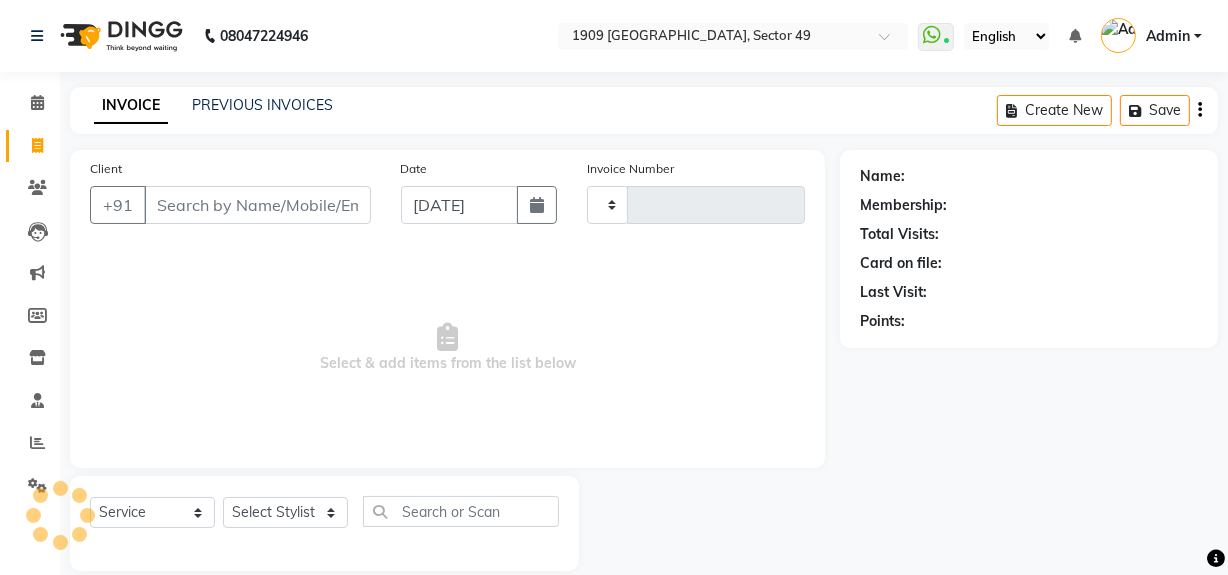 scroll, scrollTop: 26, scrollLeft: 0, axis: vertical 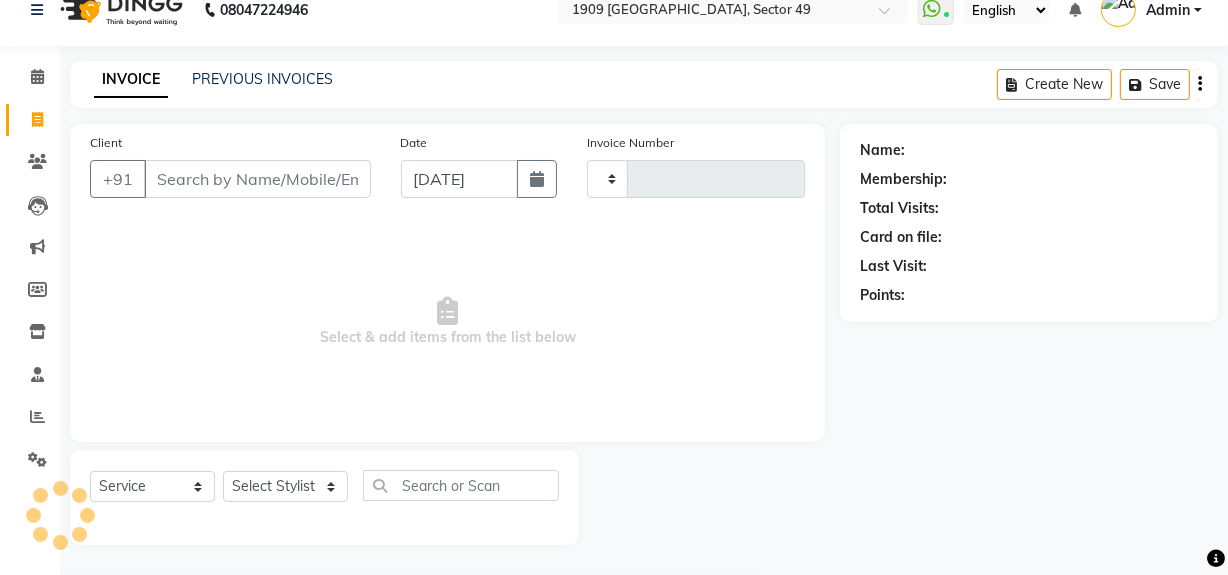 type on "1508" 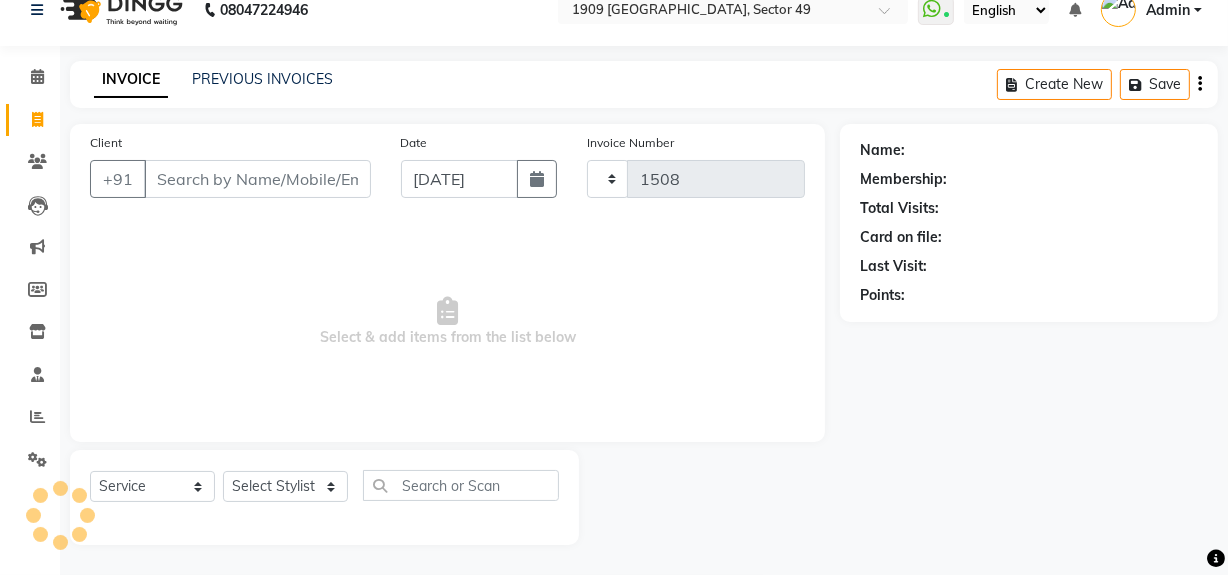 select on "6923" 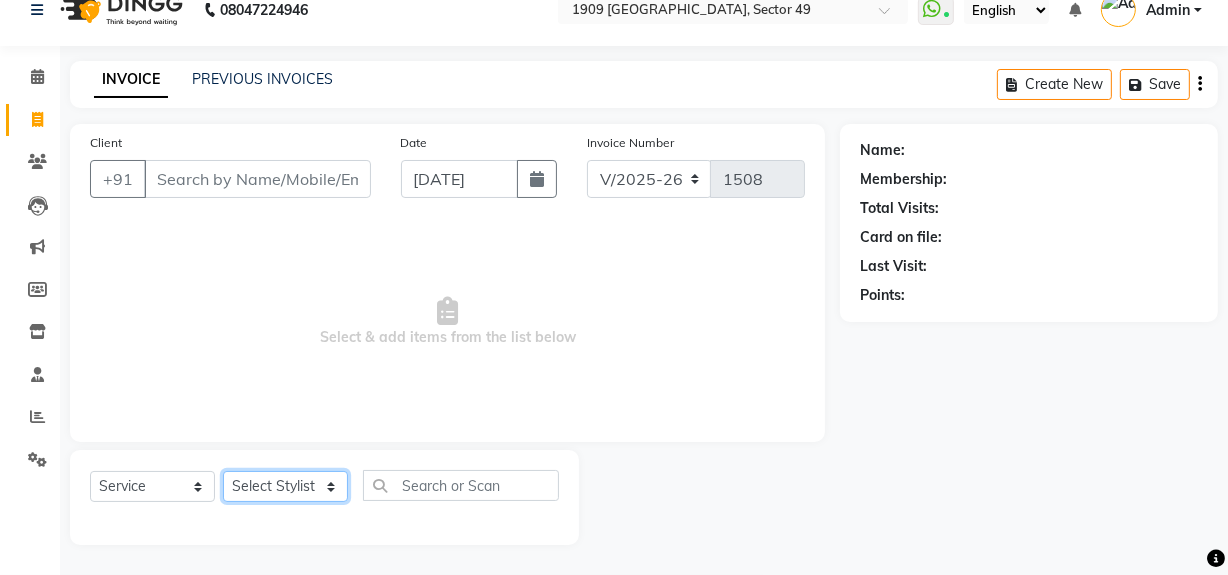 click on "Select Stylist" 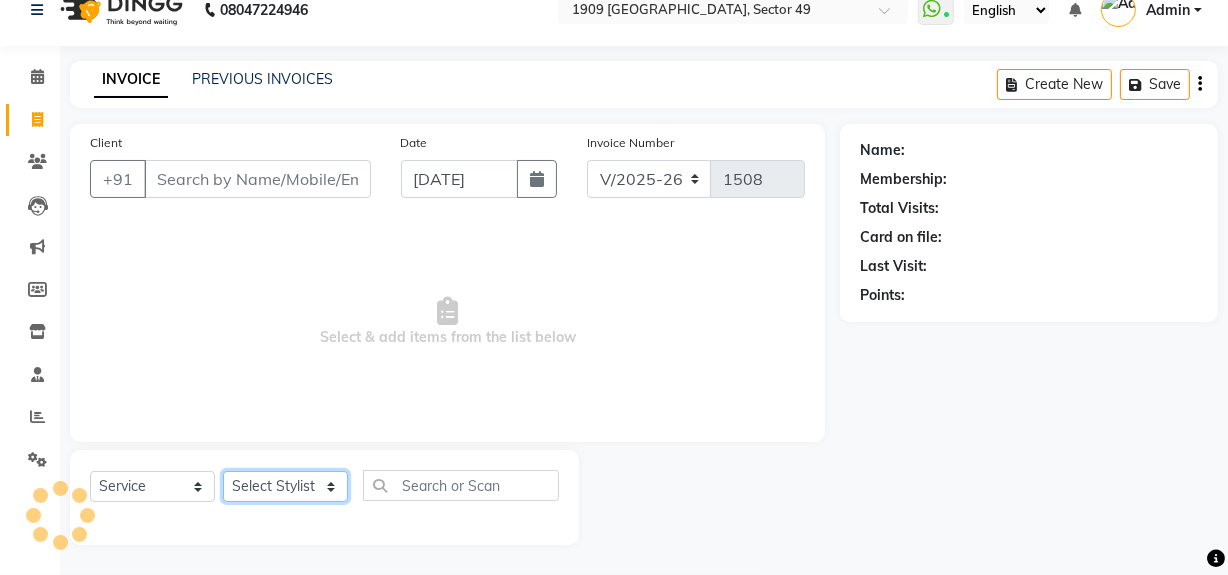 click on "Select Stylist" 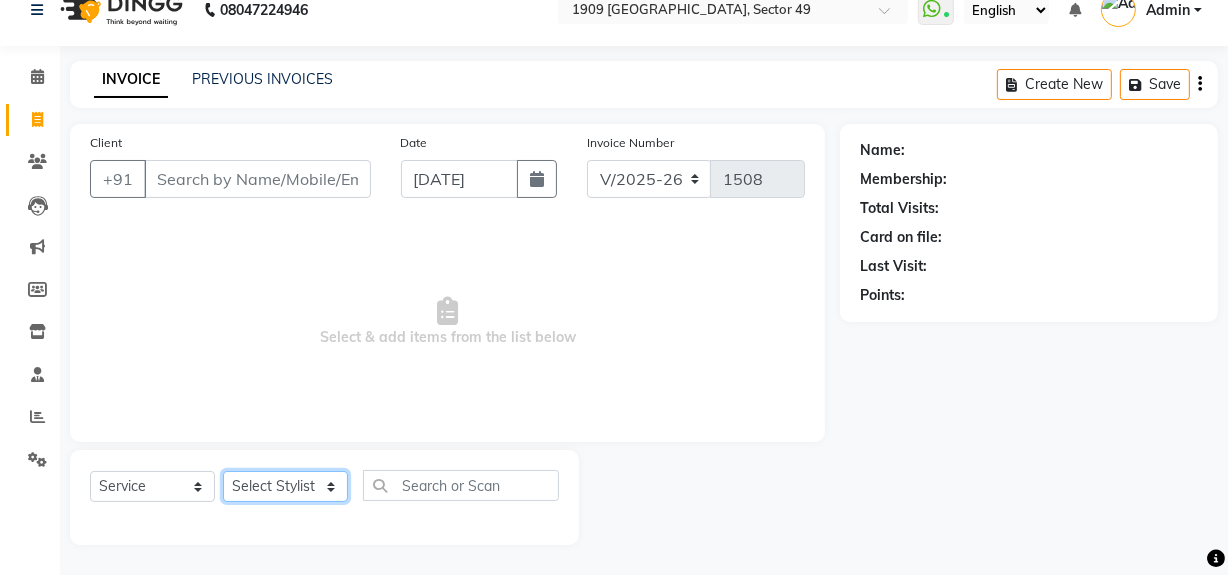 click on "Select Stylist" 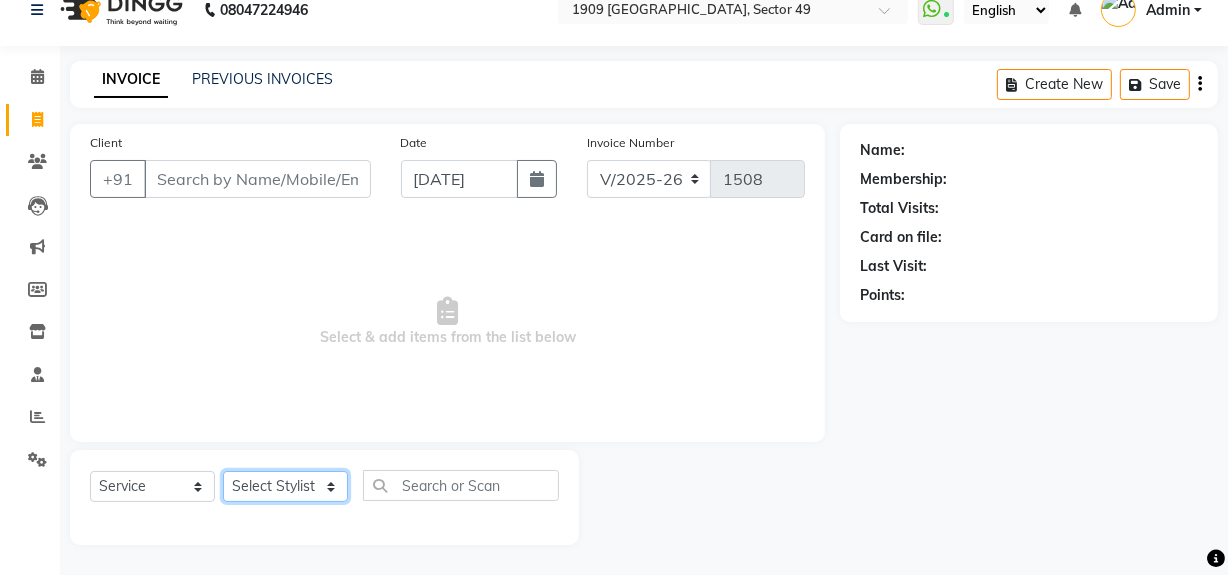 drag, startPoint x: 287, startPoint y: 481, endPoint x: 279, endPoint y: 492, distance: 13.601471 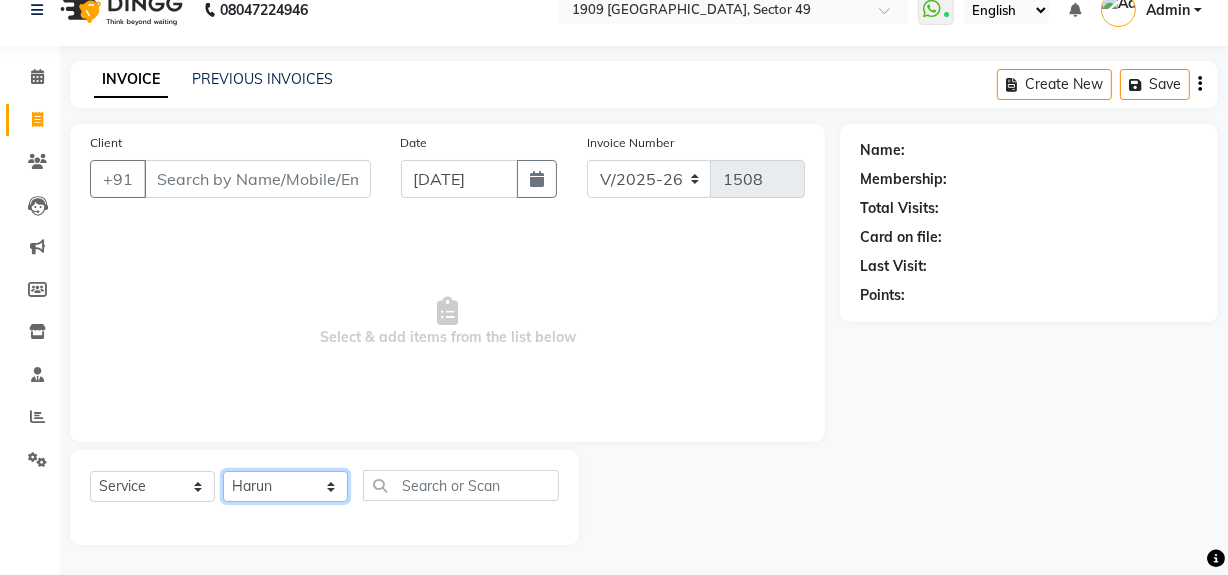 click on "Select Stylist [PERSON_NAME] [PERSON_NAME] House Sale Jyoti Nisha [PERSON_NAME] [PERSON_NAME] Veer [PERSON_NAME] Vishal" 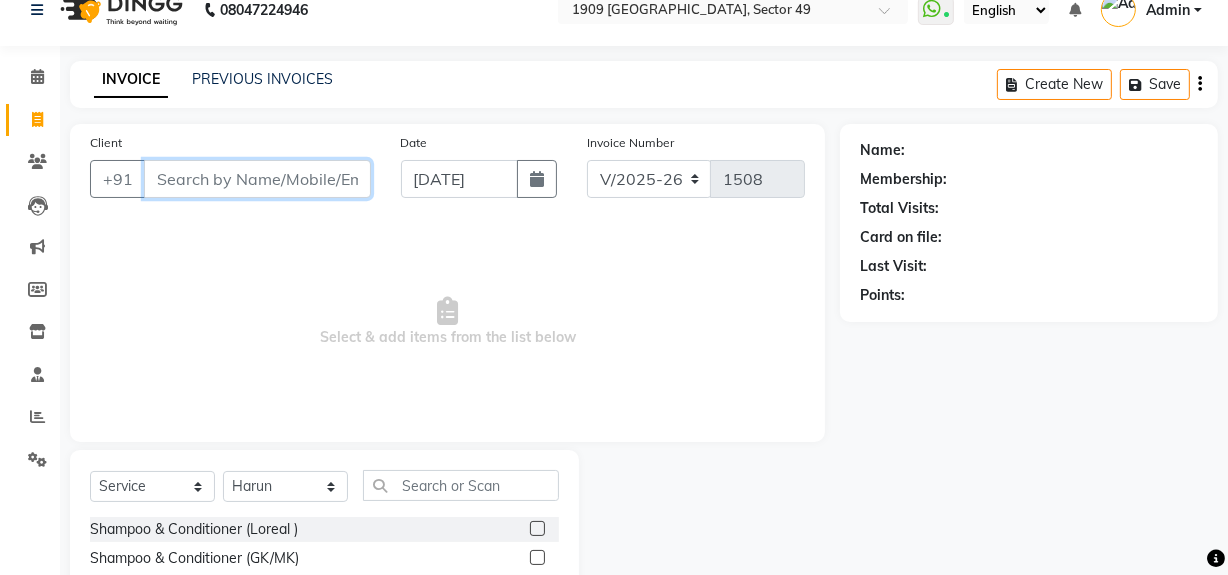click on "Client" at bounding box center [257, 179] 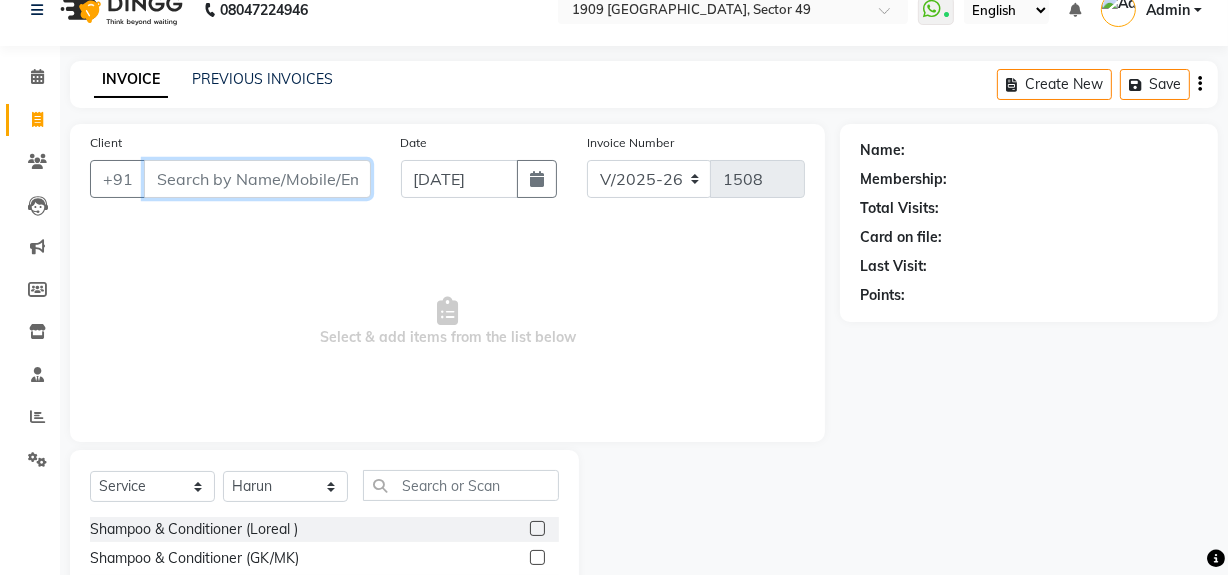 drag, startPoint x: 173, startPoint y: 176, endPoint x: 178, endPoint y: 187, distance: 12.083046 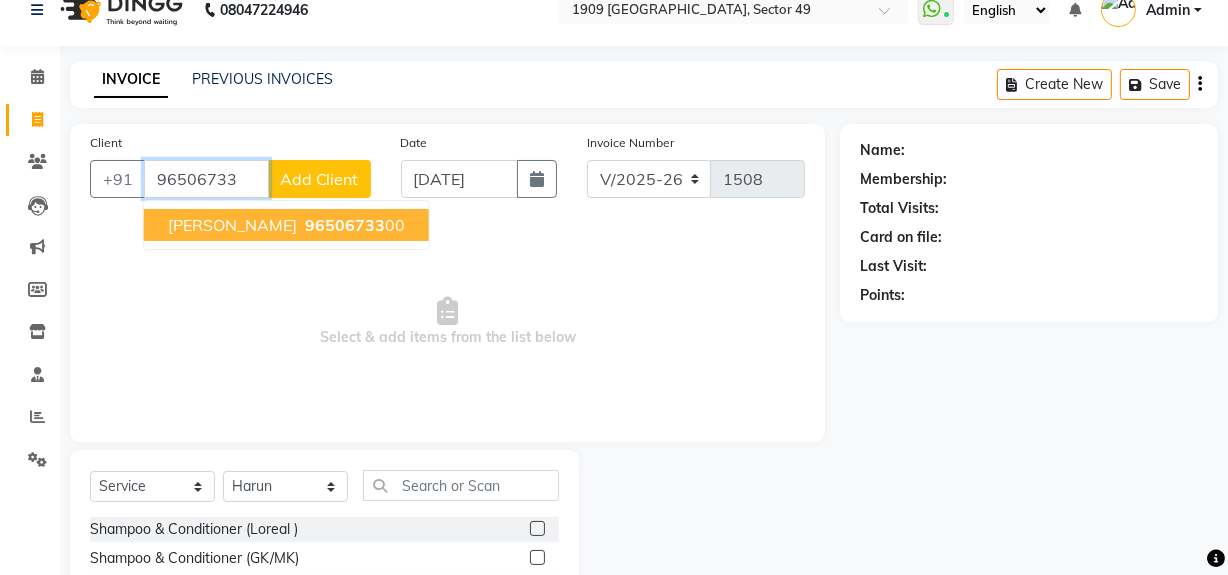 click on "96506733" at bounding box center (345, 225) 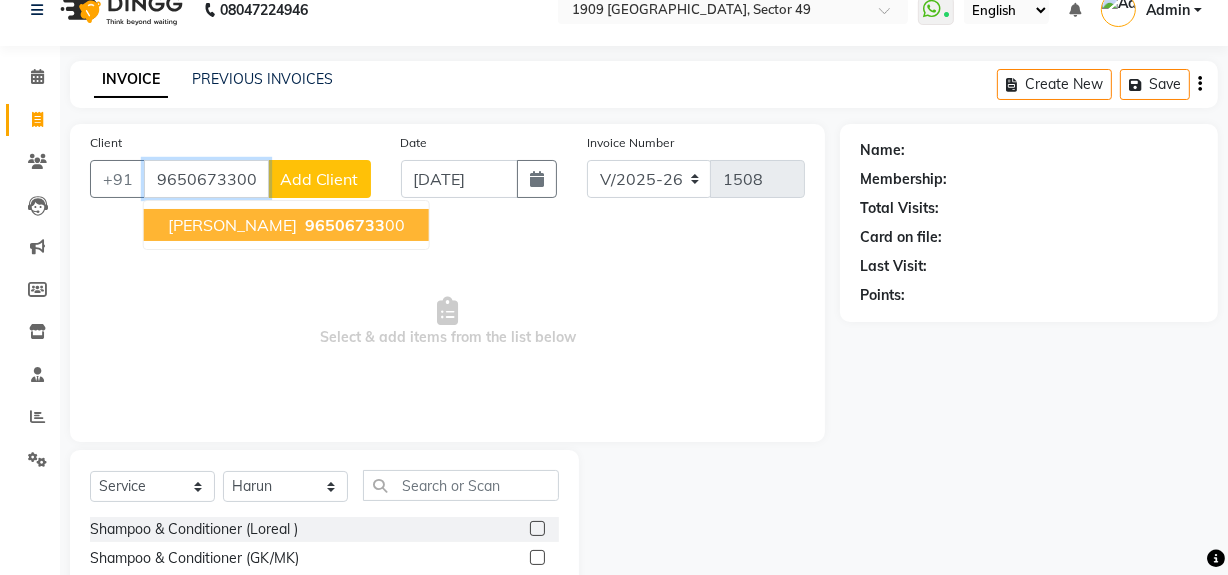 type on "9650673300" 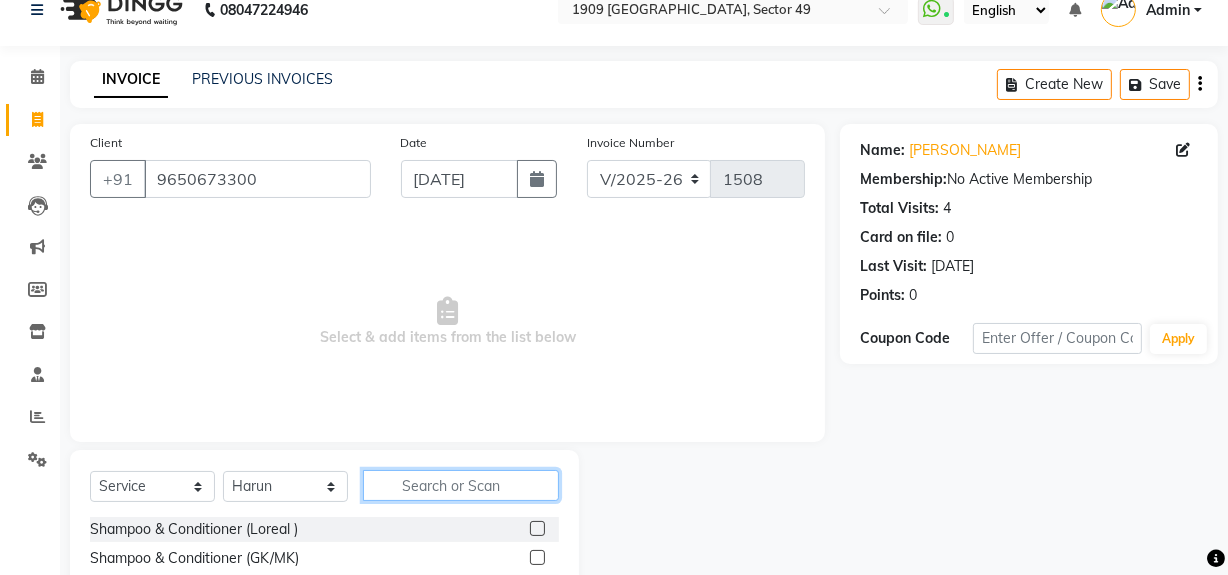 click 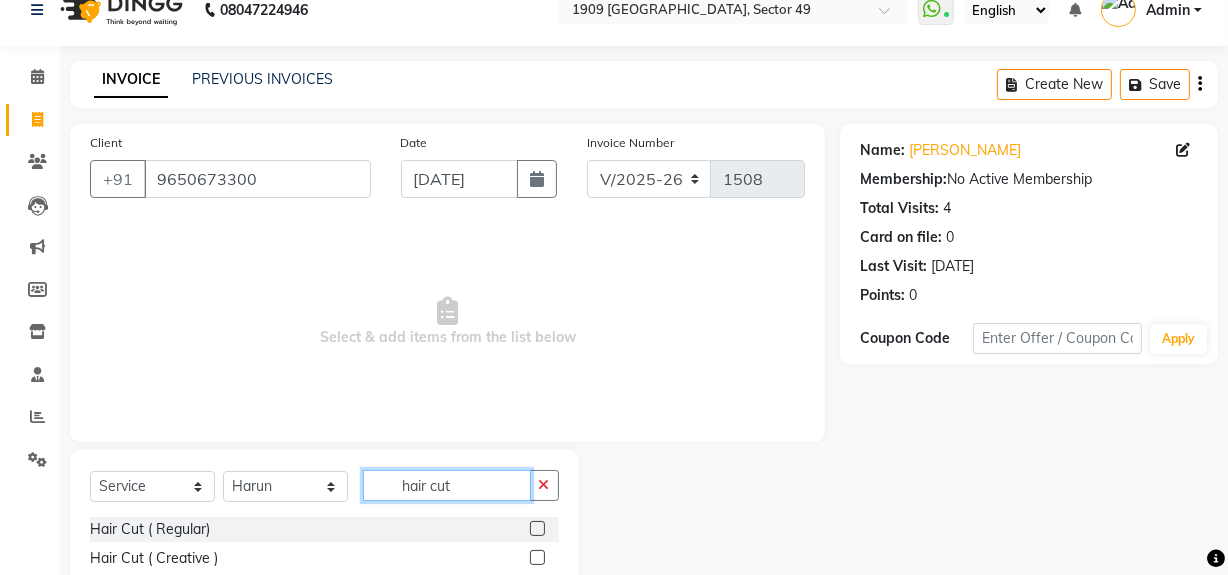 scroll, scrollTop: 170, scrollLeft: 0, axis: vertical 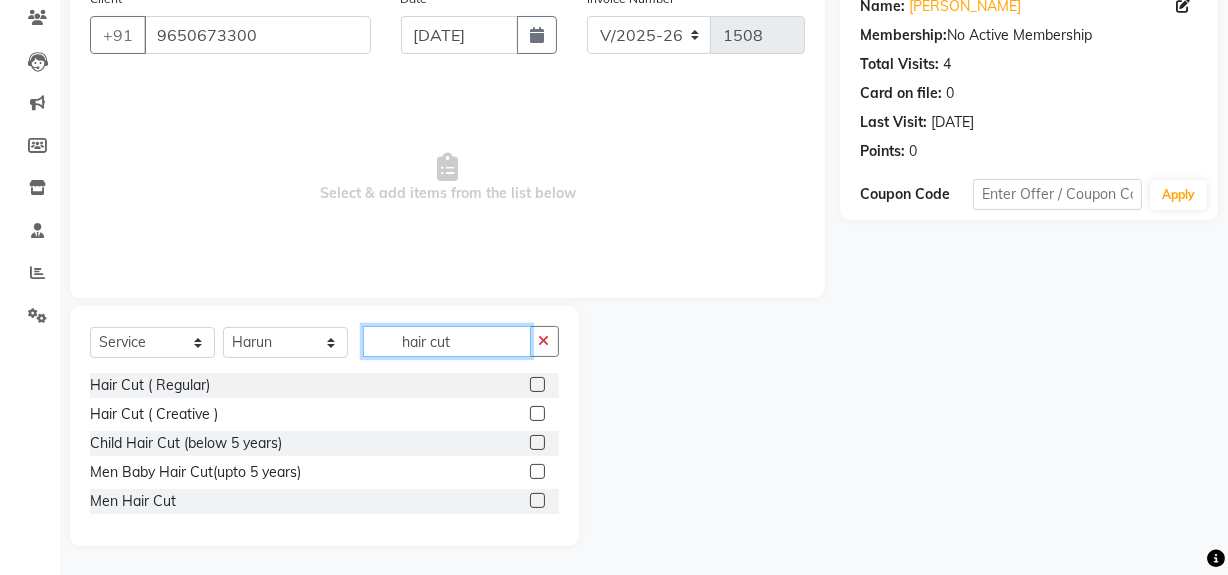type on "hair cut" 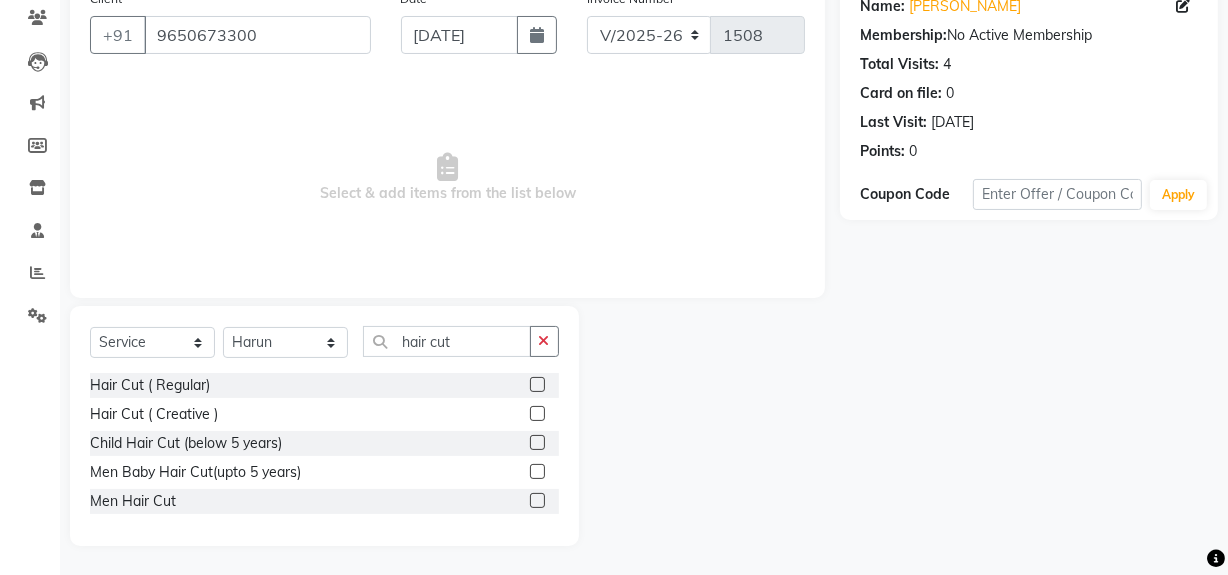 click 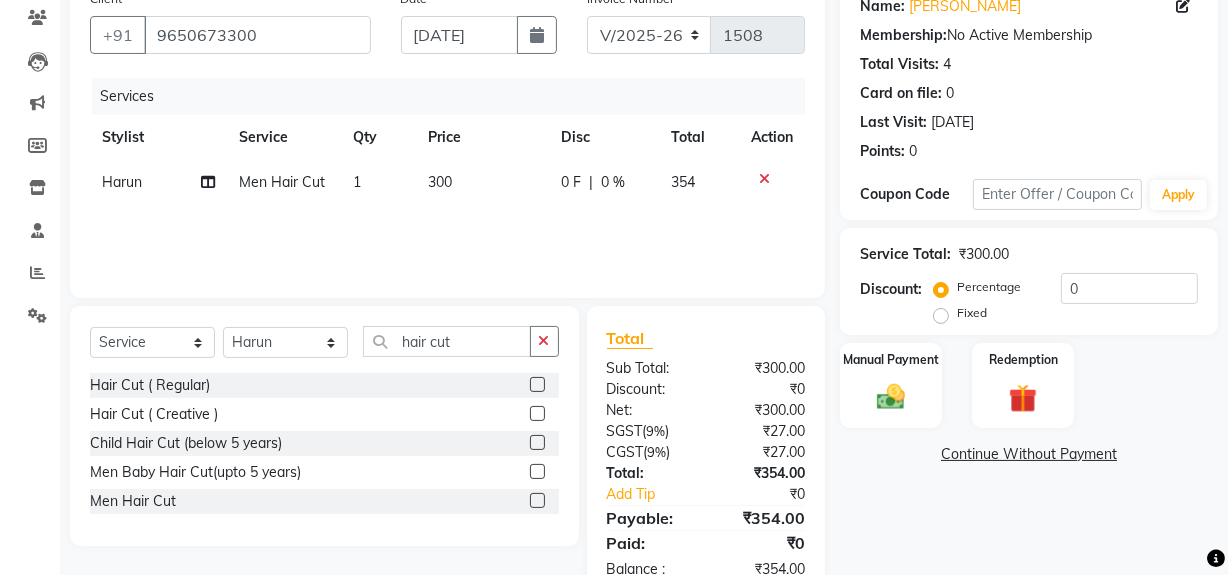 click 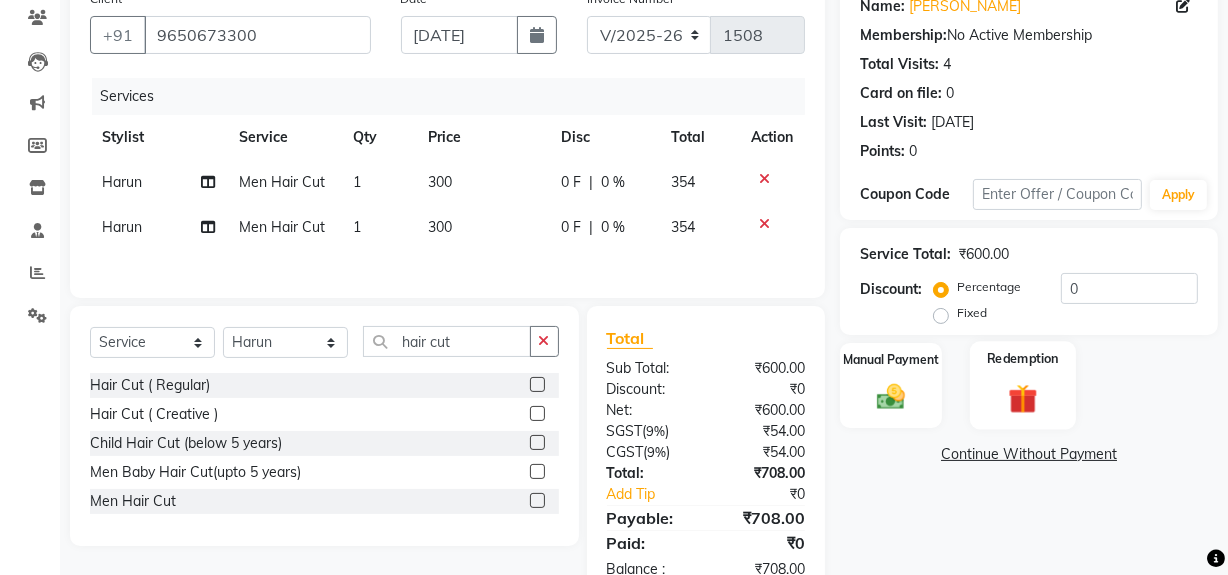 click 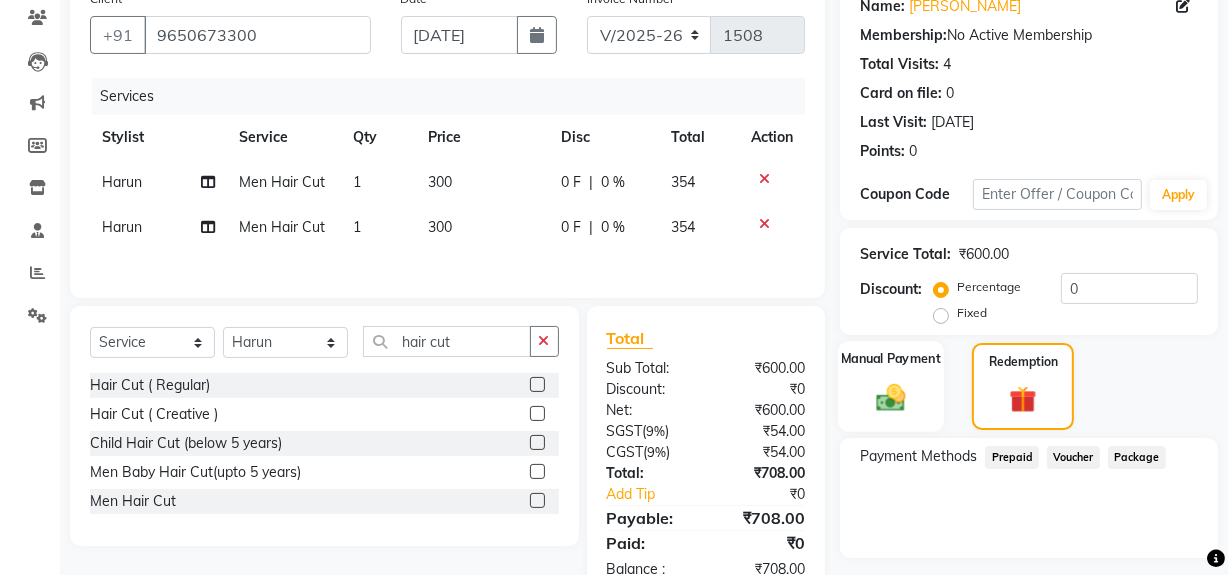 click on "Manual Payment" 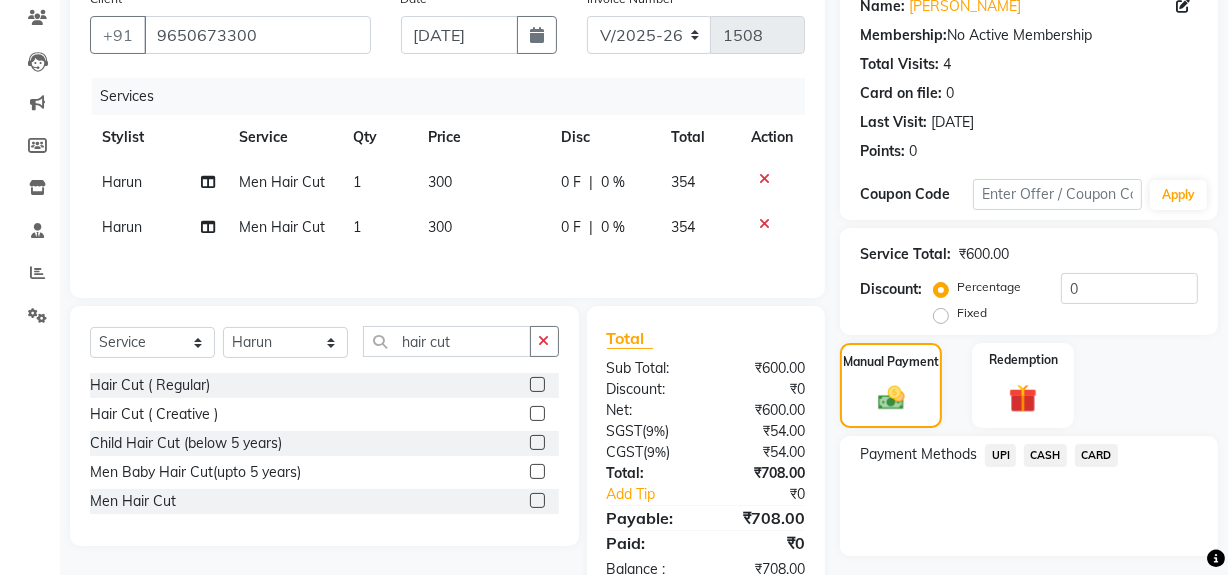 click on "UPI" 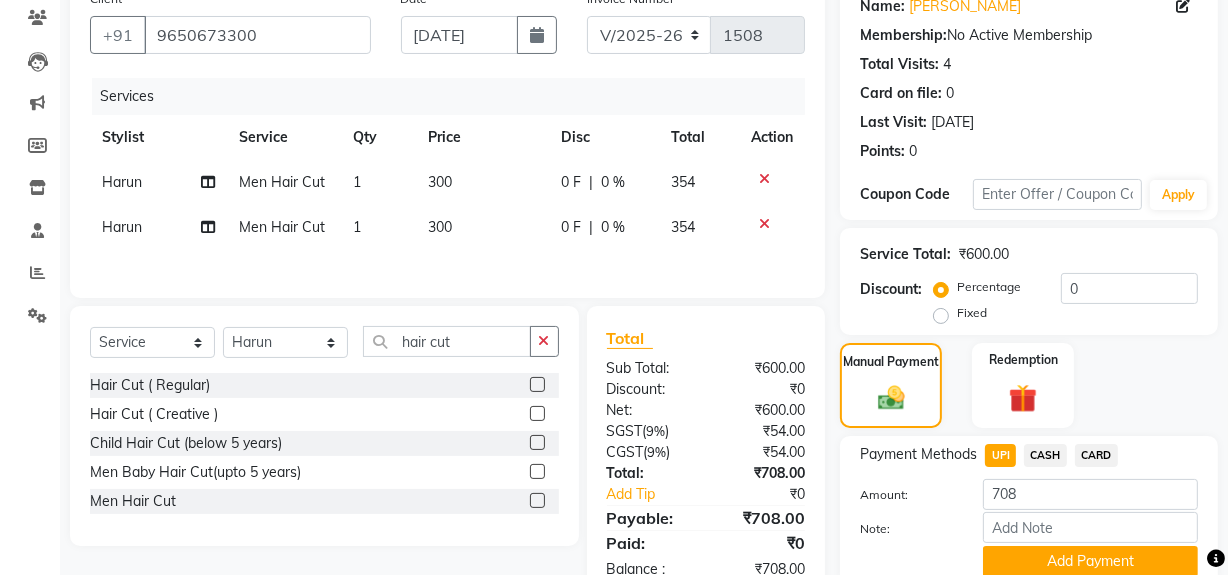 click 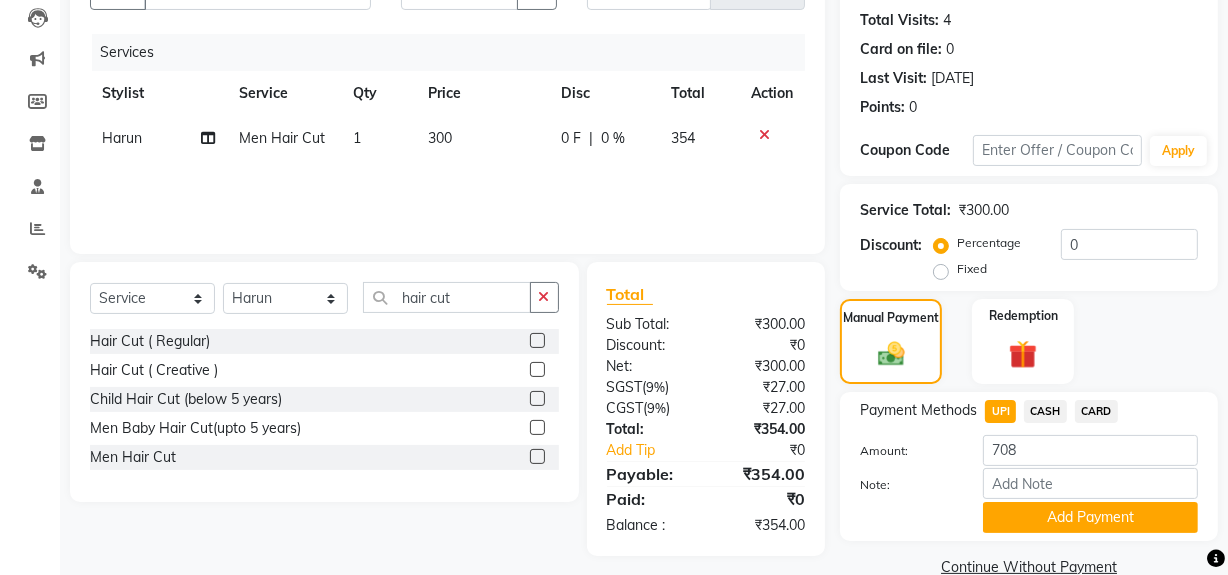 scroll, scrollTop: 250, scrollLeft: 0, axis: vertical 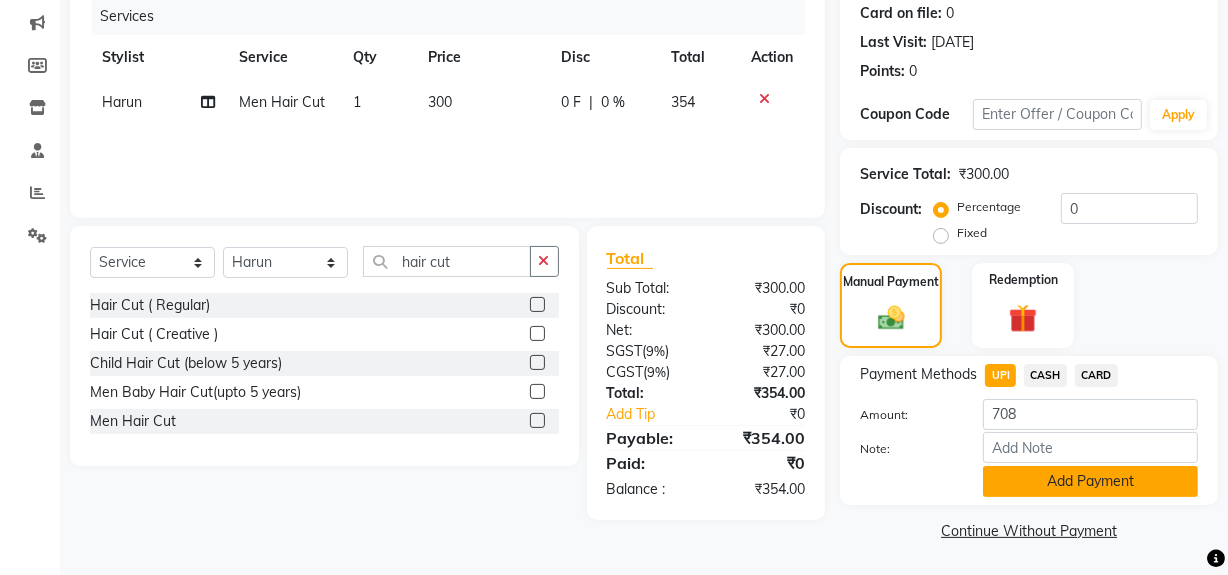 click on "Add Payment" 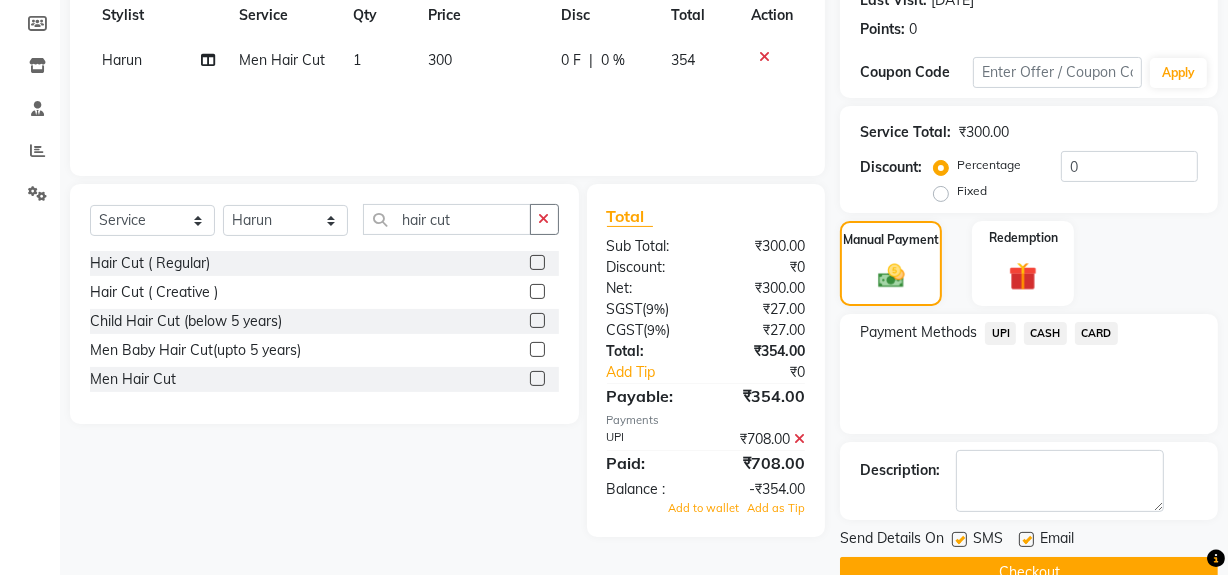 scroll, scrollTop: 333, scrollLeft: 0, axis: vertical 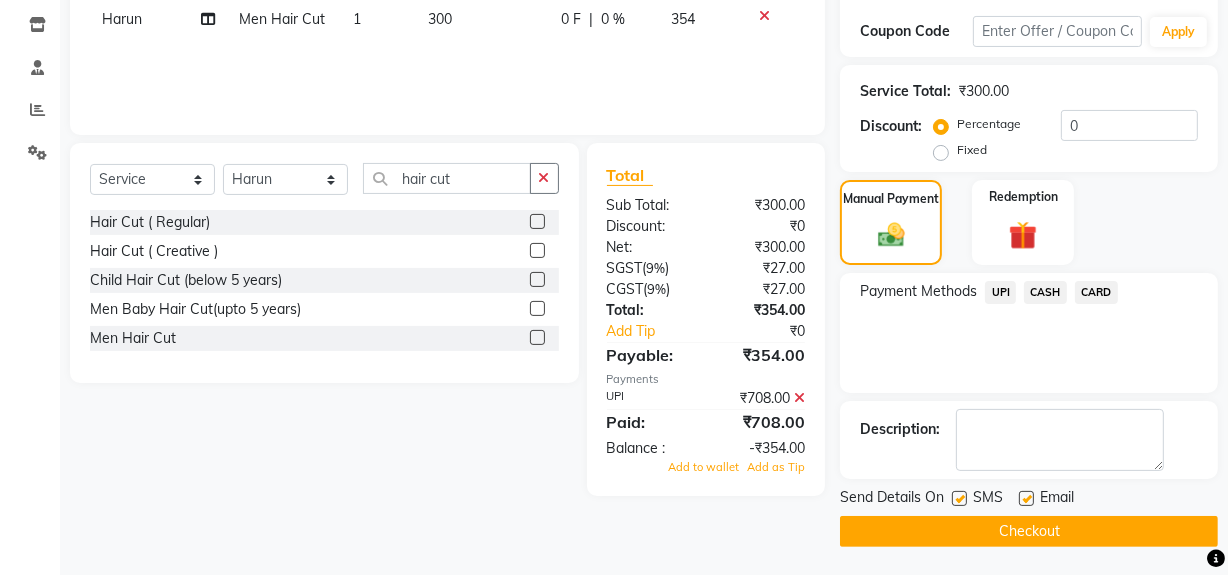 click on "UPI" 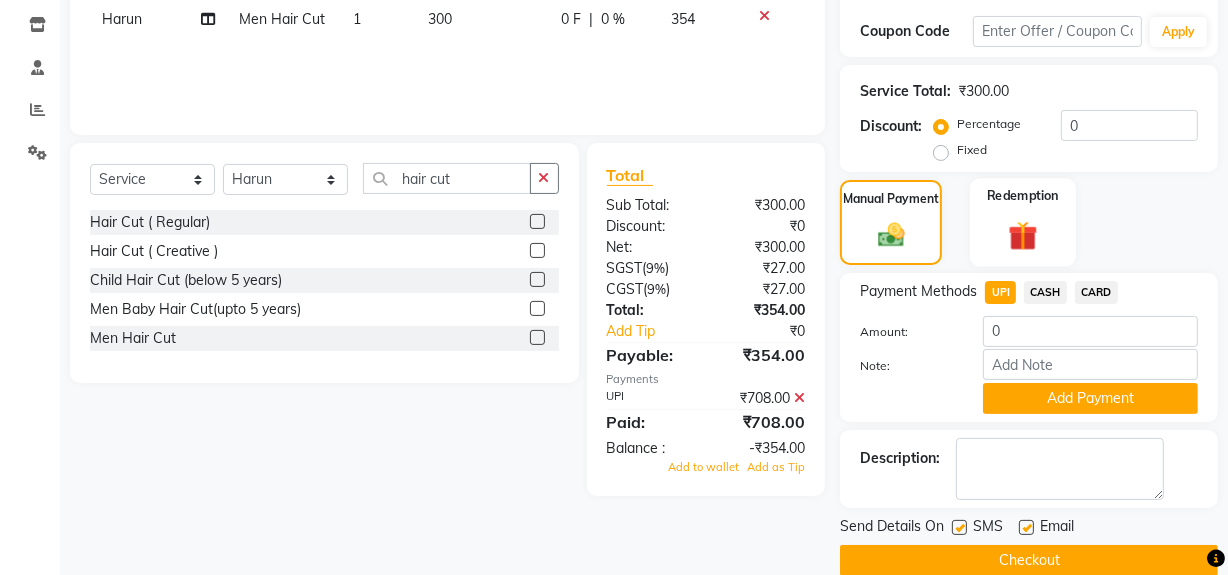 click 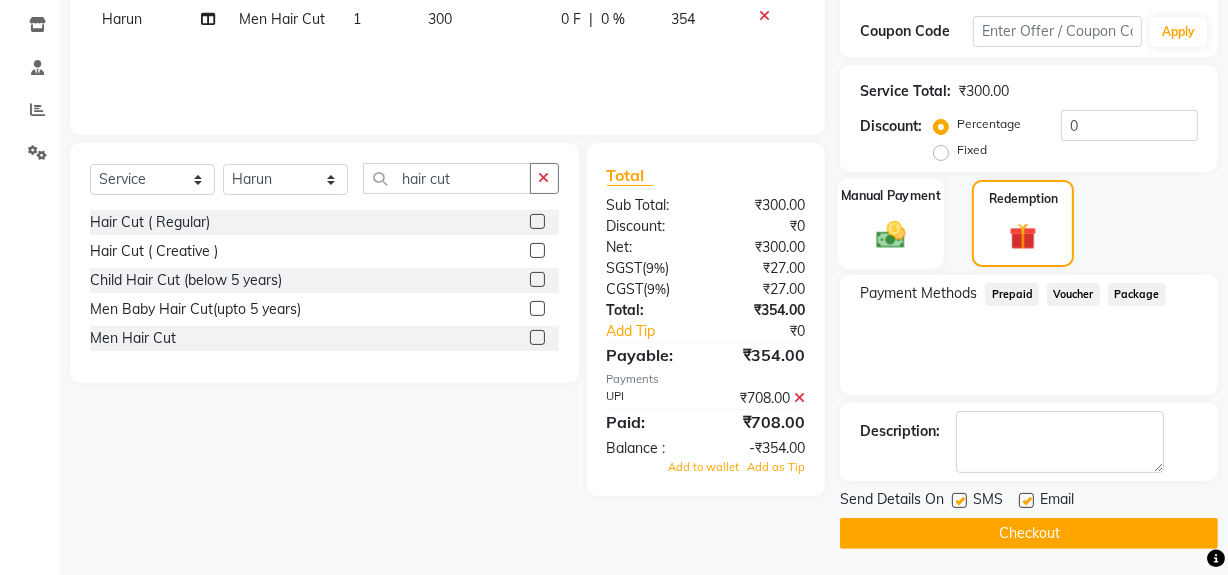 click 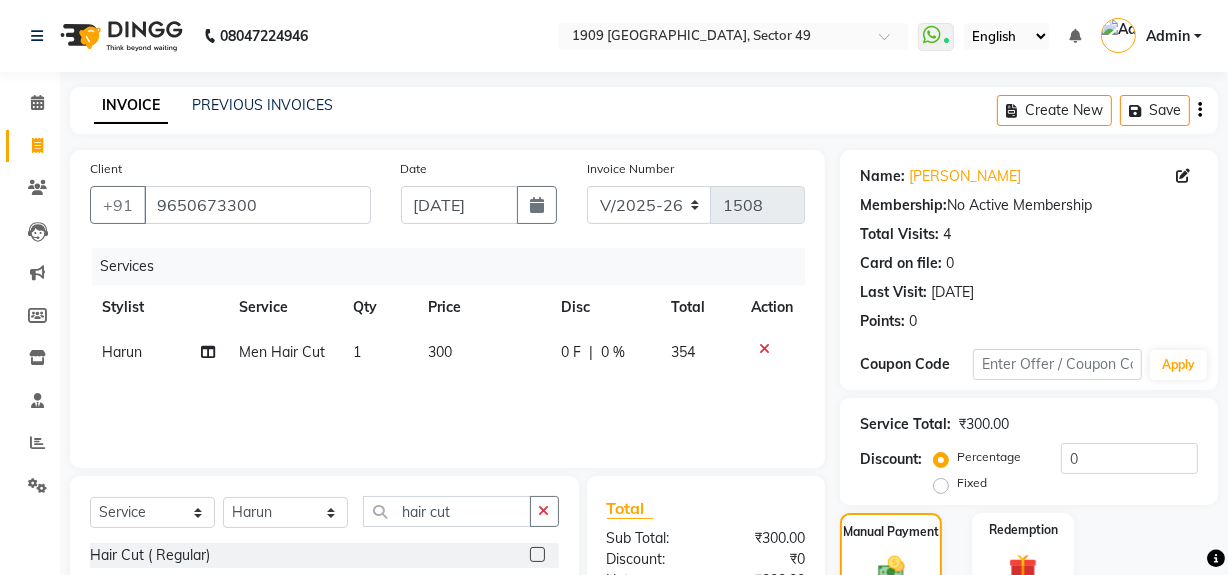scroll, scrollTop: 362, scrollLeft: 0, axis: vertical 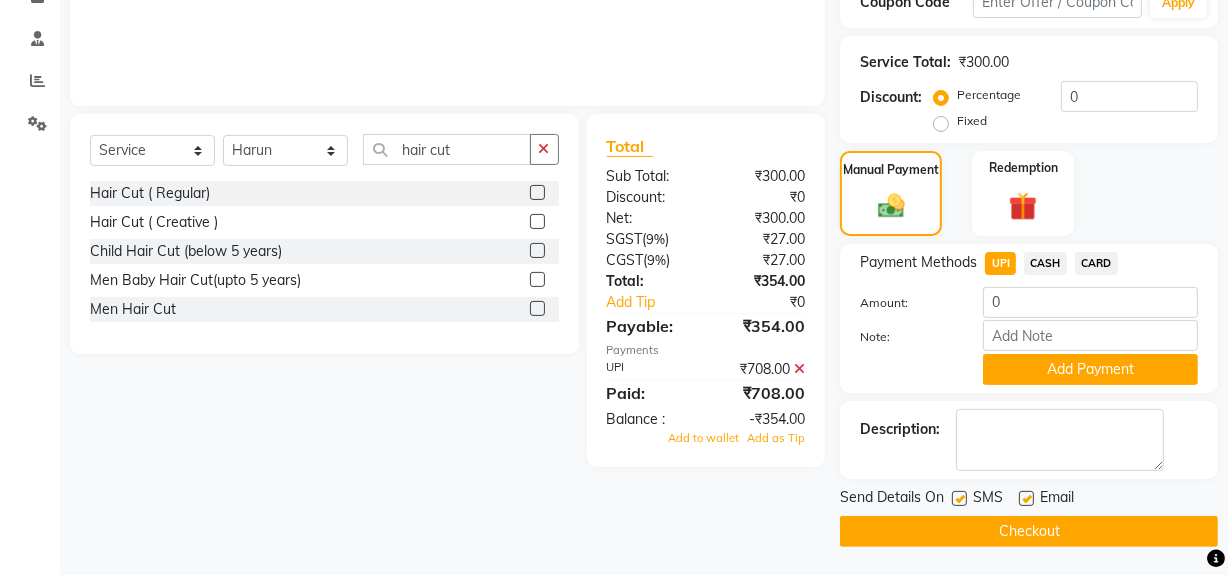 click 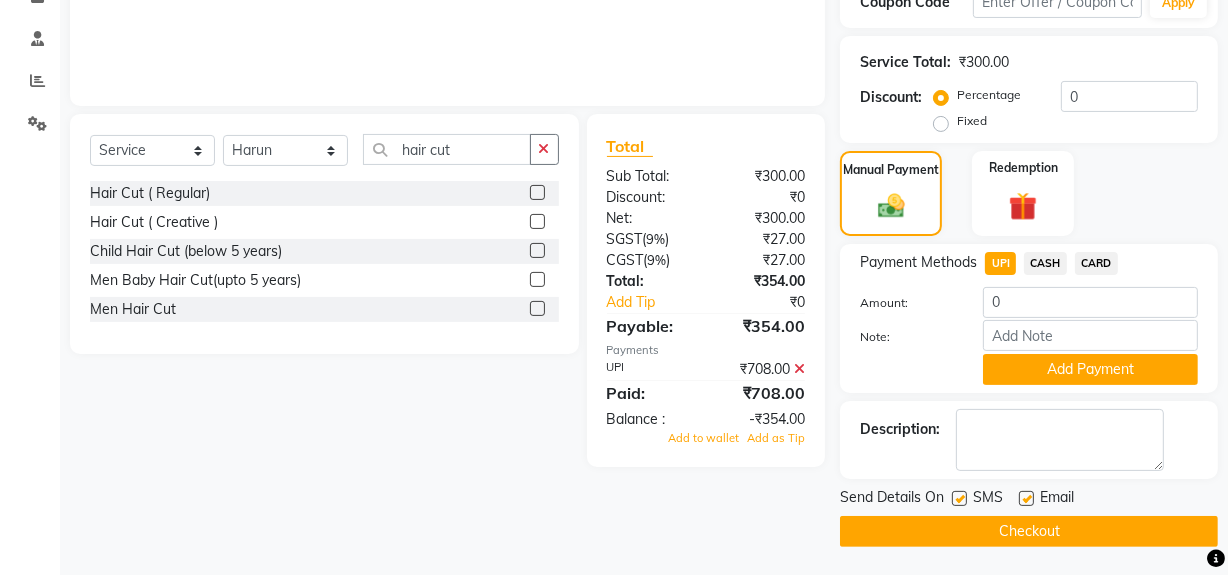 click at bounding box center (536, 309) 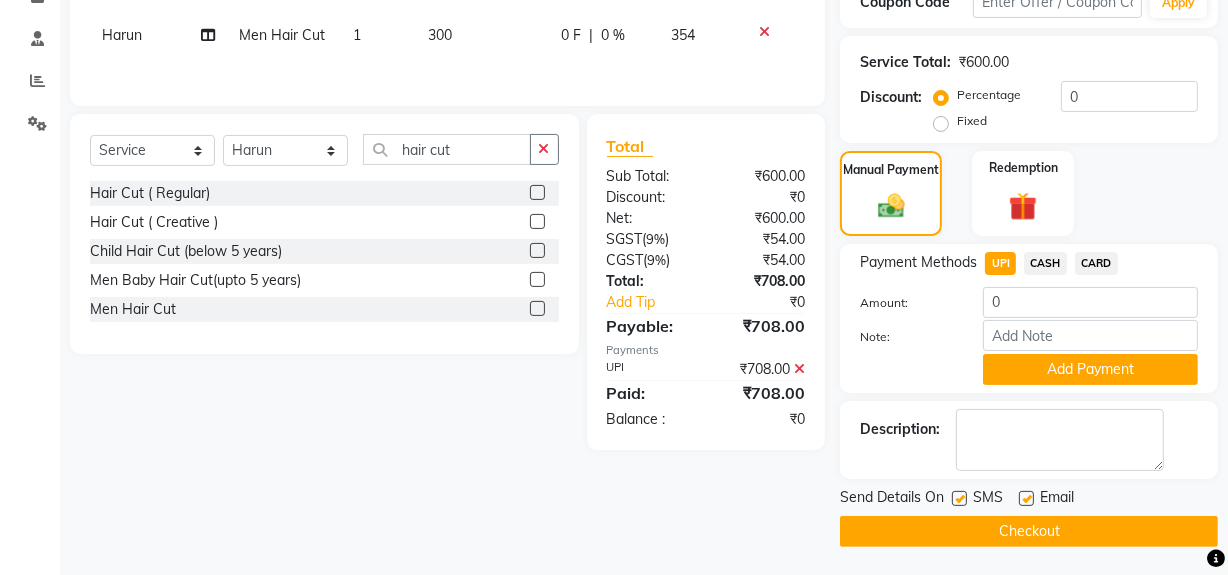 scroll, scrollTop: 0, scrollLeft: 0, axis: both 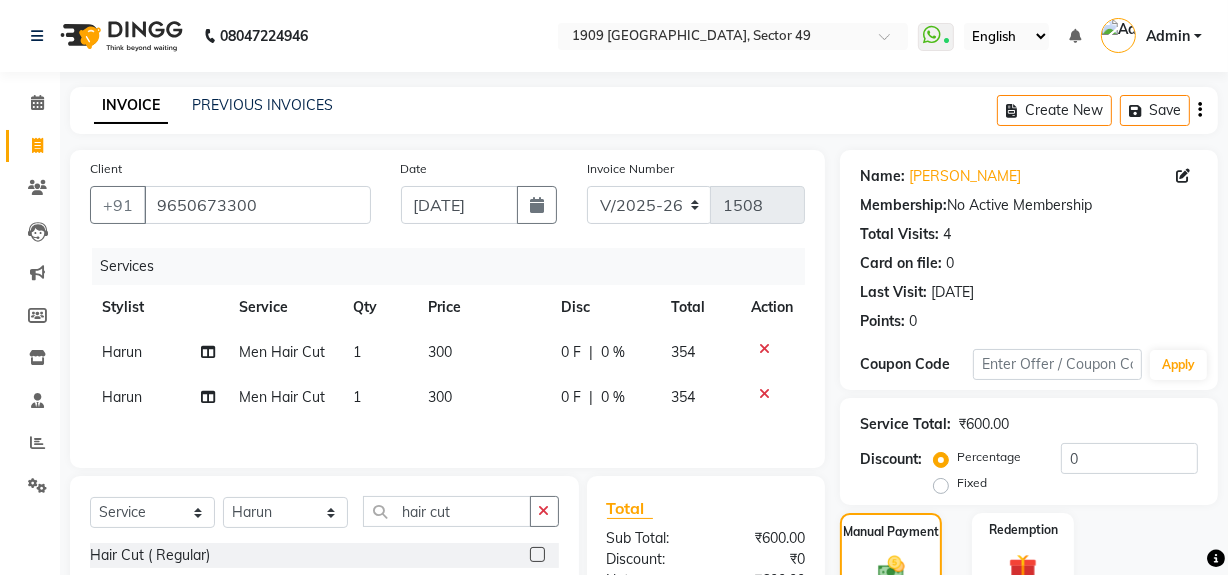 click 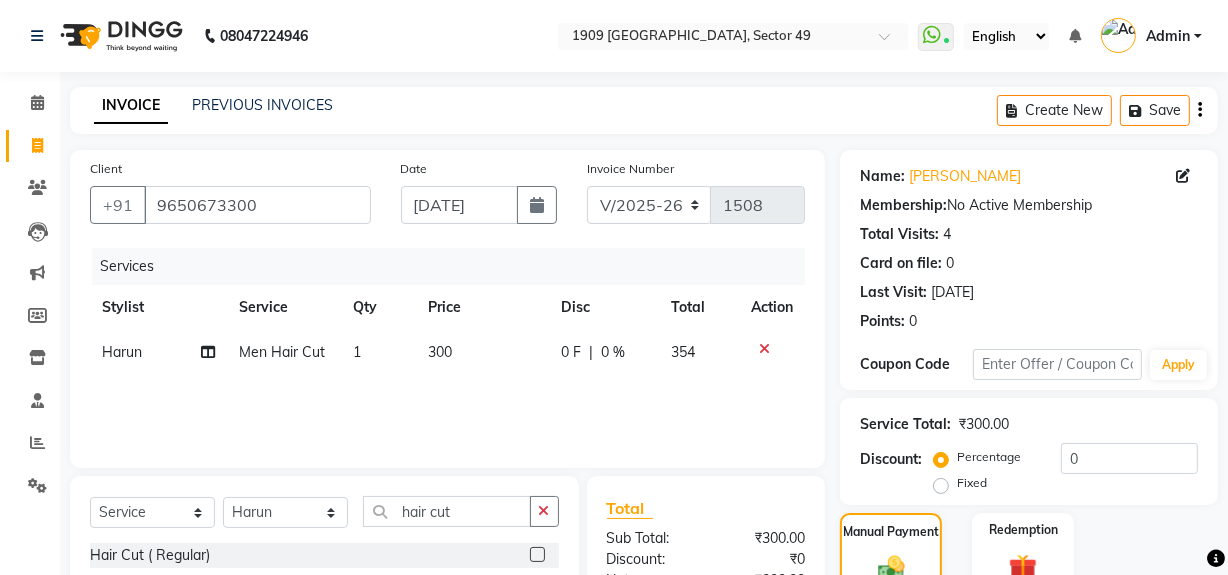 scroll, scrollTop: 362, scrollLeft: 0, axis: vertical 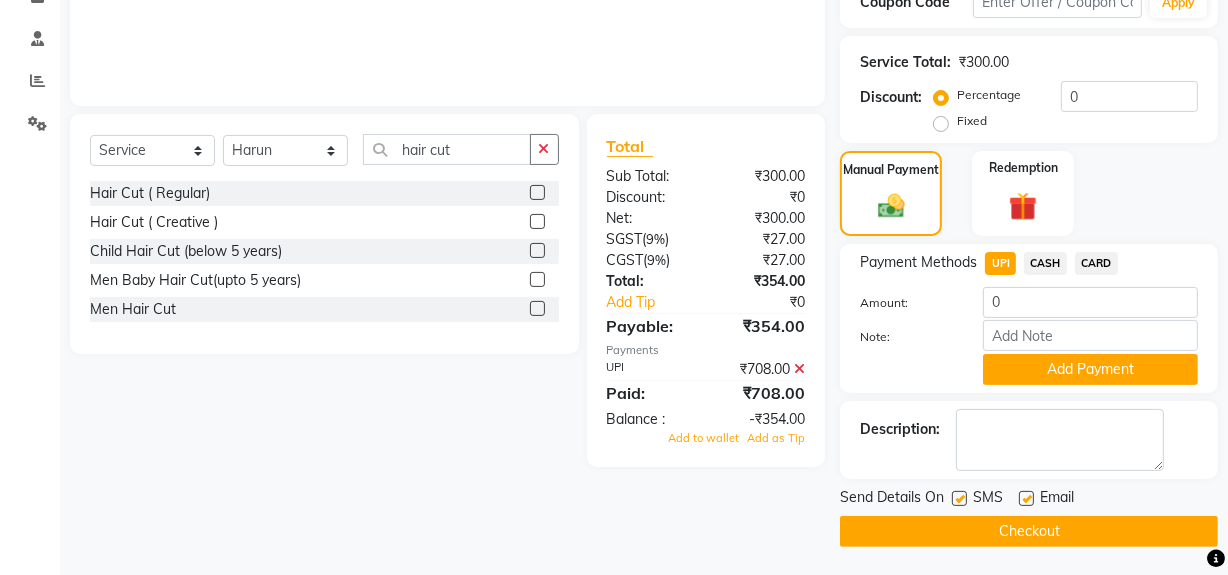 click 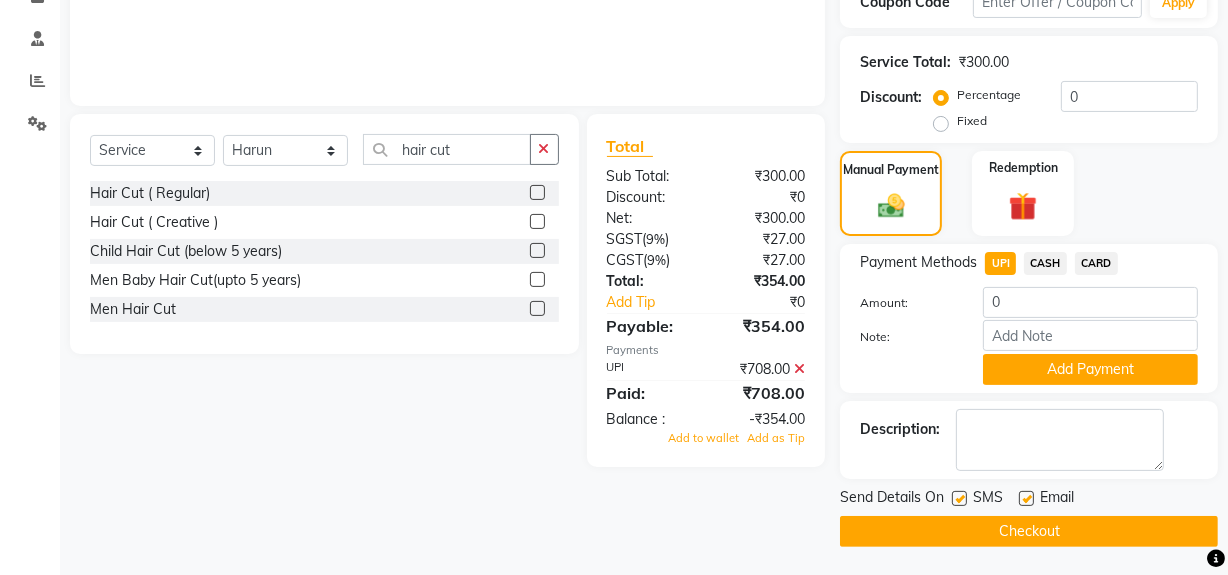 scroll, scrollTop: 250, scrollLeft: 0, axis: vertical 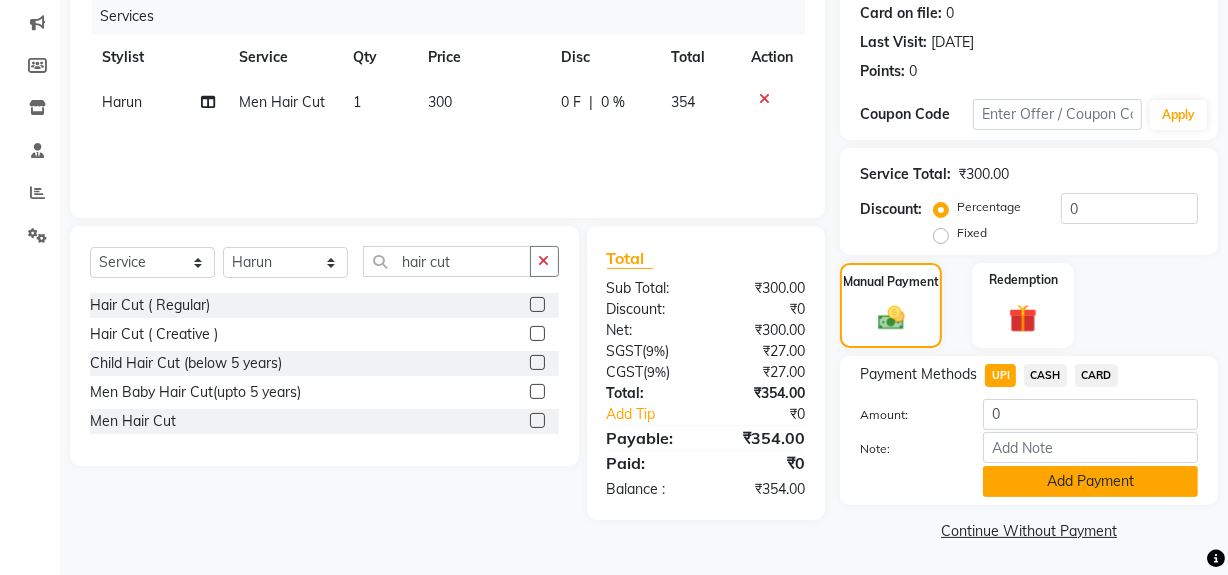click on "Add Payment" 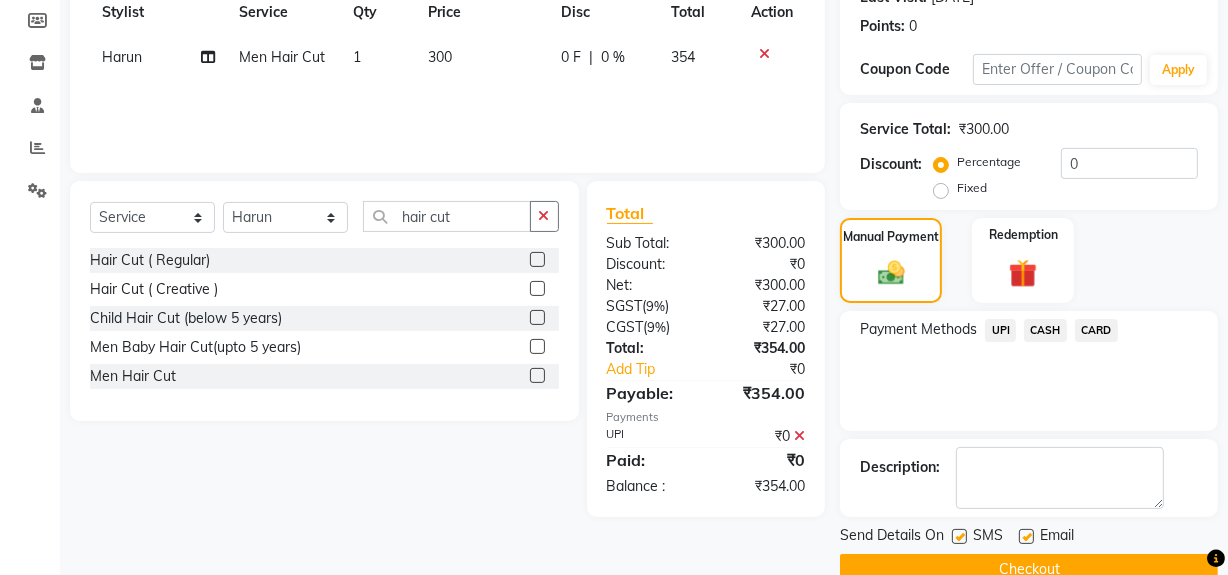 scroll, scrollTop: 333, scrollLeft: 0, axis: vertical 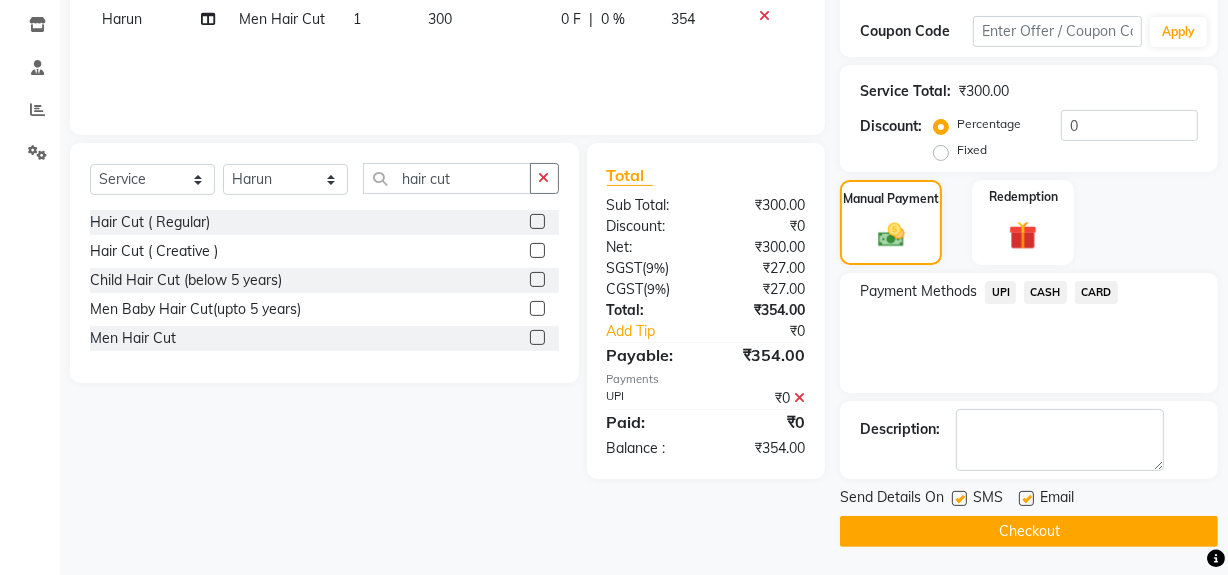 click on "Checkout" 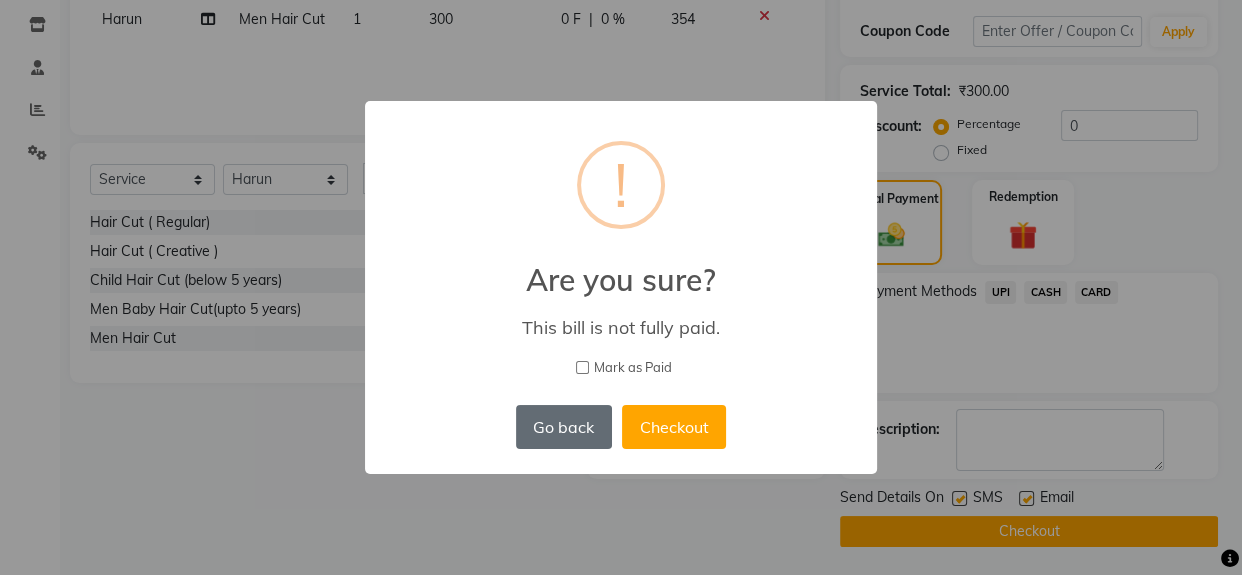 click on "Go back" at bounding box center [564, 427] 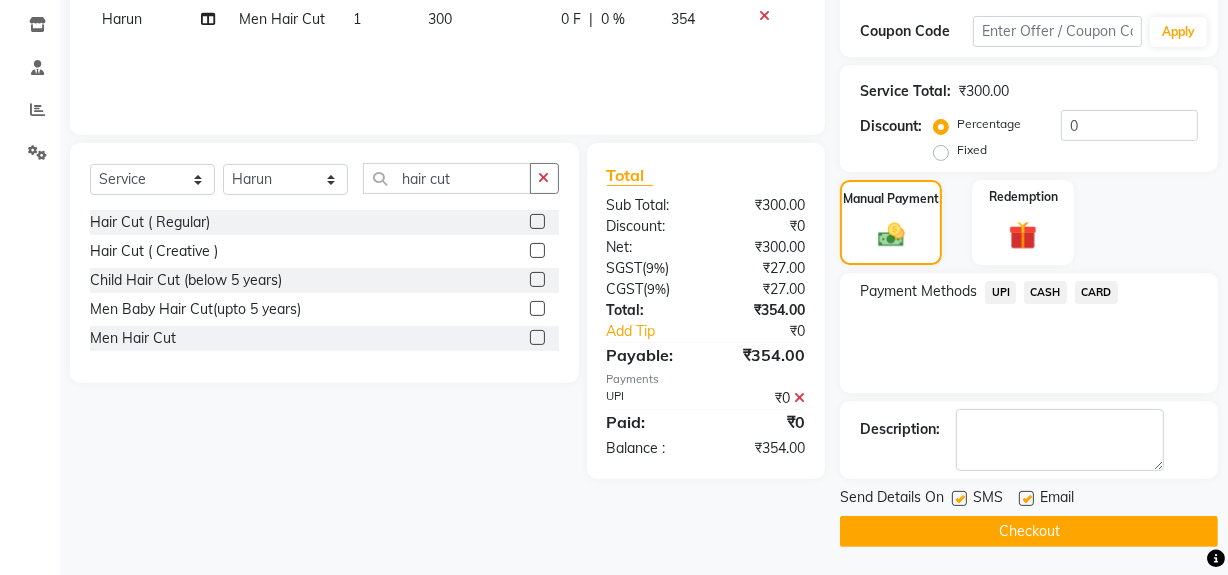 click on "Client [PHONE_NUMBER] Date [DATE] Invoice Number V/2025 V/[PHONE_NUMBER] Services Stylist Service Qty Price Disc Total Action Harun Men Hair Cut 1 300 0 F | 0 % 354 Select  Service  Product  Membership  Package Voucher Prepaid Gift Card  Select Stylist [PERSON_NAME] [PERSON_NAME] House Sale Jyoti Nisha [PERSON_NAME] [PERSON_NAME] Veer [PERSON_NAME] Vishal hair cut Hair Cut ( Regular)  Hair Cut ( Creative )  Child Hair Cut (below 5 years)  Men Baby Hair Cut(upto 5 years)  Men Hair Cut  Total Sub Total: ₹300.00 Discount: ₹0 Net: ₹300.00 SGST  ( 9% ) ₹27.00 CGST  ( 9% ) ₹27.00 Total: ₹354.00 Add Tip ₹0 Payable: ₹354.00 Payments UPI ₹0  Paid: ₹0 Balance   : ₹354.00" 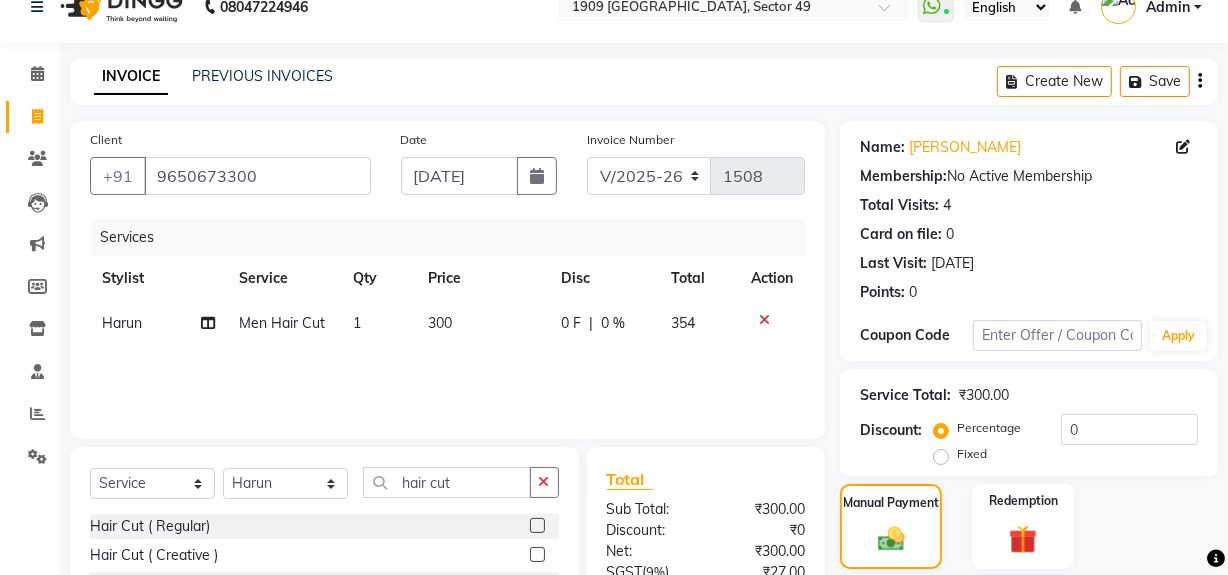 scroll, scrollTop: 0, scrollLeft: 0, axis: both 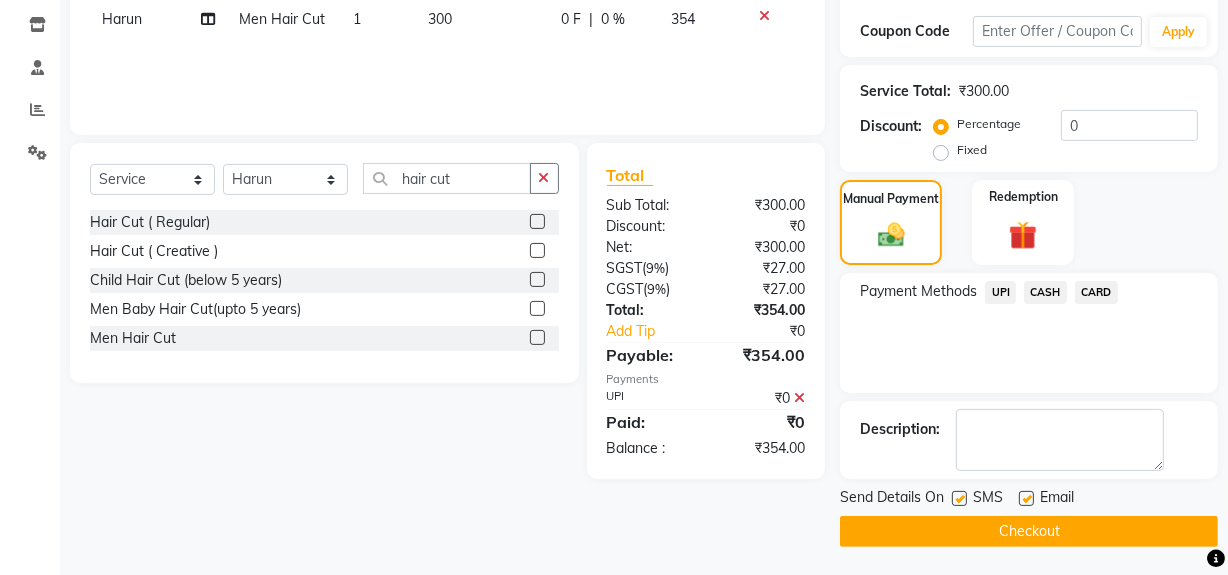 click on "UPI" 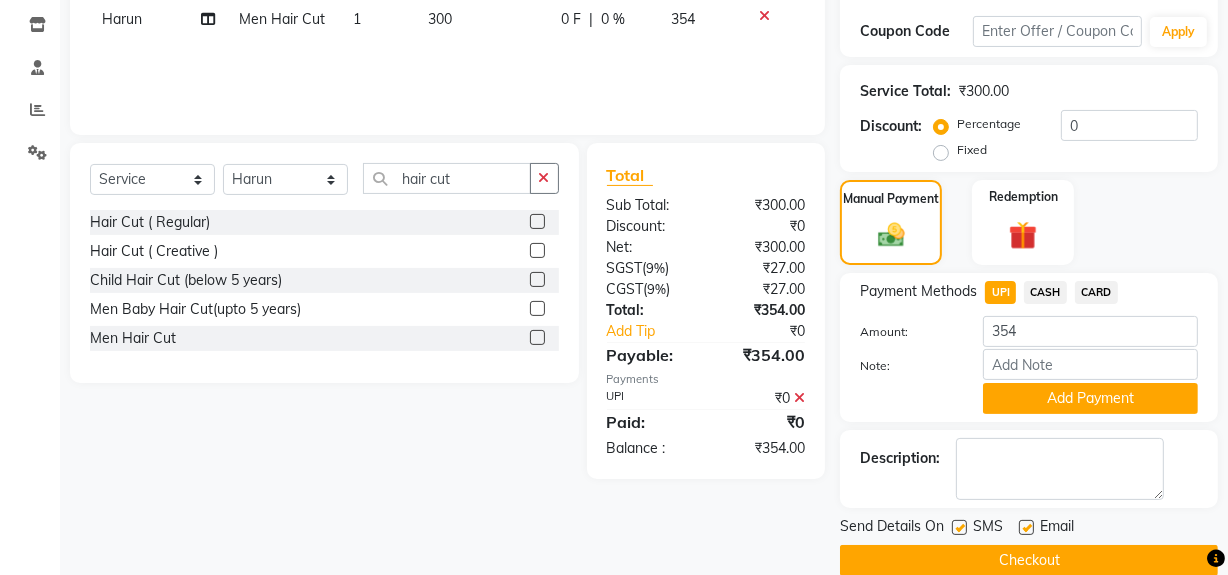 click on "Checkout" 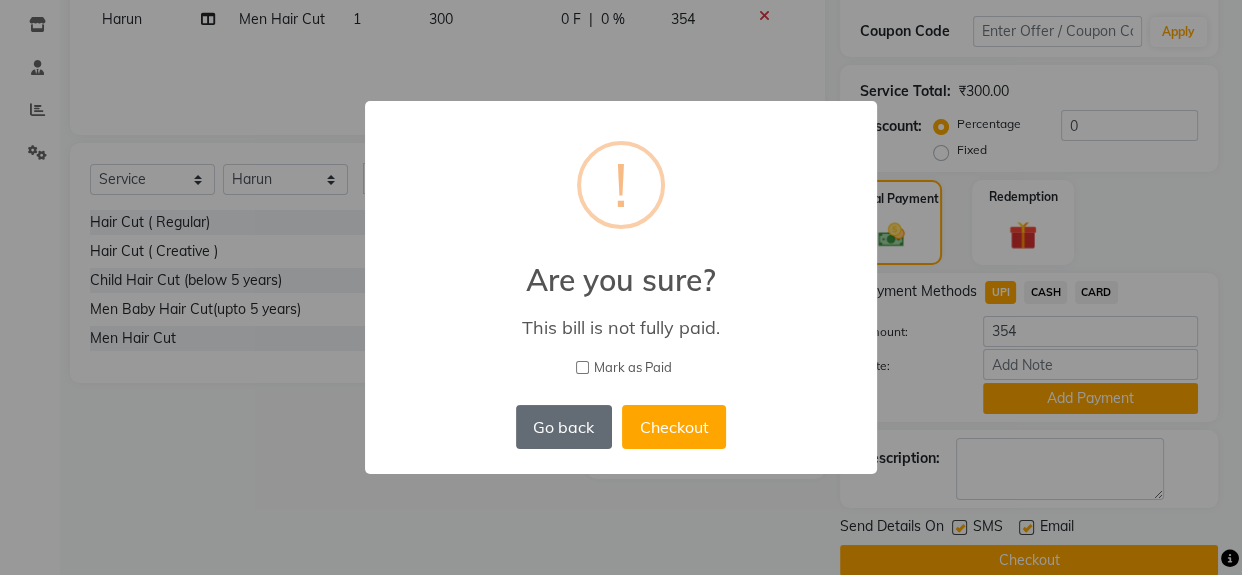 click on "Go back" at bounding box center [564, 427] 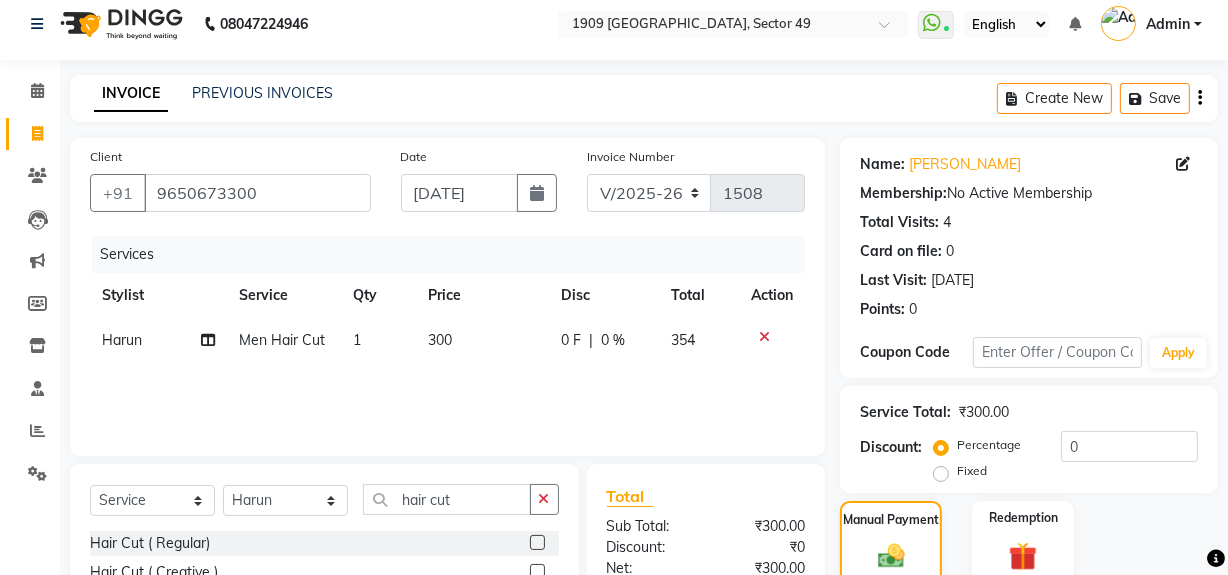 scroll, scrollTop: 0, scrollLeft: 0, axis: both 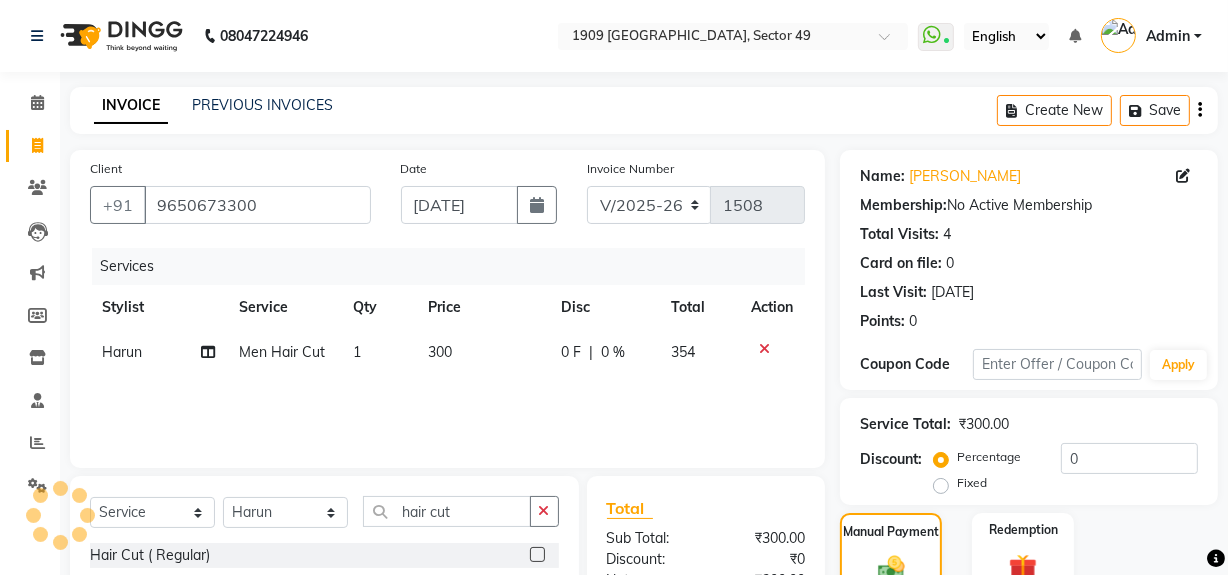 click 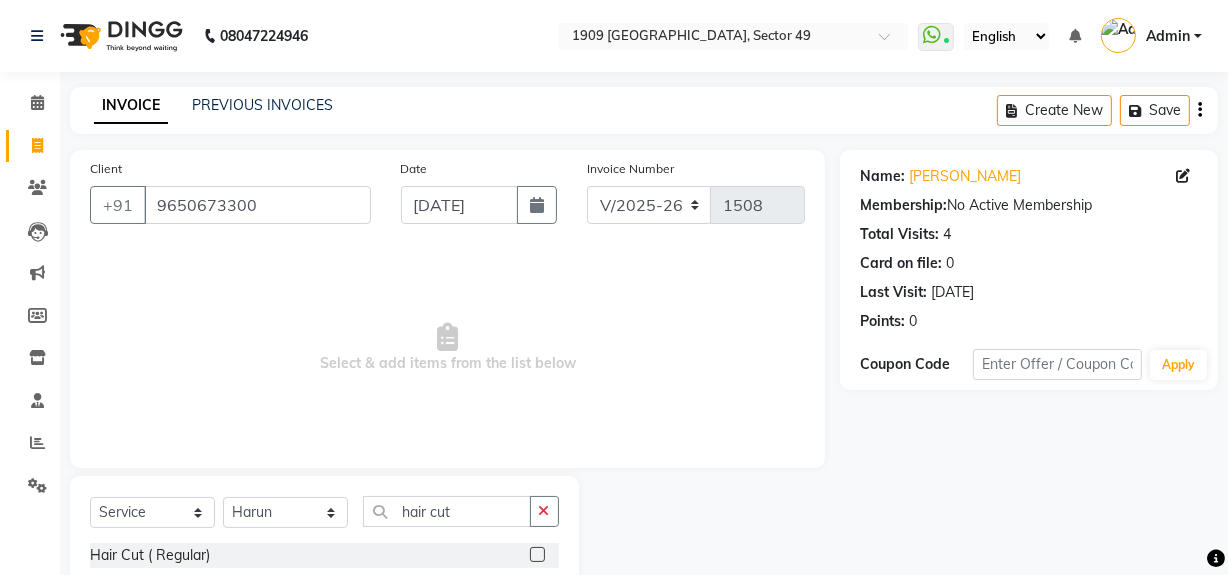 click on "Name: [PERSON_NAME]  Membership:  No Active Membership  Total Visits:  4 Card on file:  0 Last Visit:   [DATE] Points:   0  Coupon Code Apply" 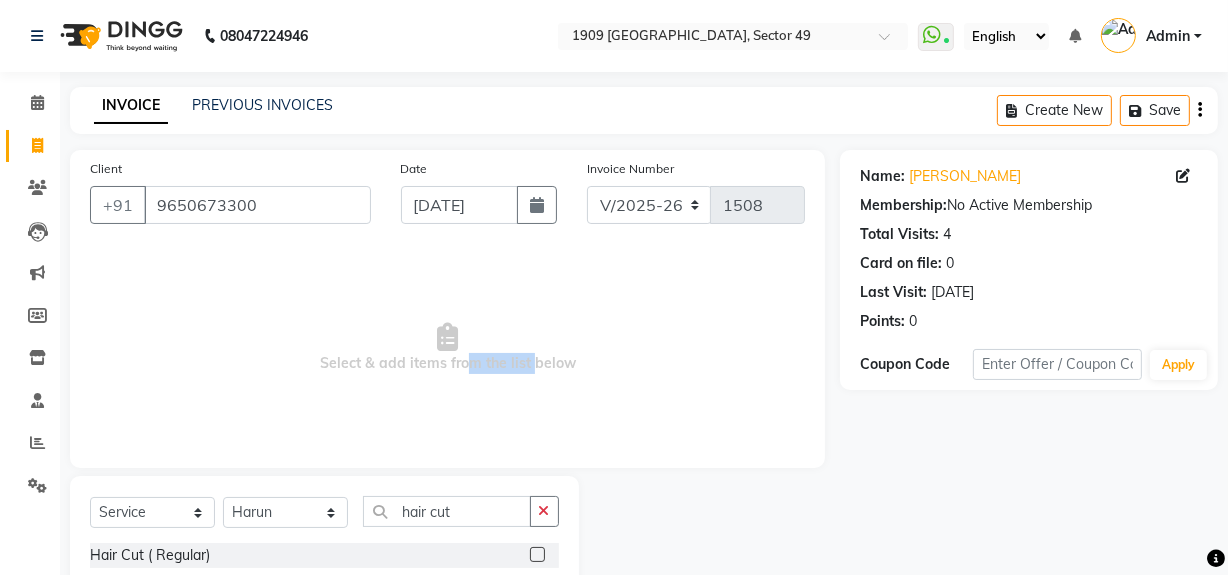 drag, startPoint x: 528, startPoint y: 372, endPoint x: 465, endPoint y: 441, distance: 93.43447 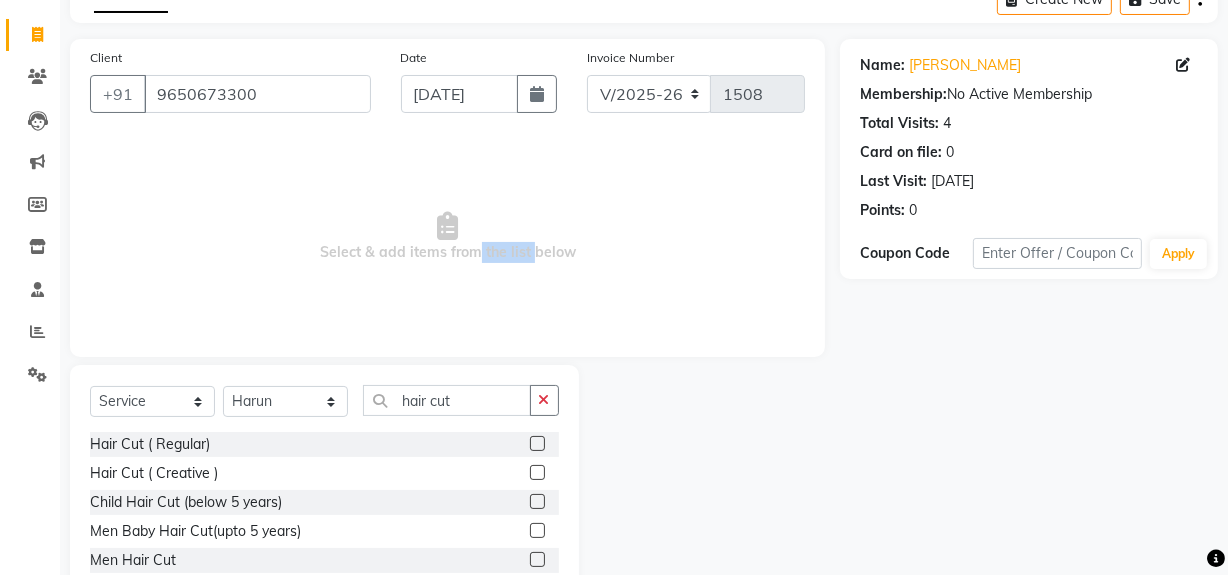 scroll, scrollTop: 170, scrollLeft: 0, axis: vertical 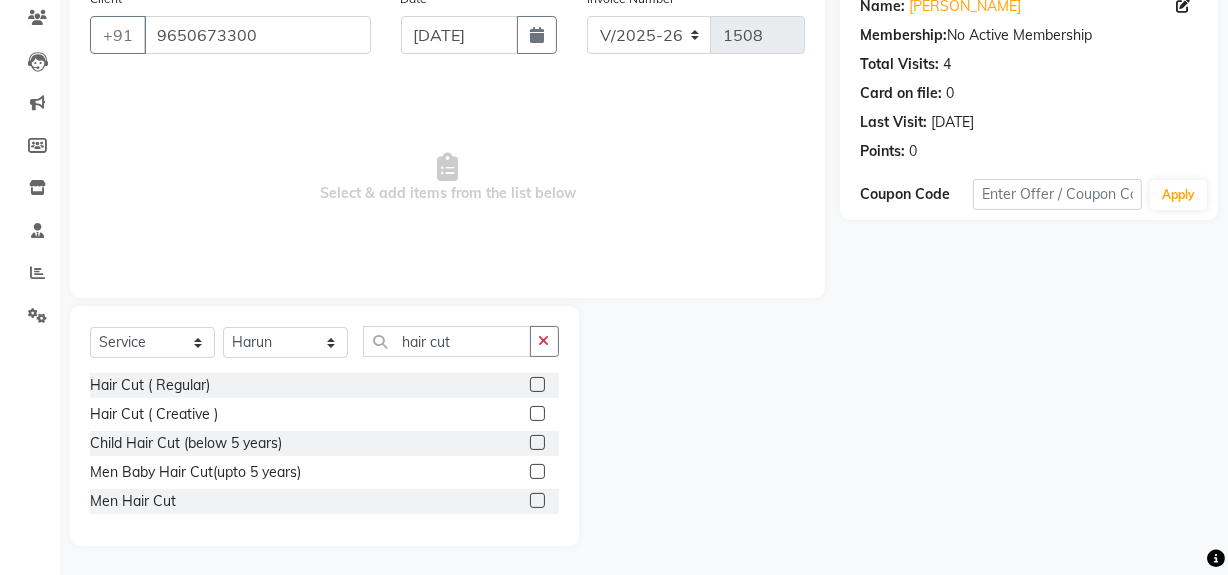 click 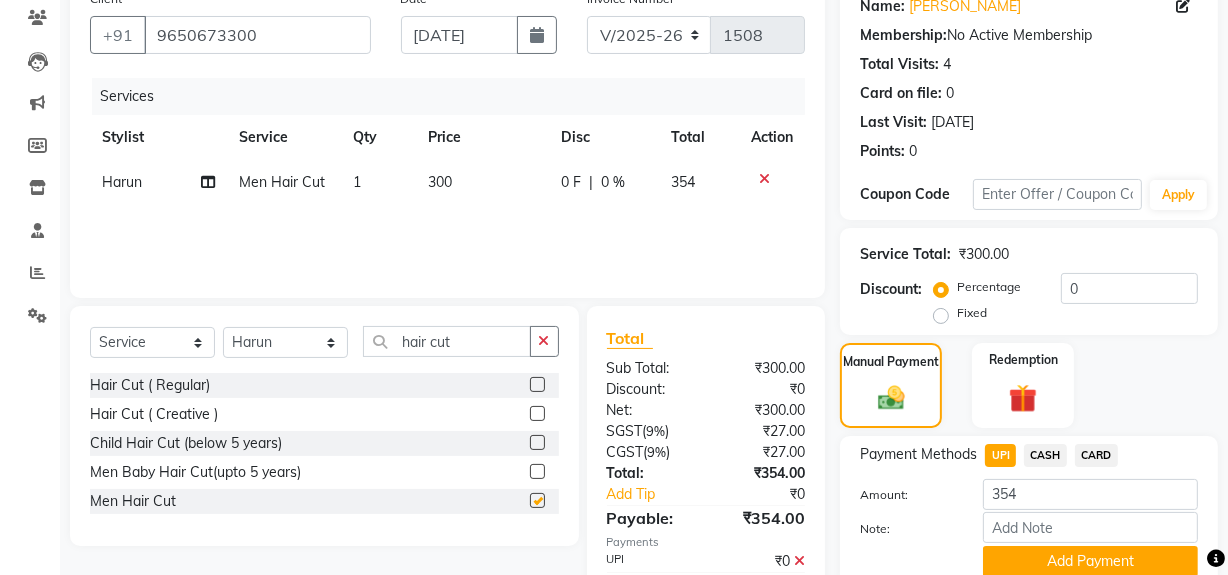 checkbox on "false" 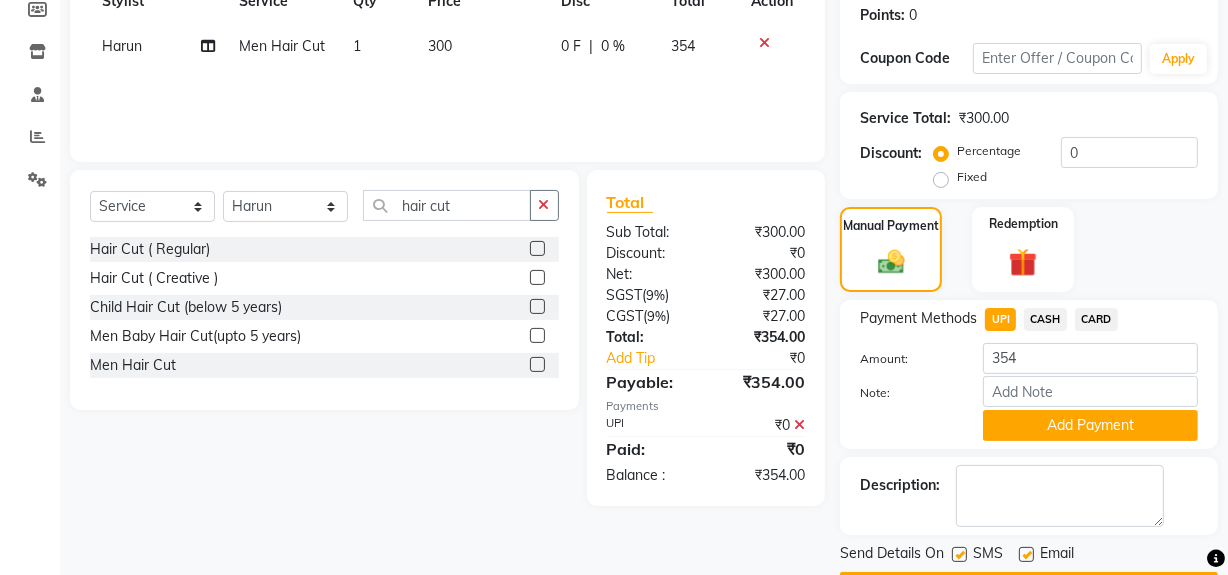 scroll, scrollTop: 362, scrollLeft: 0, axis: vertical 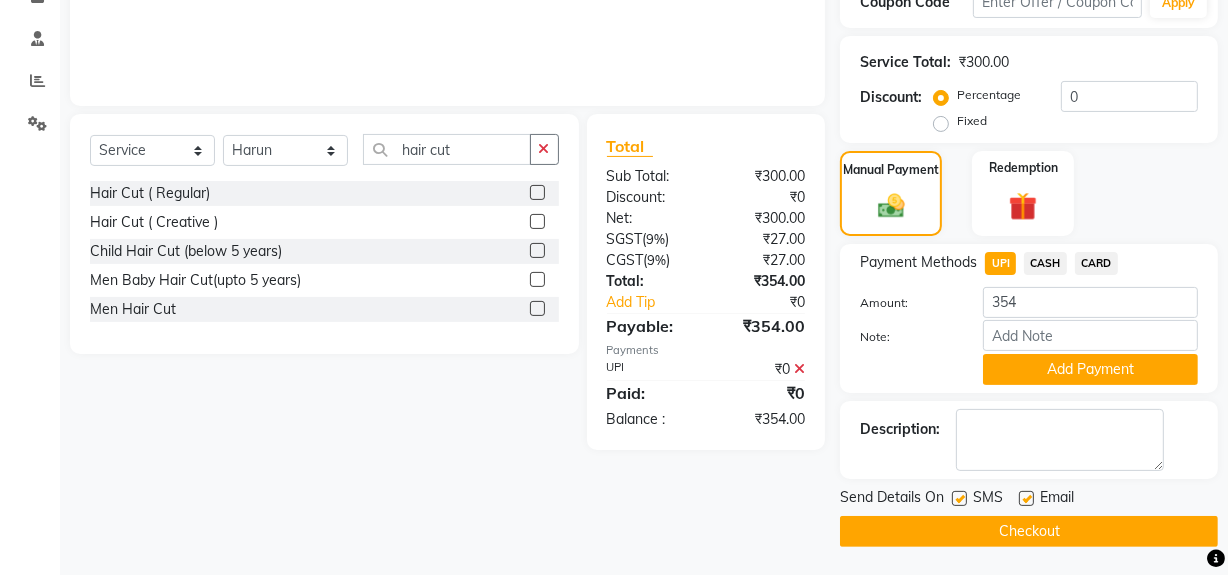 click on "CASH" 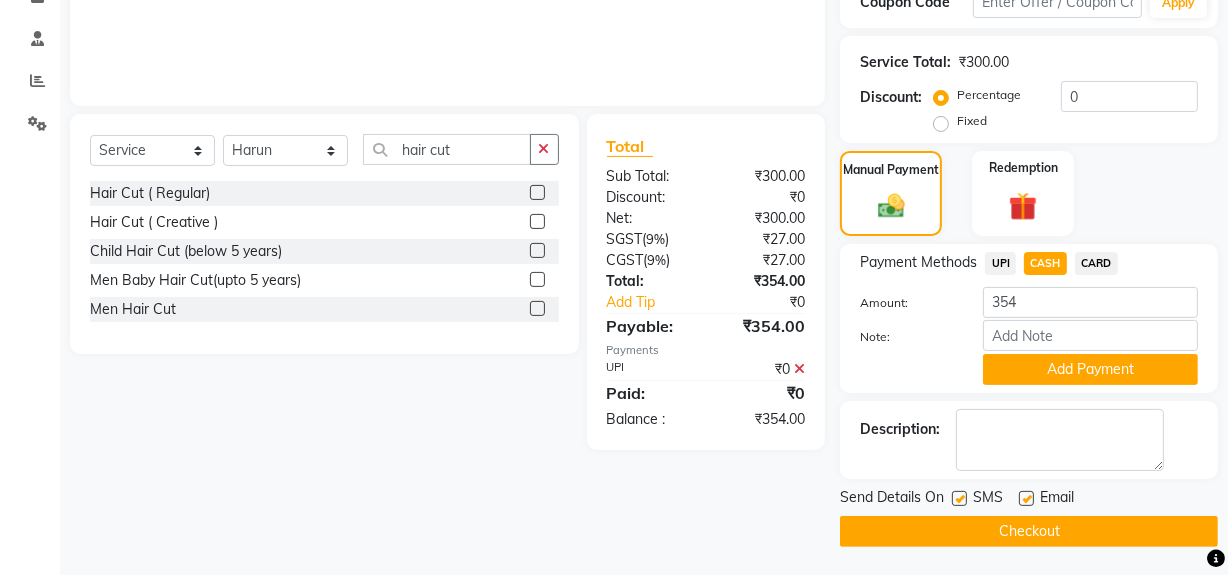 click on "UPI" 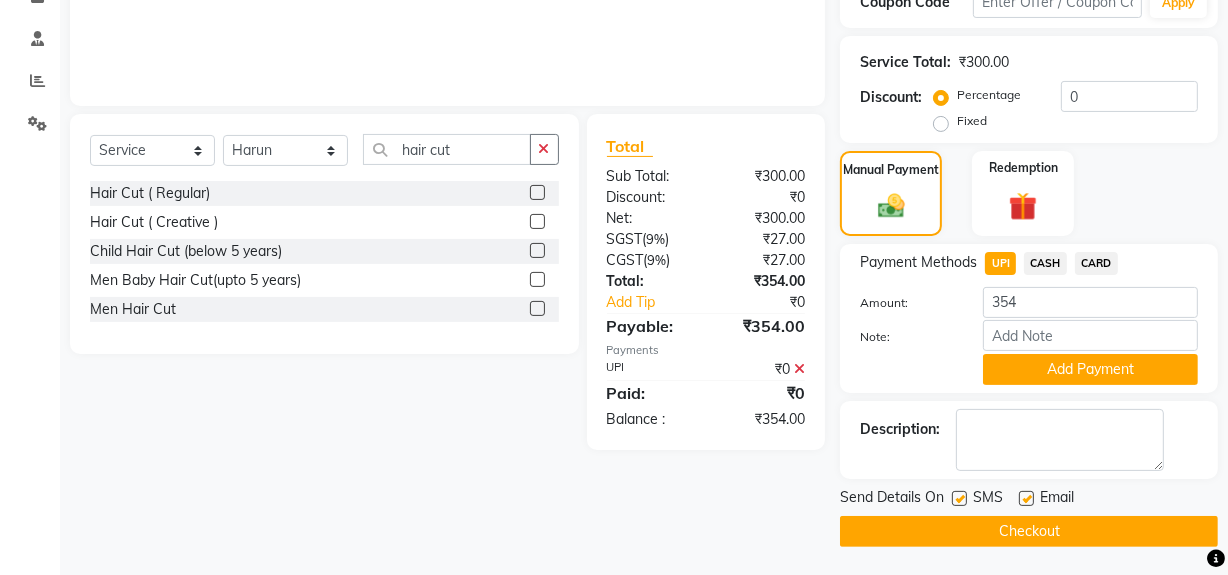 click on "CASH" 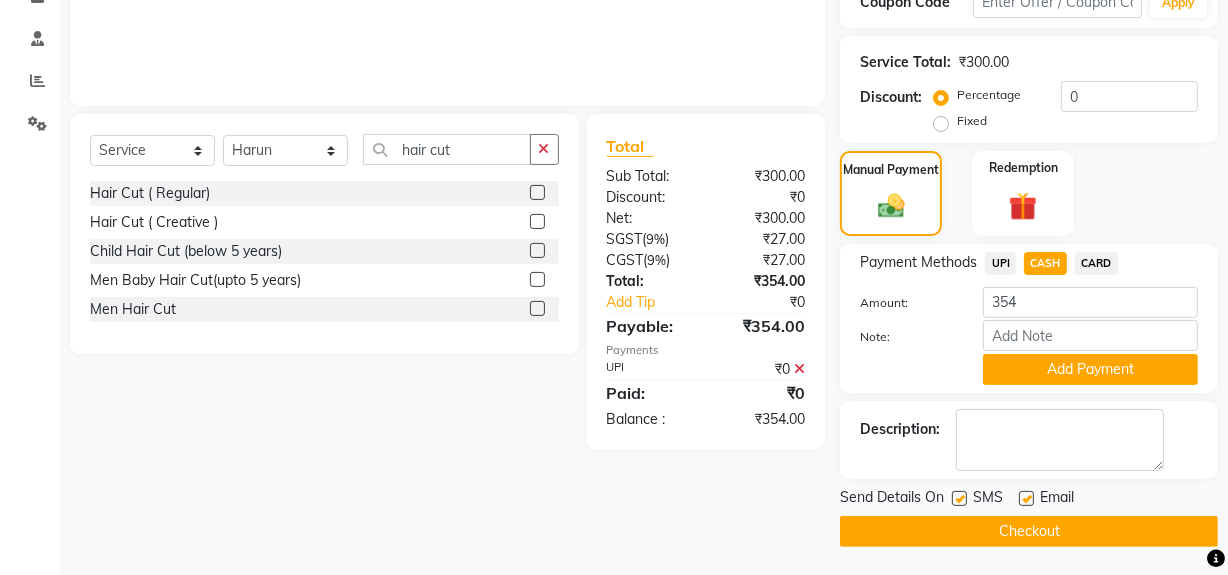 scroll, scrollTop: 0, scrollLeft: 0, axis: both 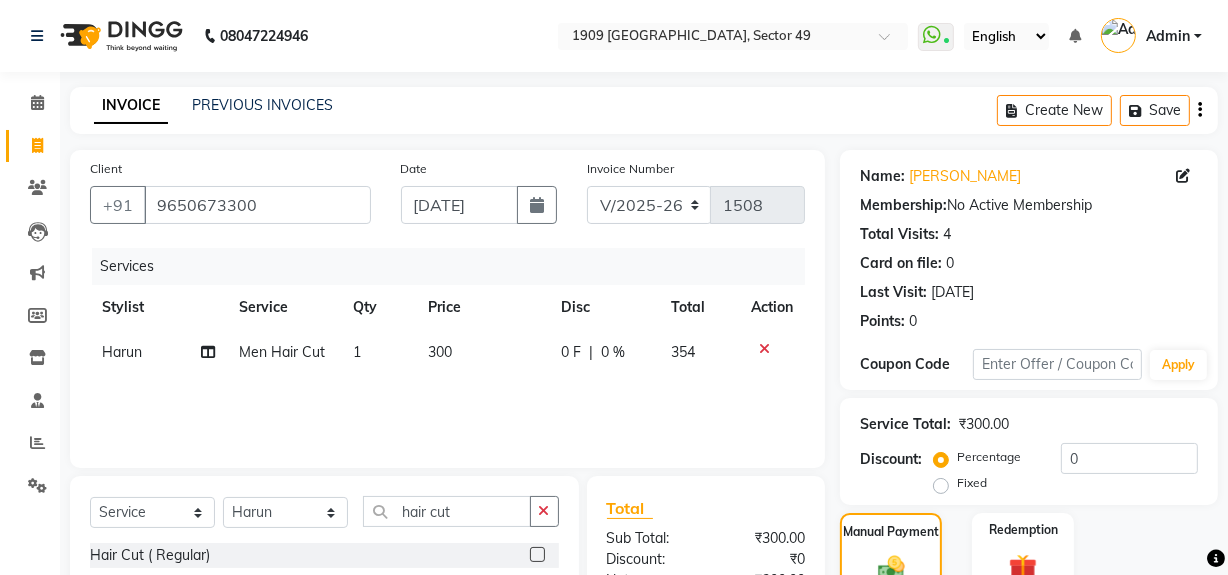 click 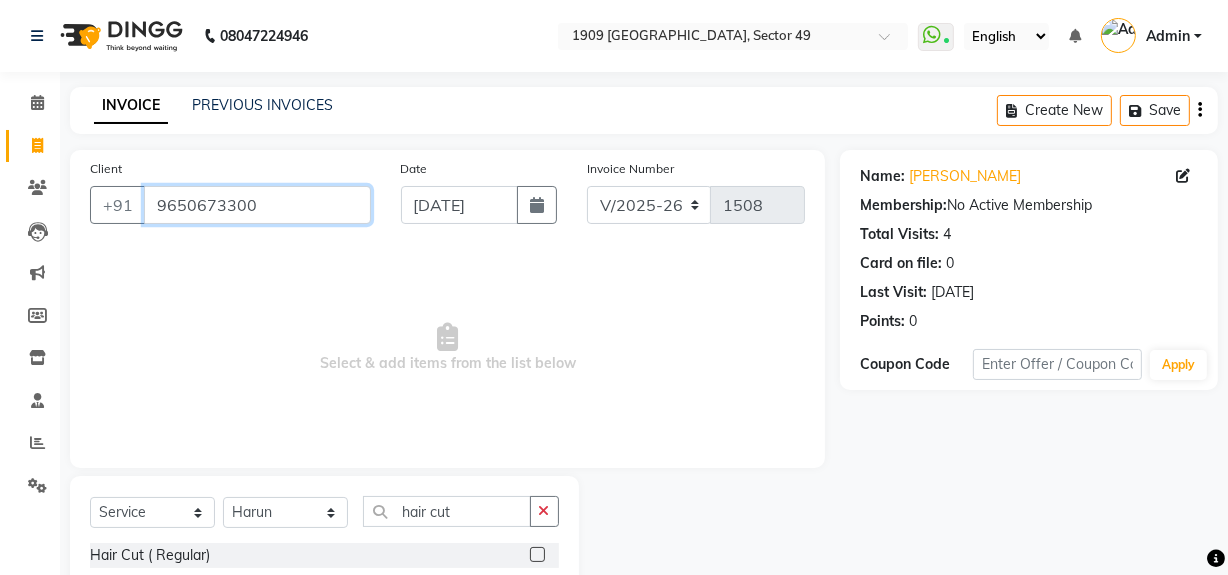 click on "9650673300" at bounding box center (257, 205) 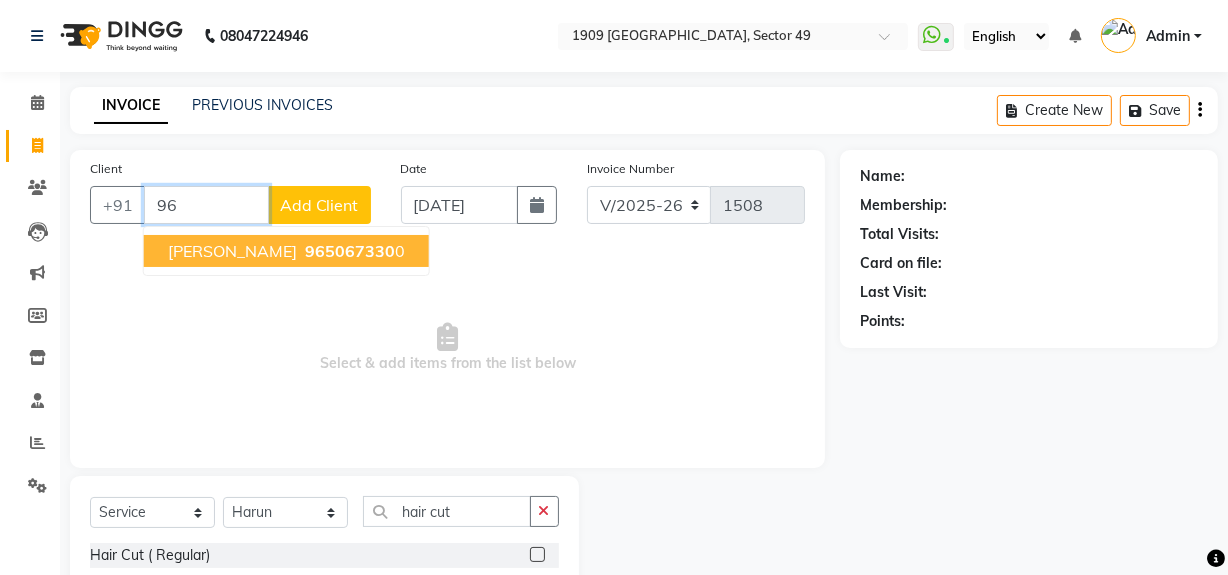 type on "9" 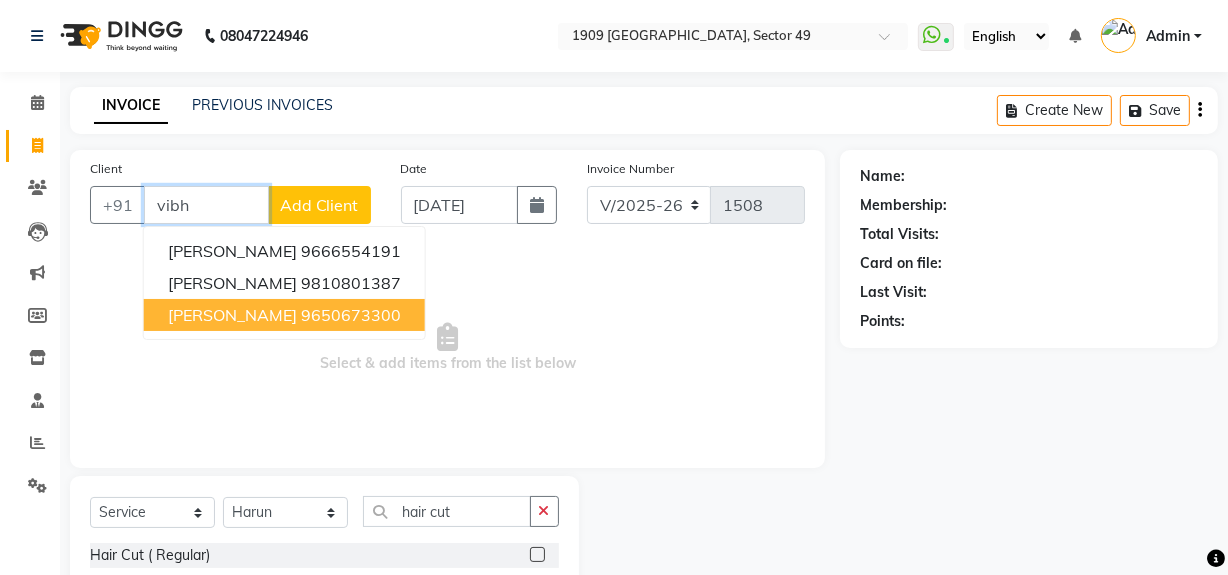 click on "9650673300" at bounding box center (351, 315) 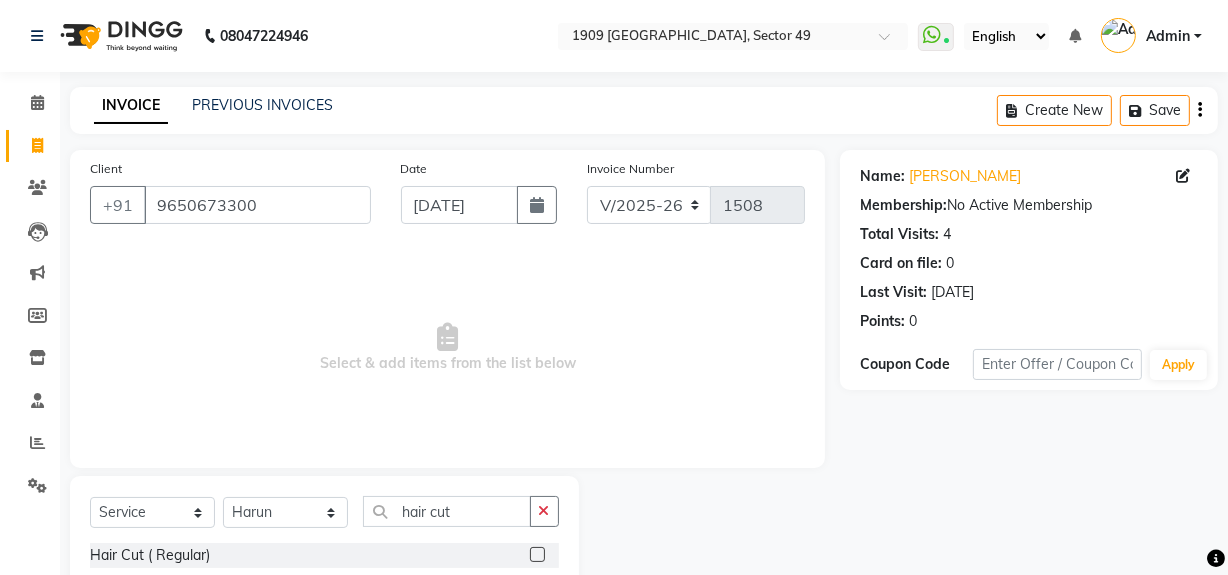 scroll, scrollTop: 170, scrollLeft: 0, axis: vertical 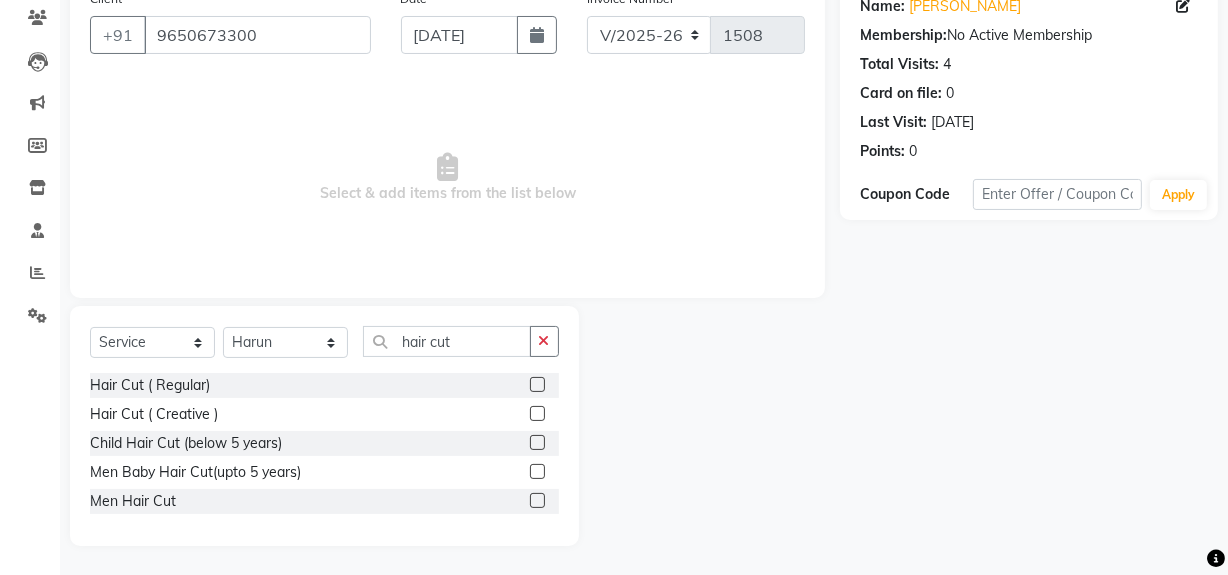 click 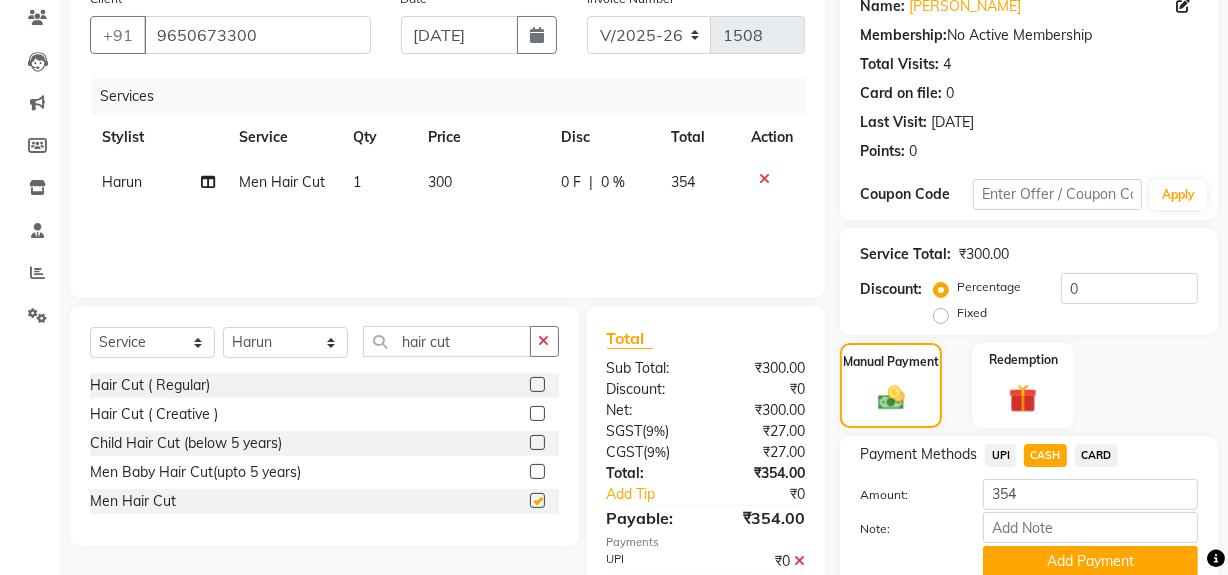 checkbox on "false" 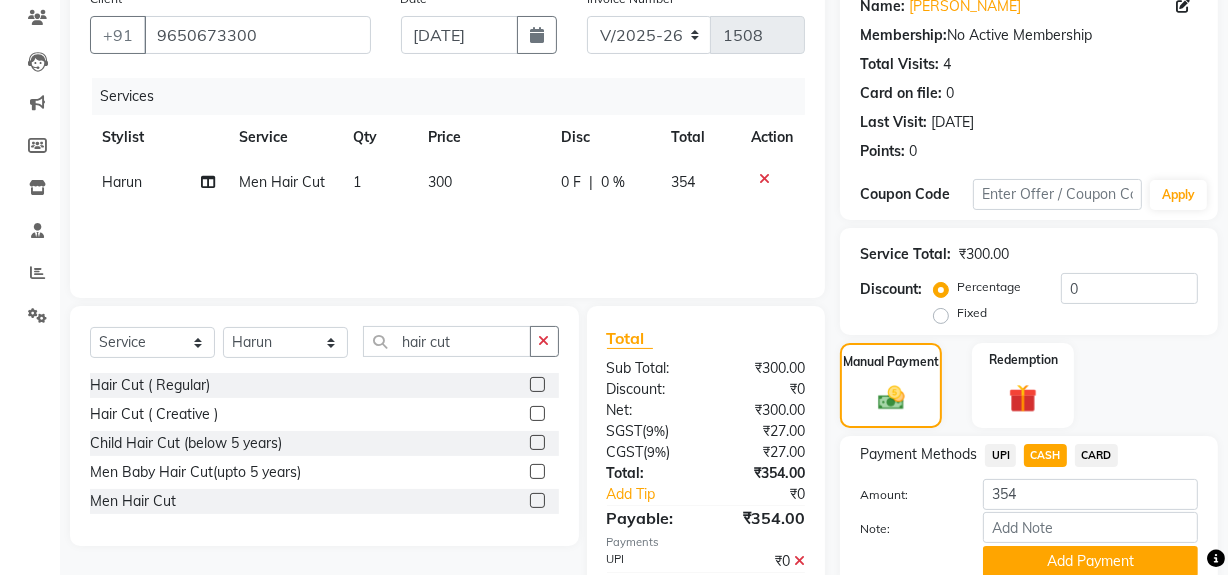 click on "UPI" 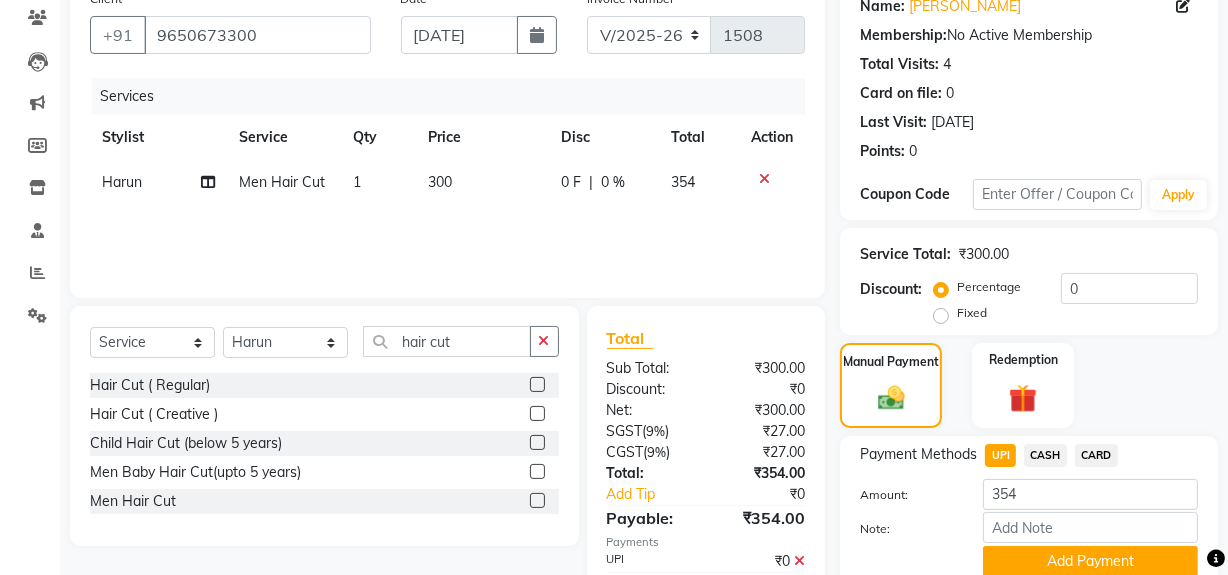 scroll, scrollTop: 362, scrollLeft: 0, axis: vertical 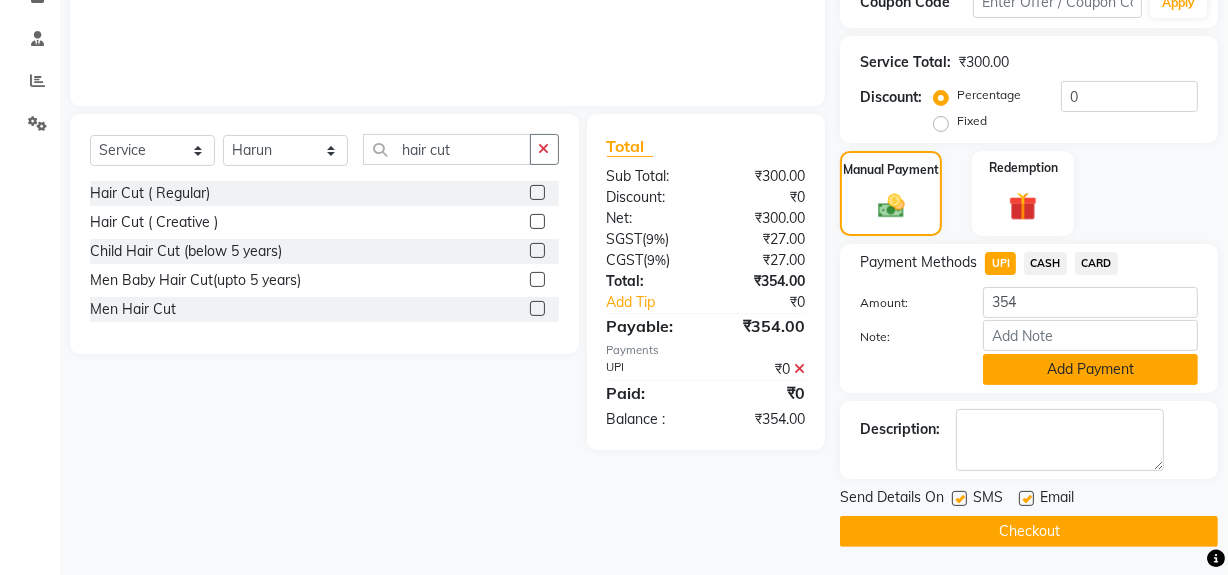 click on "Add Payment" 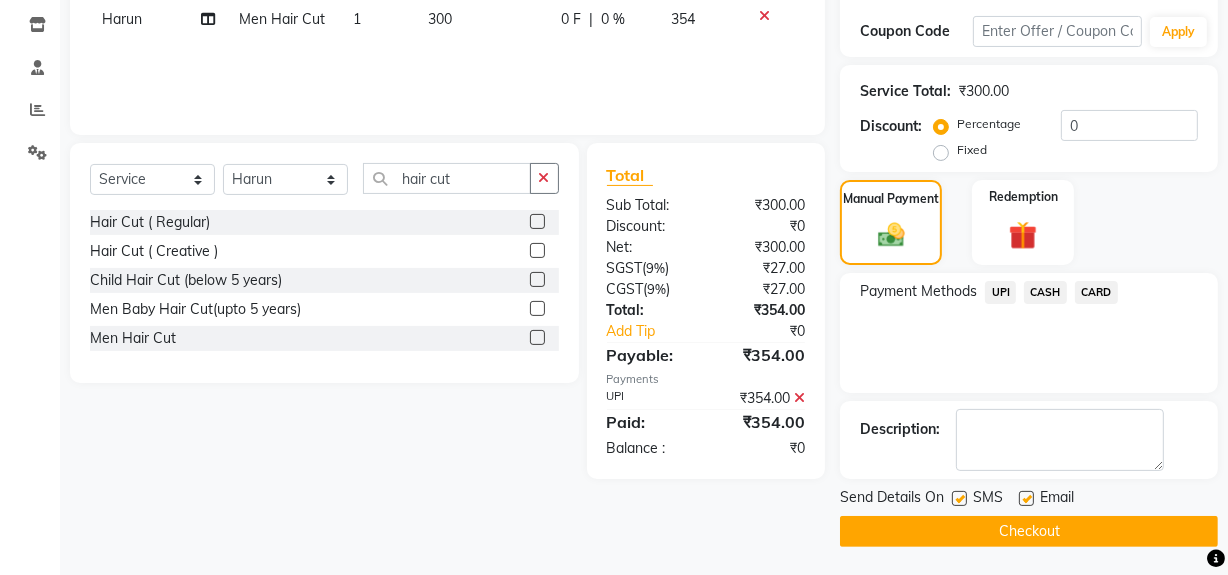 click on "Checkout" 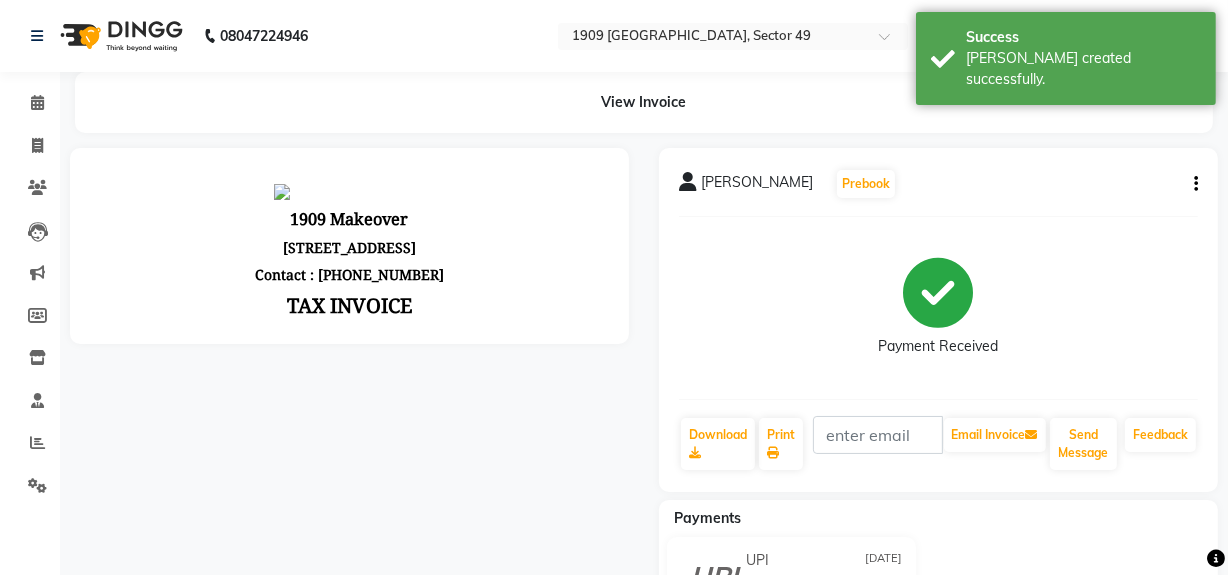 scroll, scrollTop: 0, scrollLeft: 0, axis: both 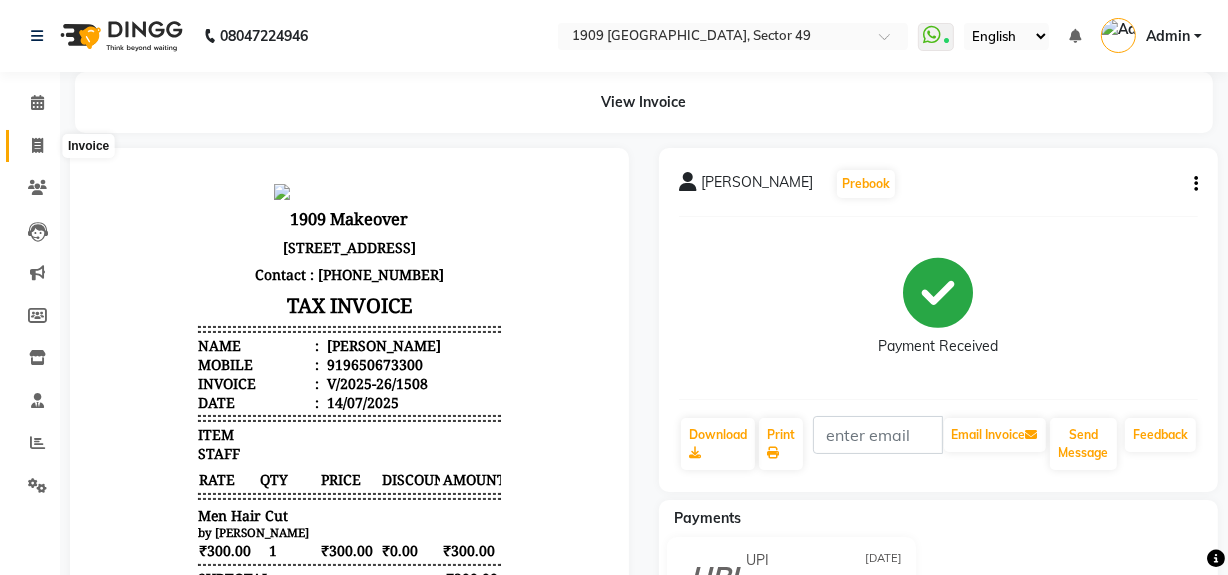 click 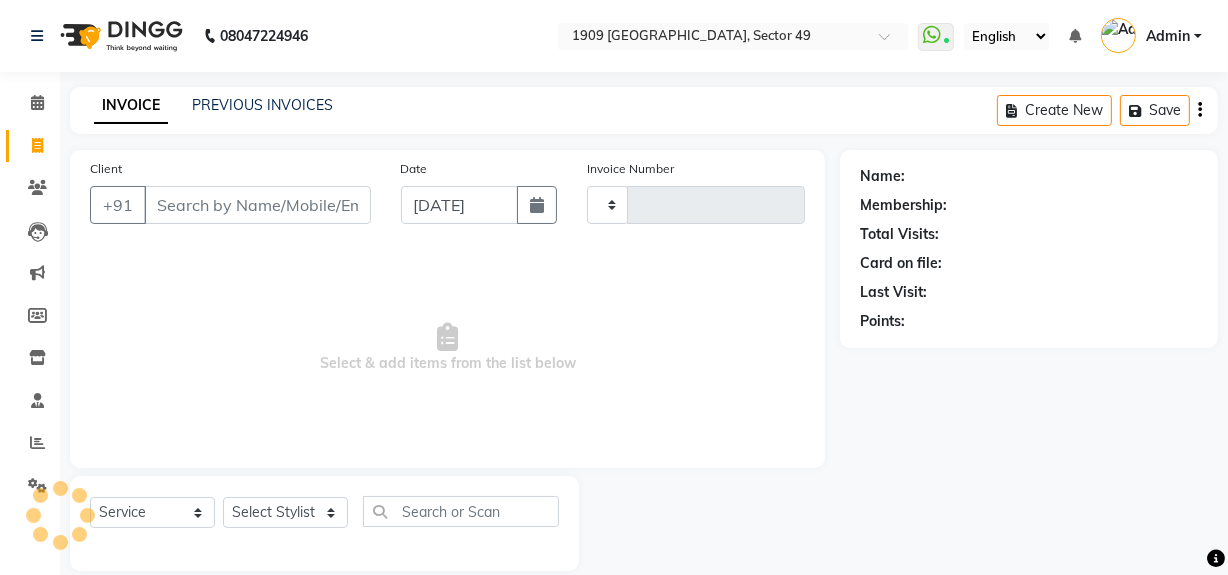 scroll, scrollTop: 26, scrollLeft: 0, axis: vertical 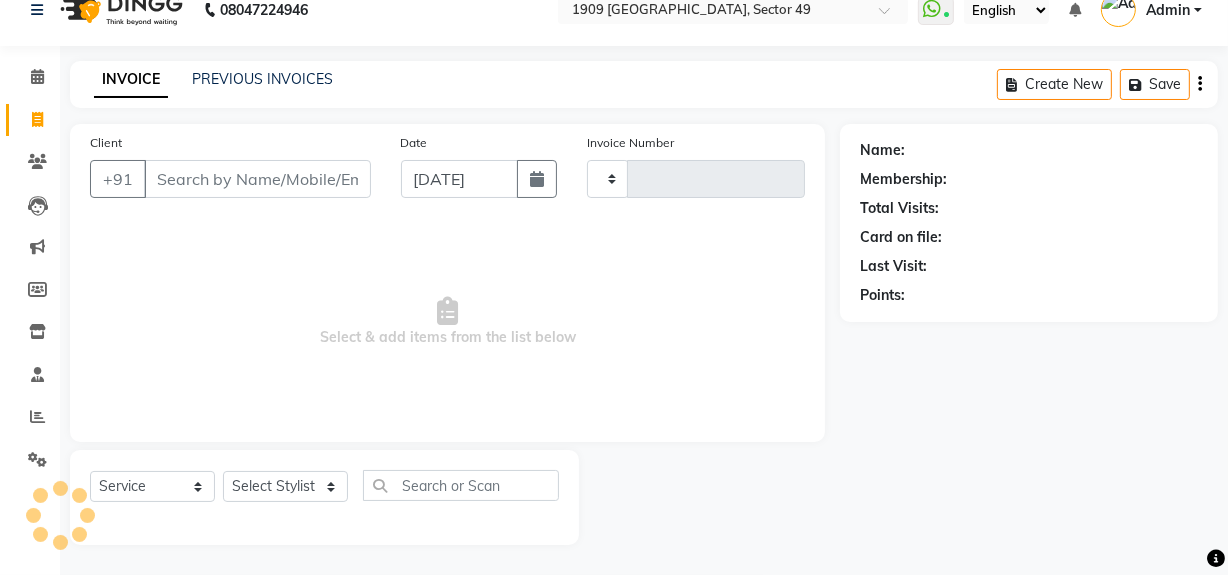type on "1509" 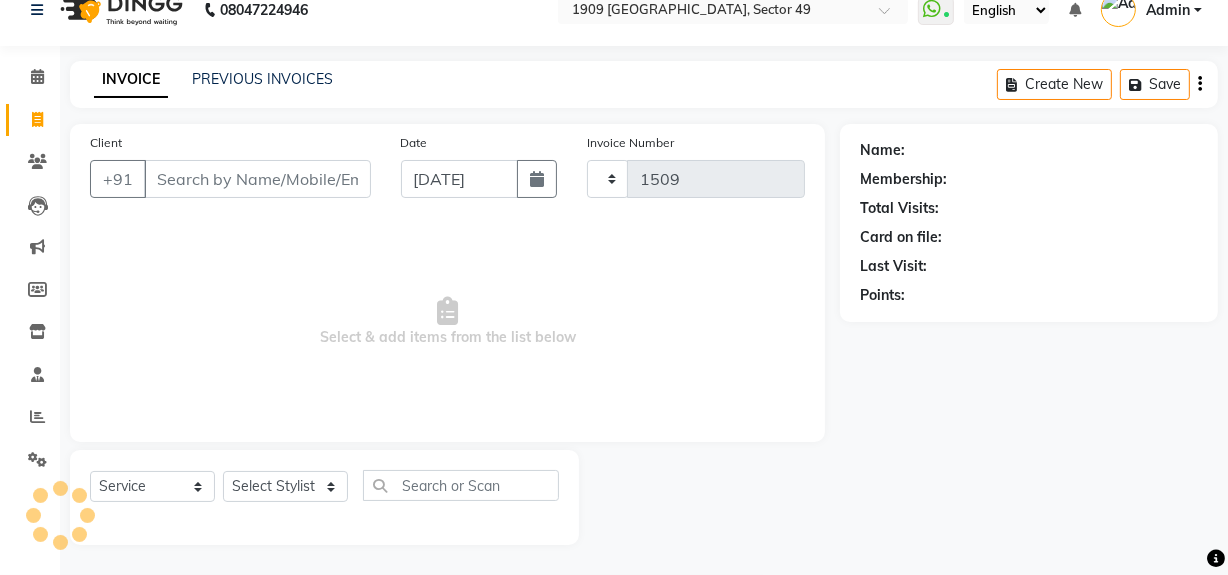 select on "6923" 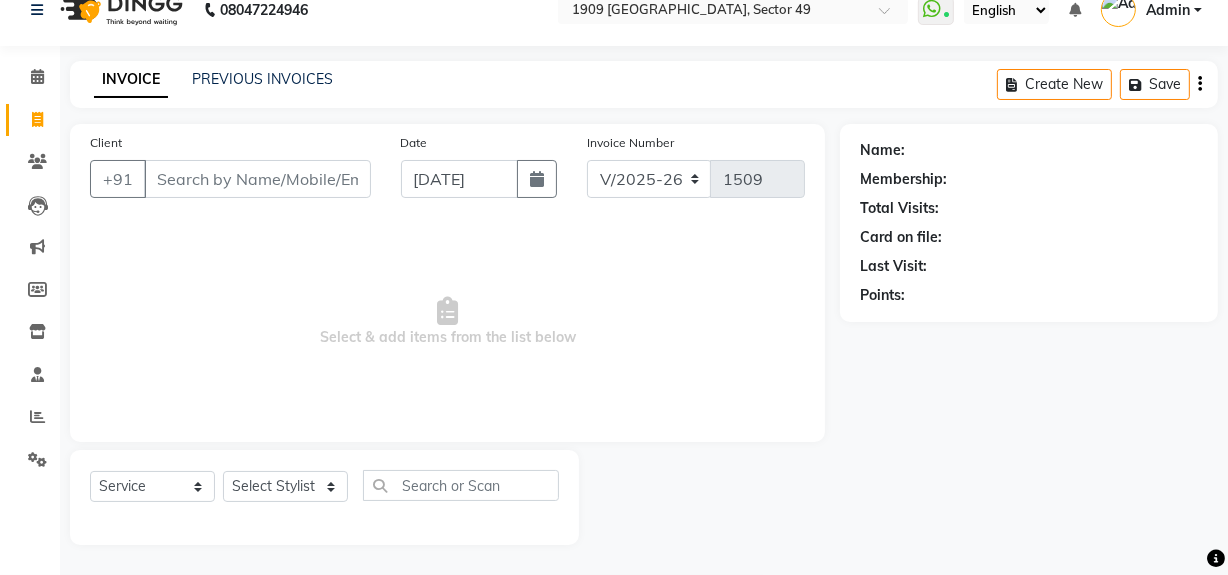 click on "Client" at bounding box center (257, 179) 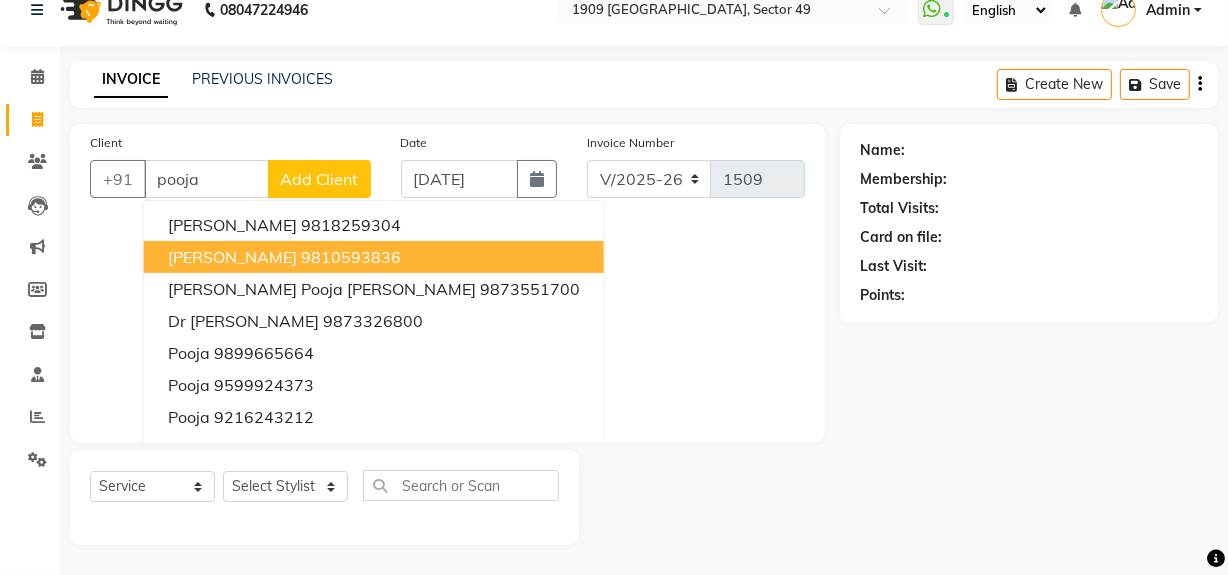 click on "9810593836" at bounding box center (351, 257) 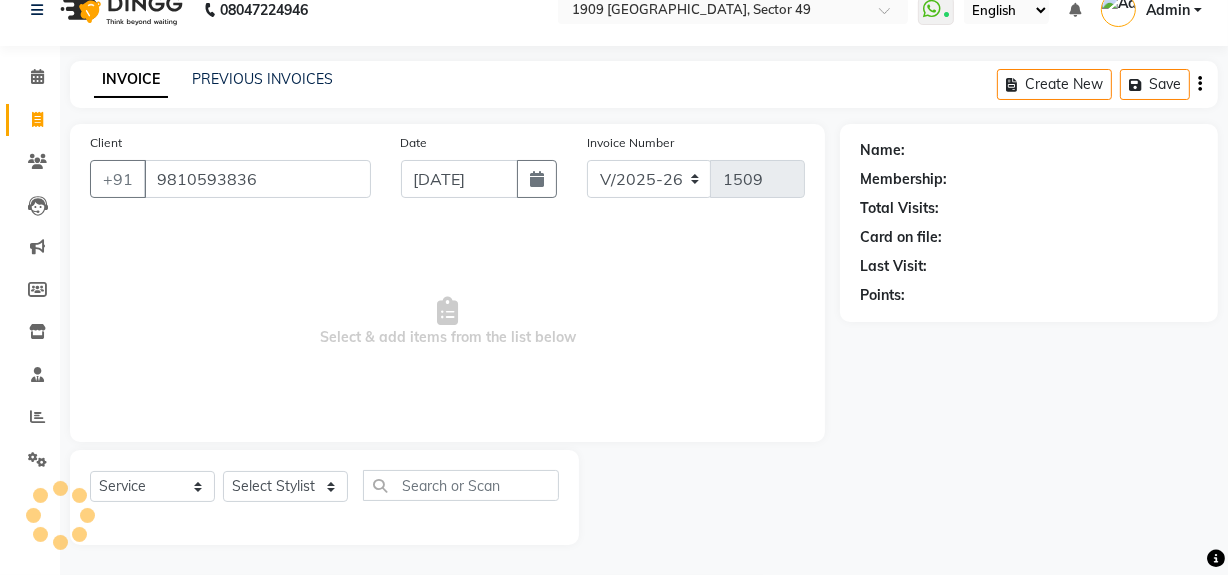 type on "9810593836" 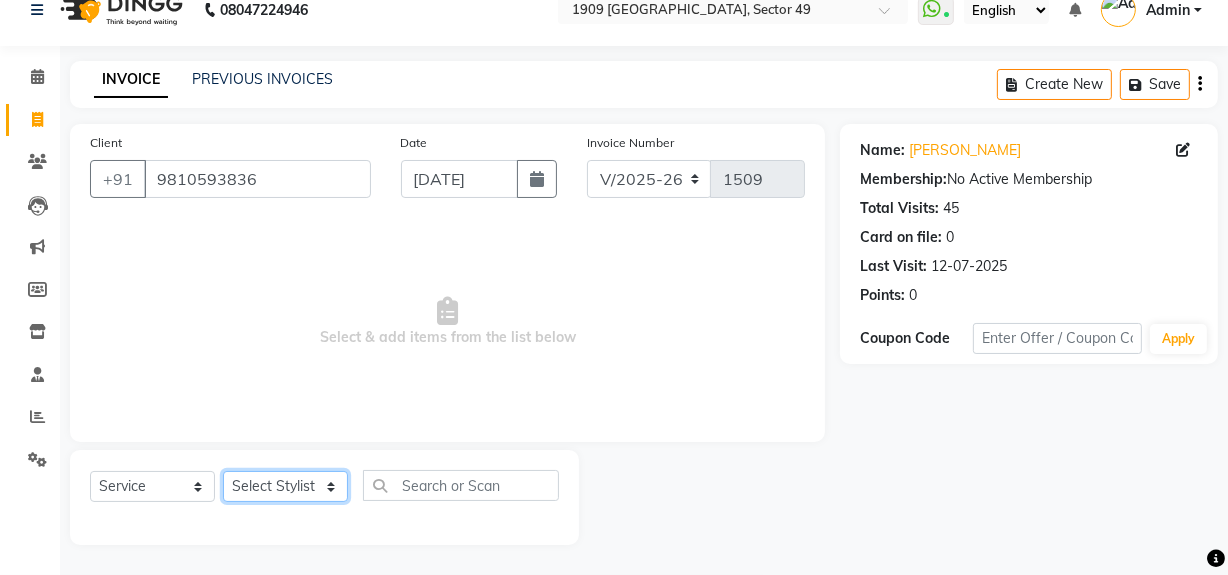 click on "Select Stylist [PERSON_NAME] [PERSON_NAME] House Sale Jyoti Nisha [PERSON_NAME] [PERSON_NAME] Veer [PERSON_NAME] Vishal" 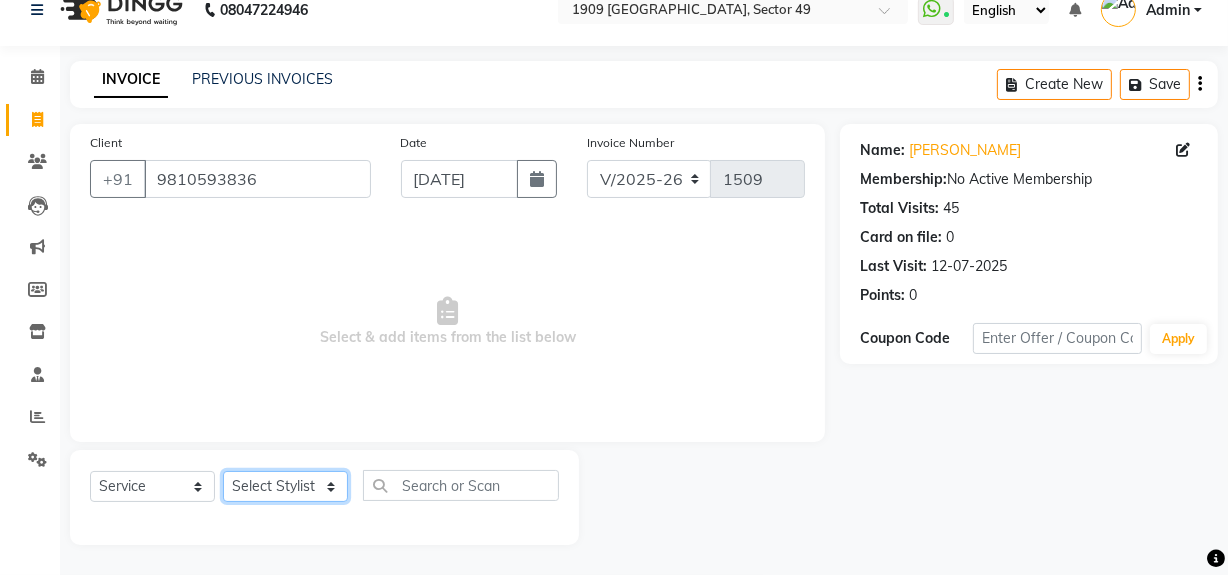 select on "57120" 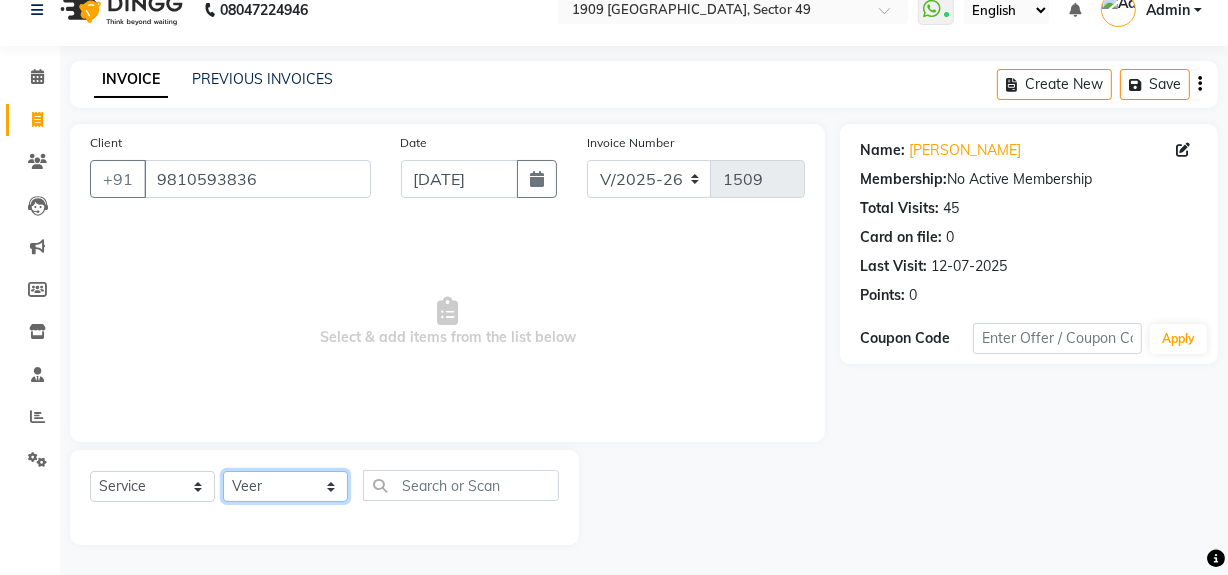 click on "Select Stylist [PERSON_NAME] [PERSON_NAME] House Sale Jyoti Nisha [PERSON_NAME] [PERSON_NAME] Veer [PERSON_NAME] Vishal" 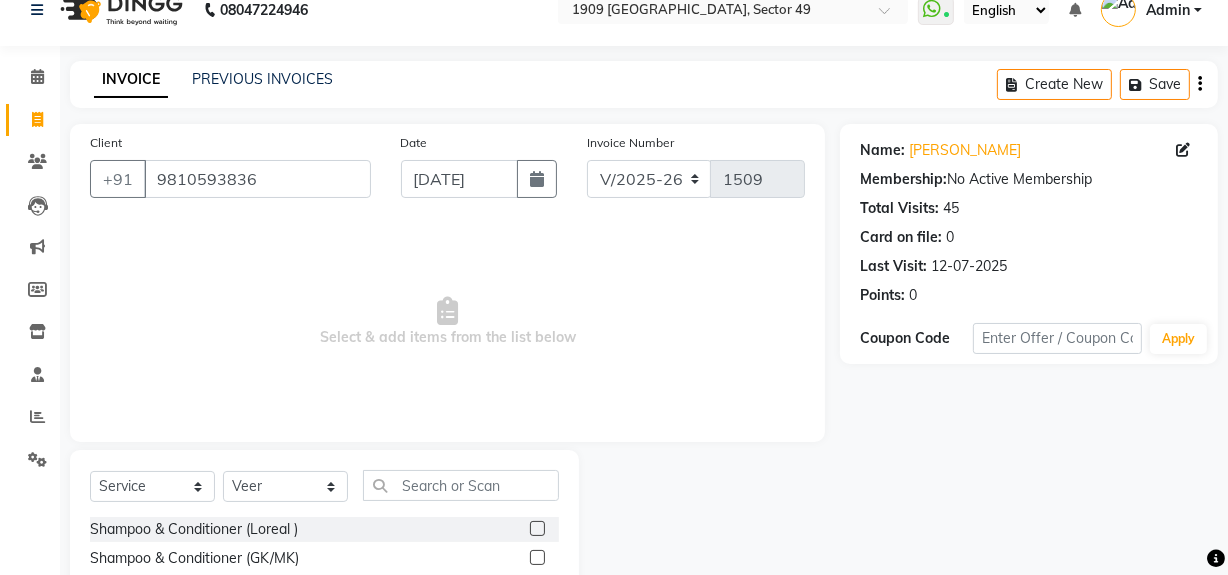 click 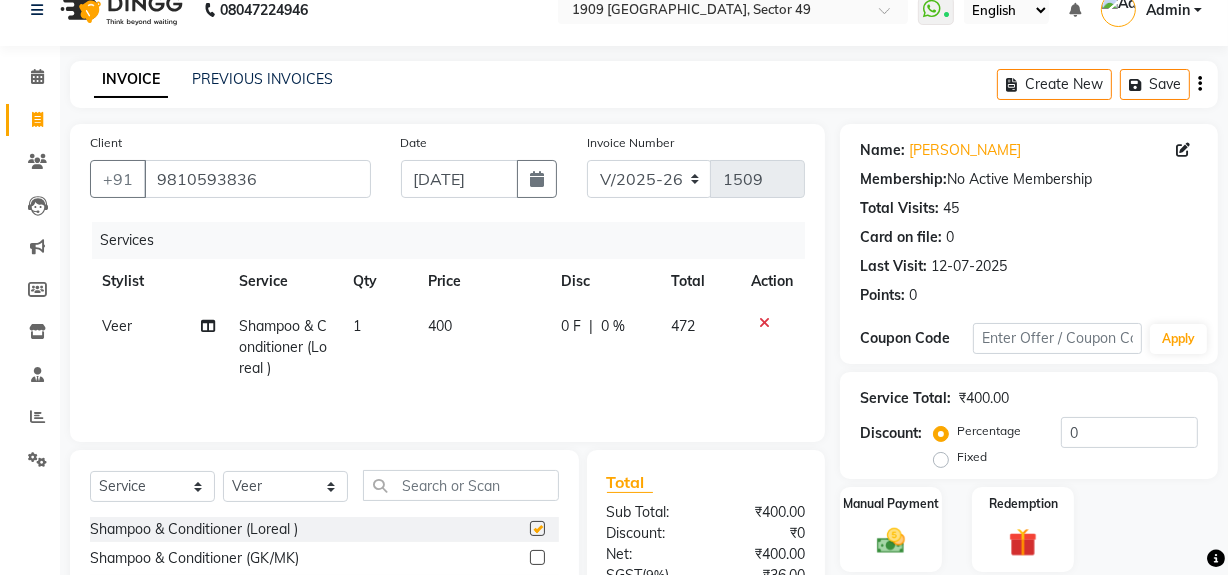 checkbox on "false" 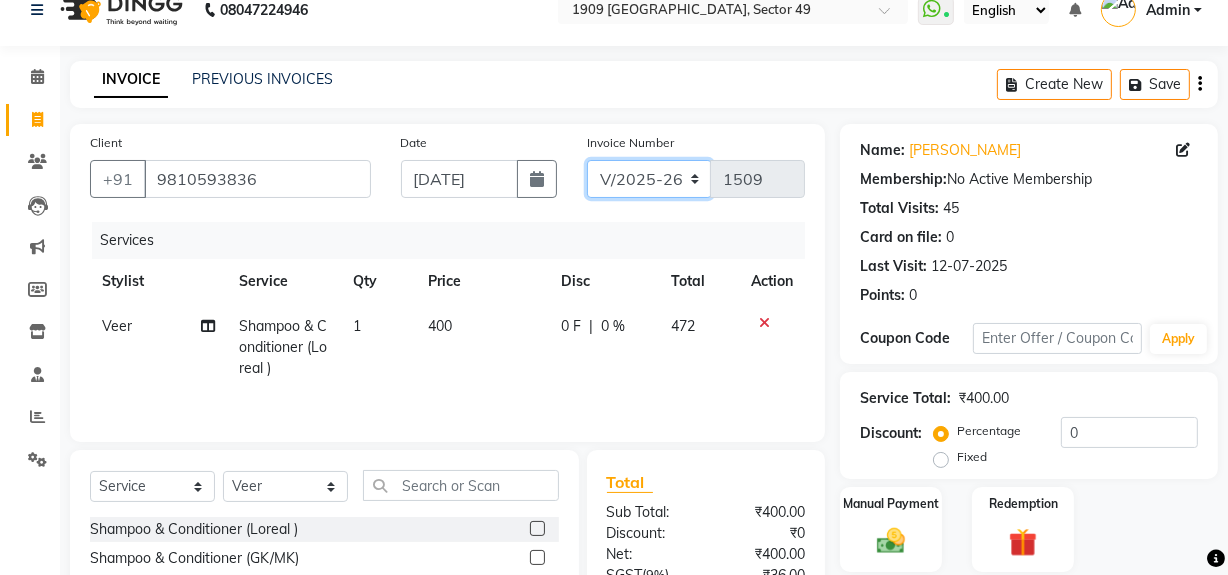 click on "V/2025 V/2025-26" 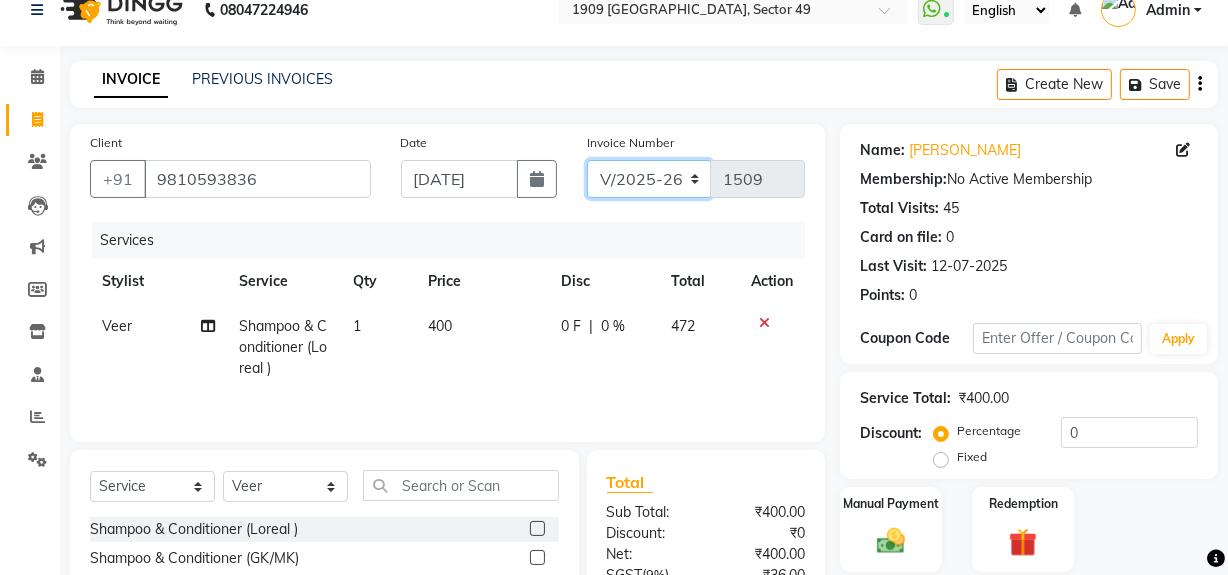 select on "6924" 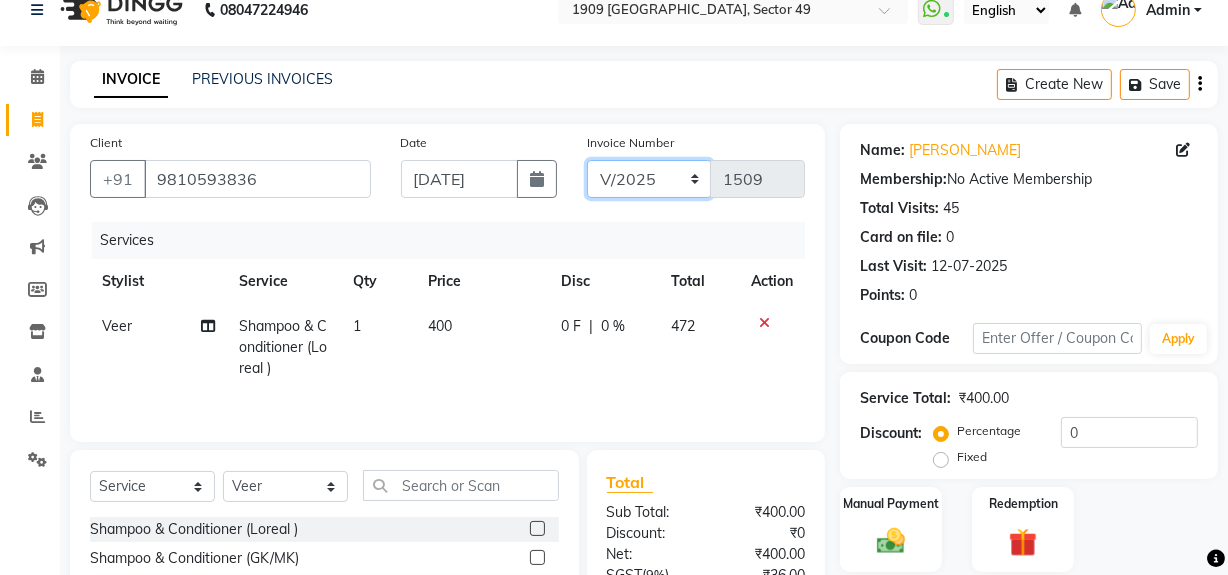 click on "V/2025 V/2025-26" 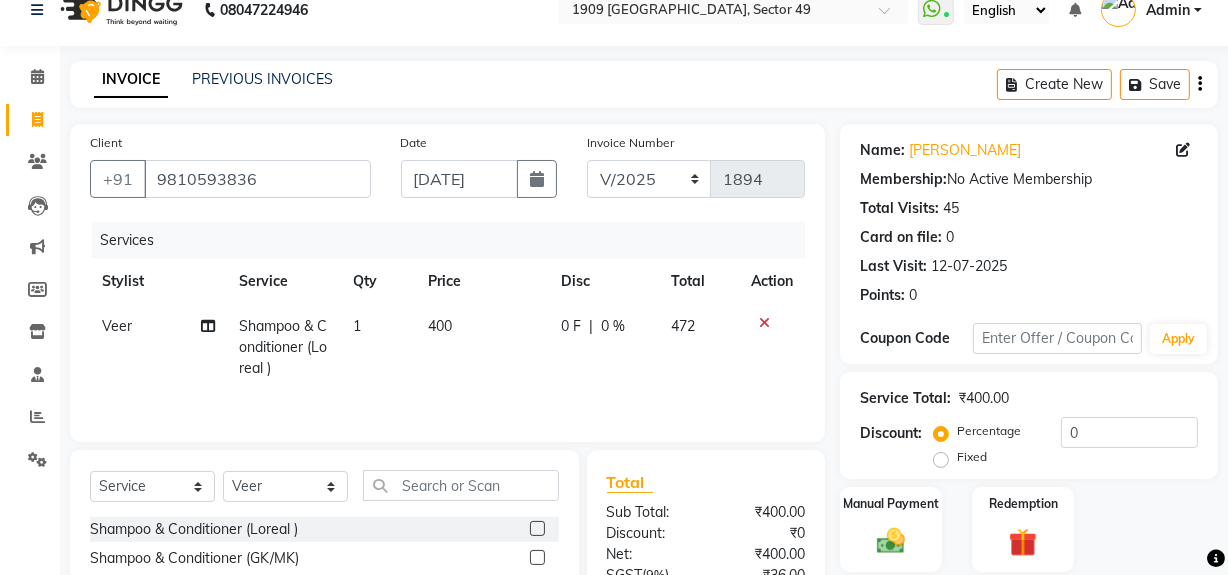 click on "Create New   Save" 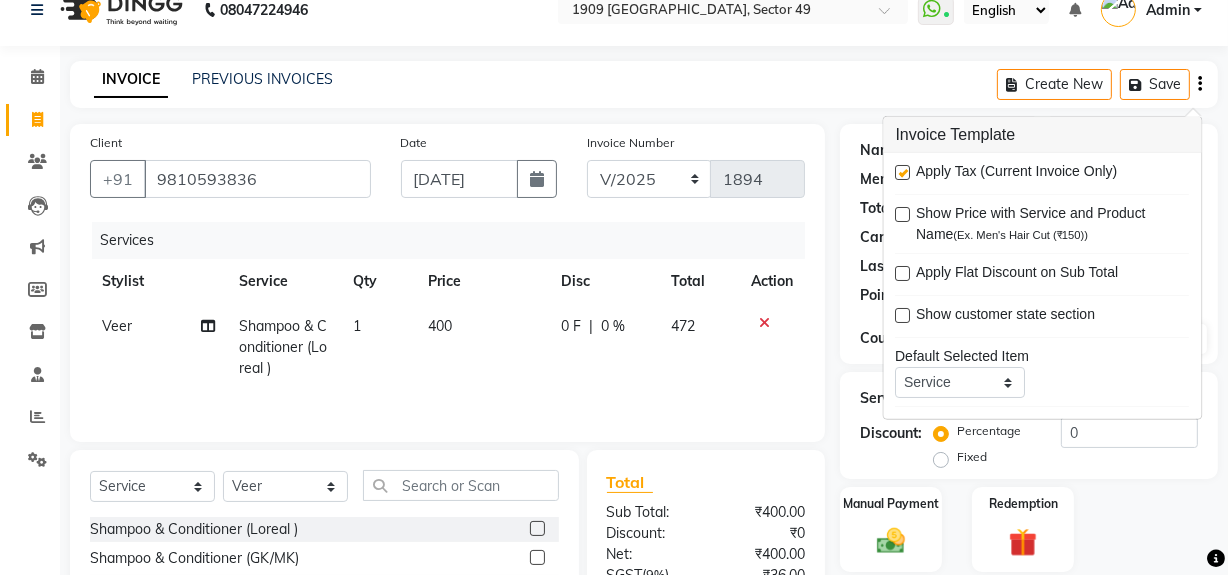 click at bounding box center (903, 172) 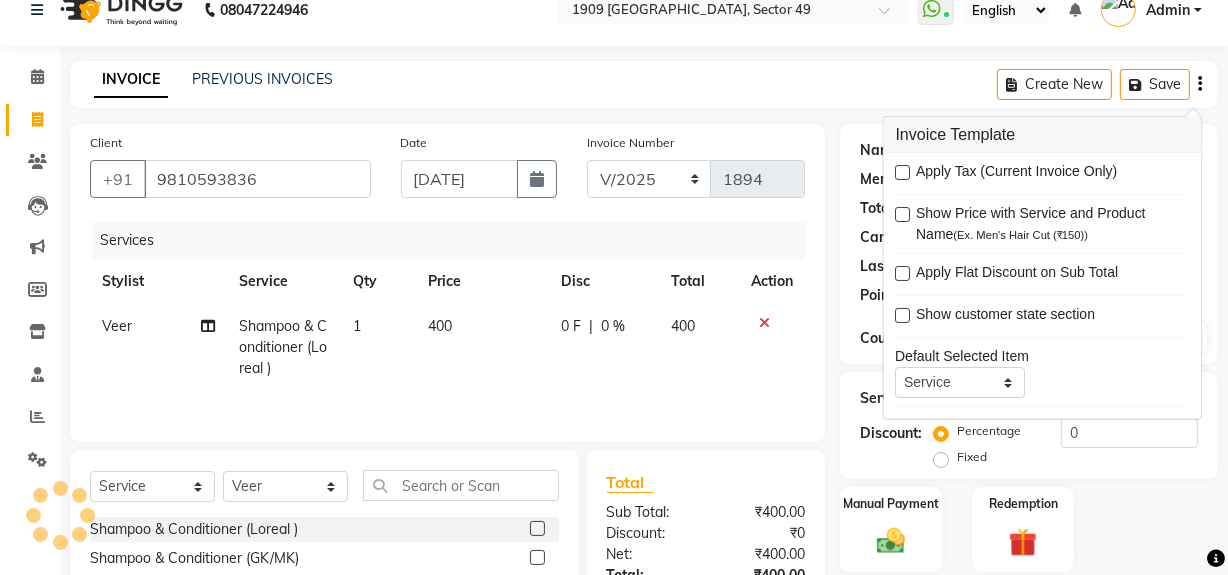scroll, scrollTop: 226, scrollLeft: 0, axis: vertical 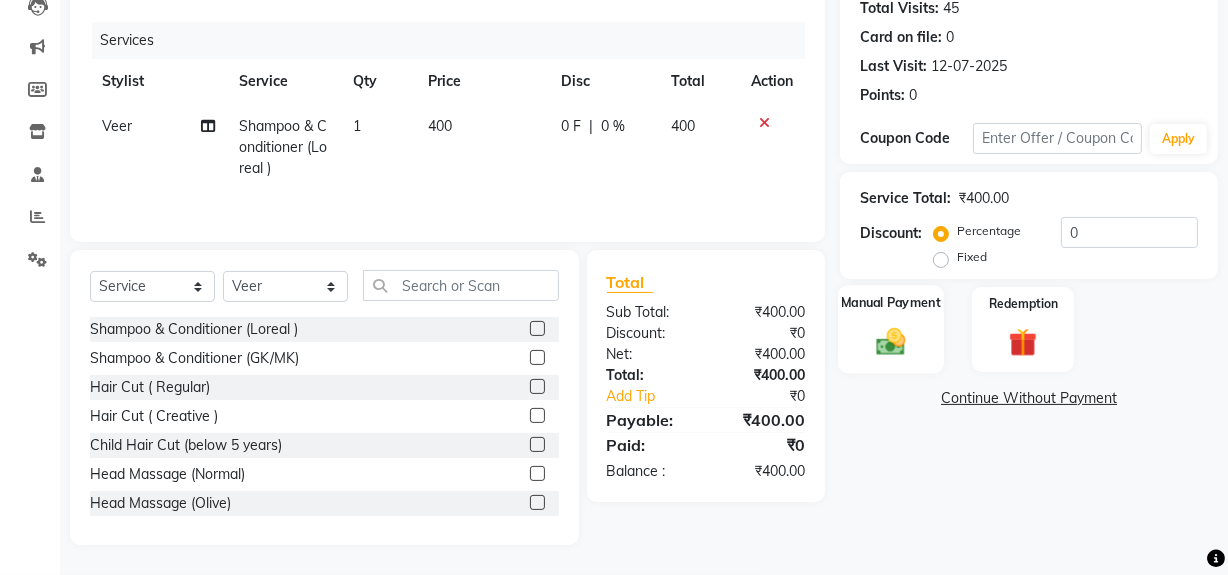 click 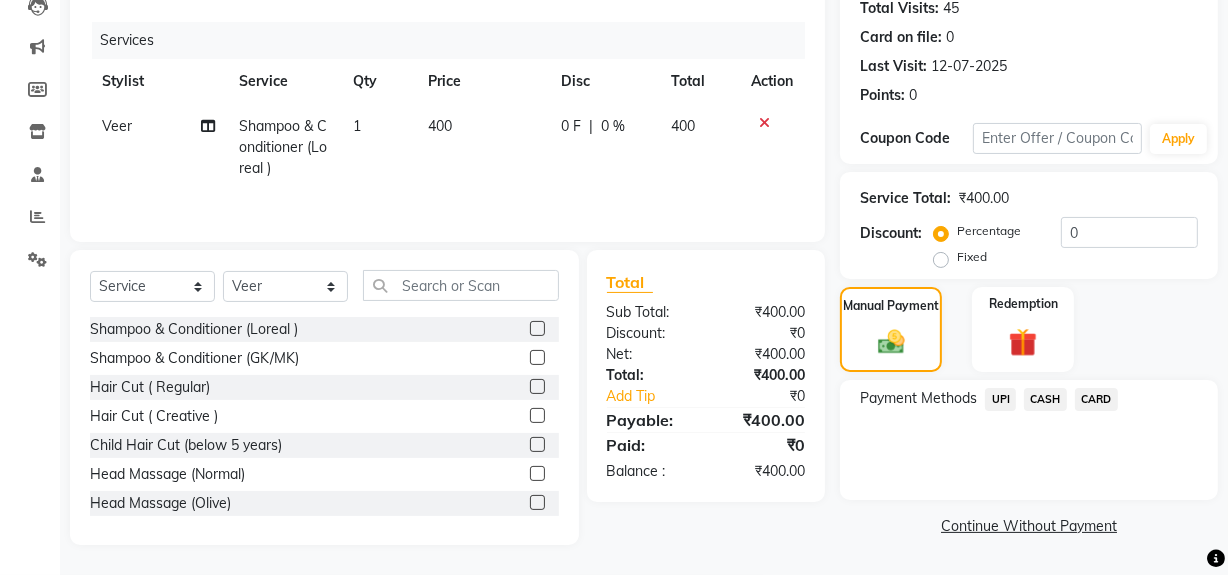 click on "CASH" 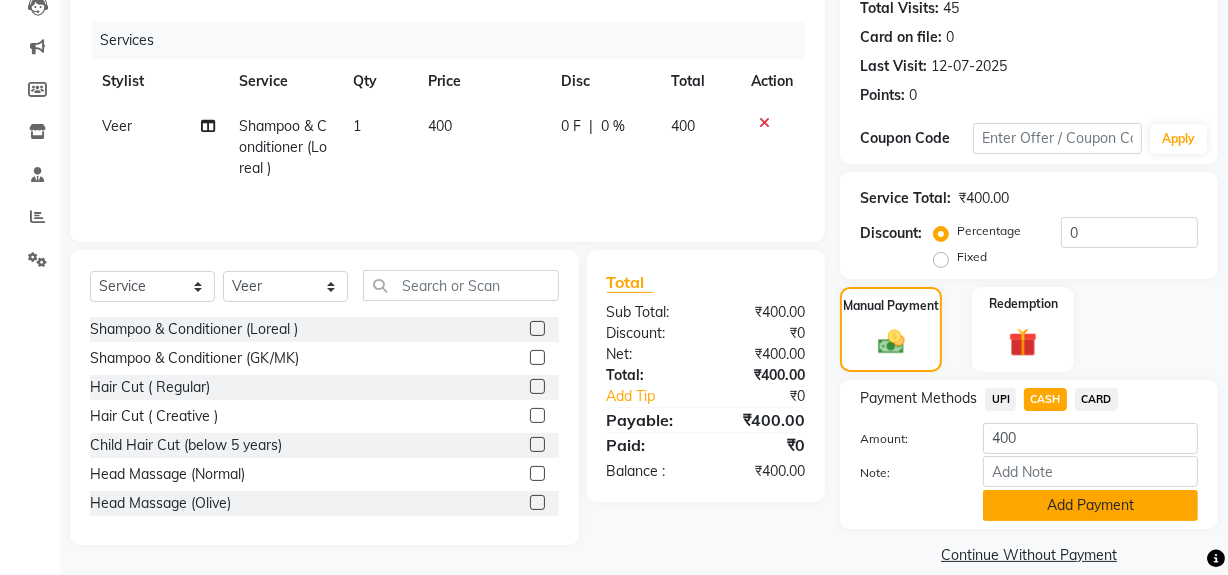 click on "Add Payment" 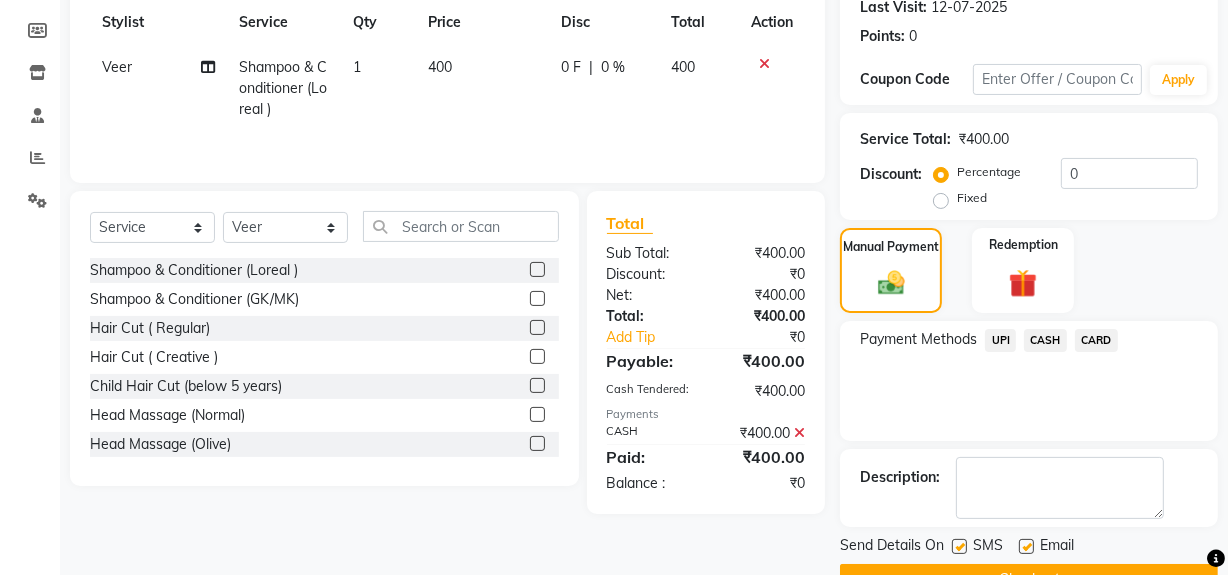 scroll, scrollTop: 333, scrollLeft: 0, axis: vertical 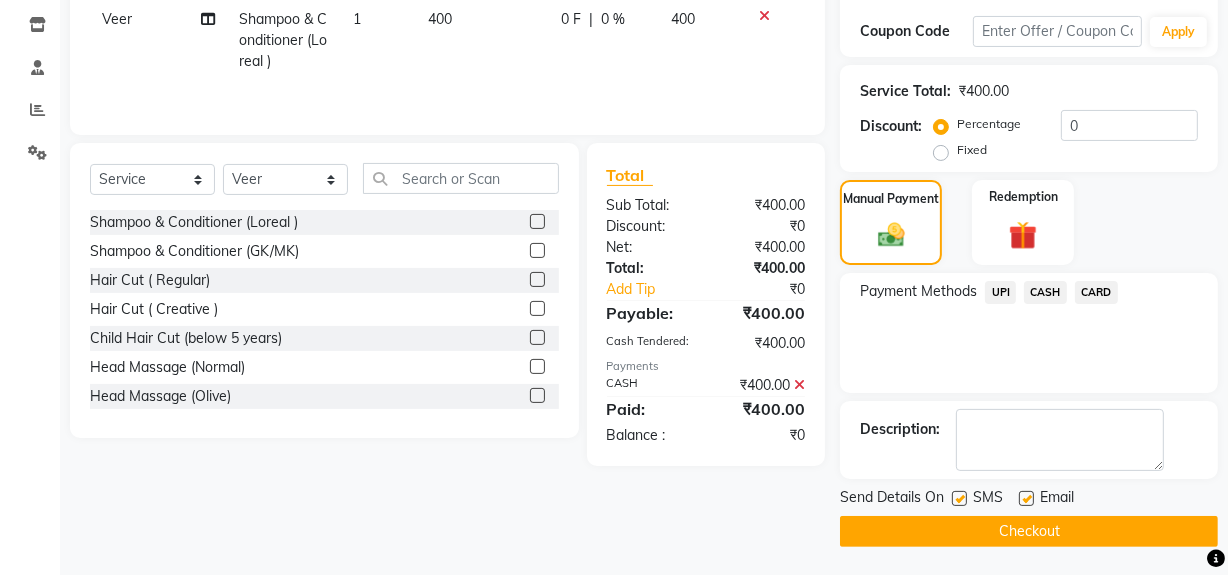 click on "Checkout" 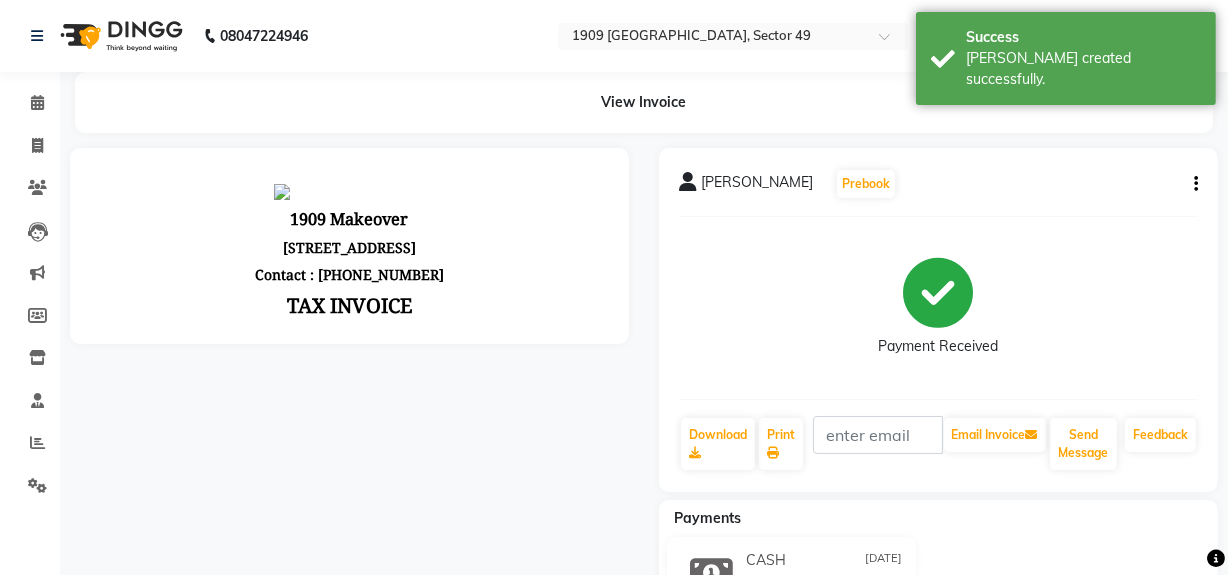 scroll, scrollTop: 0, scrollLeft: 0, axis: both 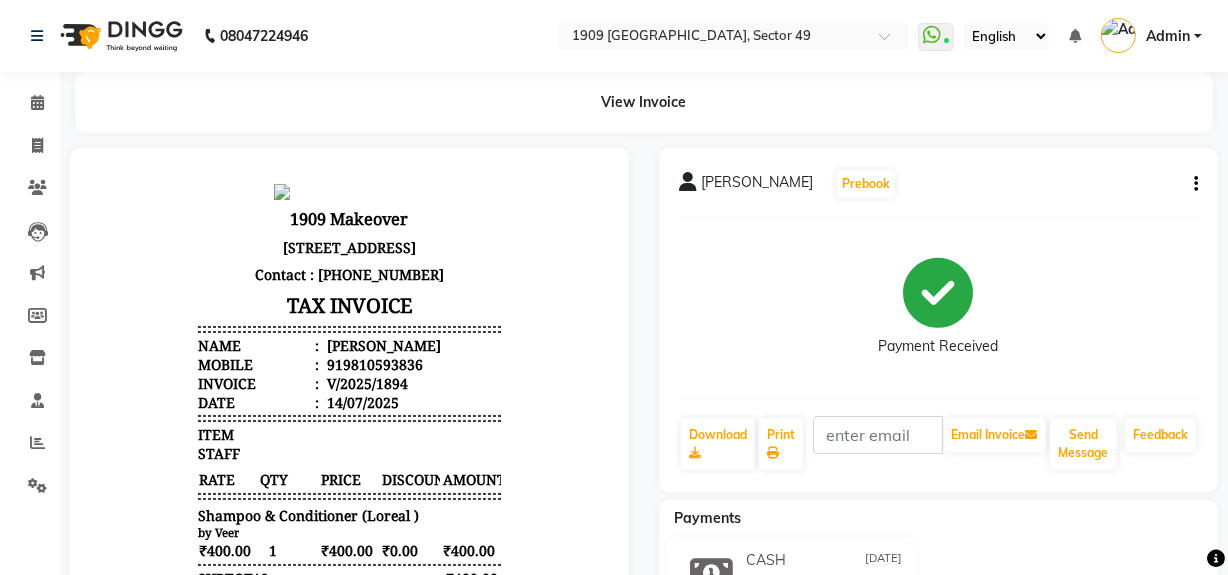 click on "pooja [PERSON_NAME]  Prebook   Payment Received  Download  Print   Email Invoice   Send Message Feedback" 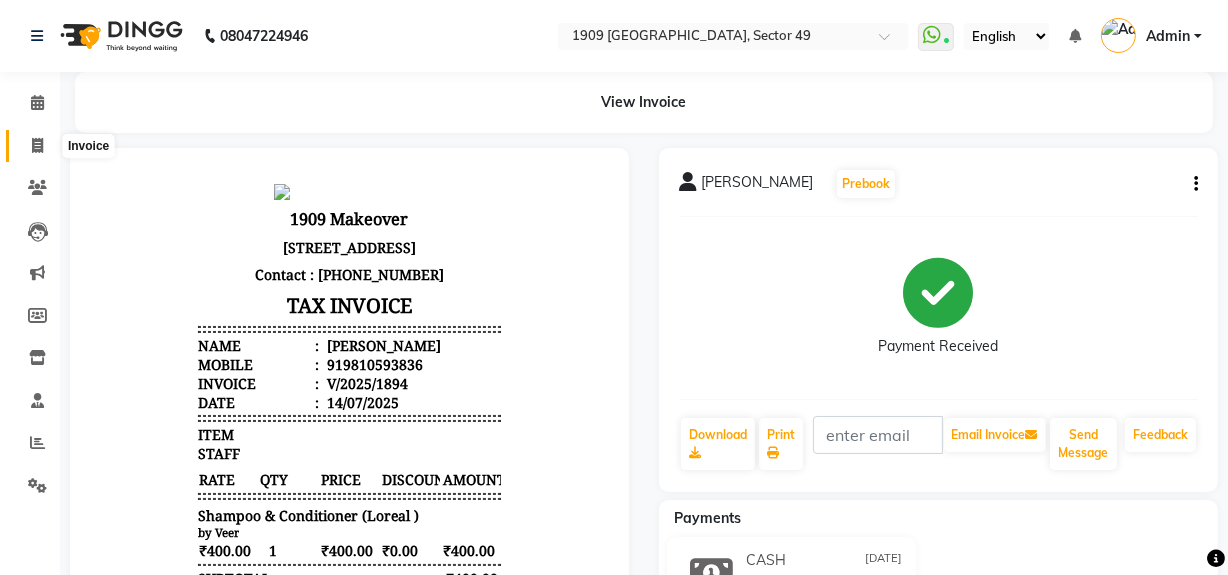 click 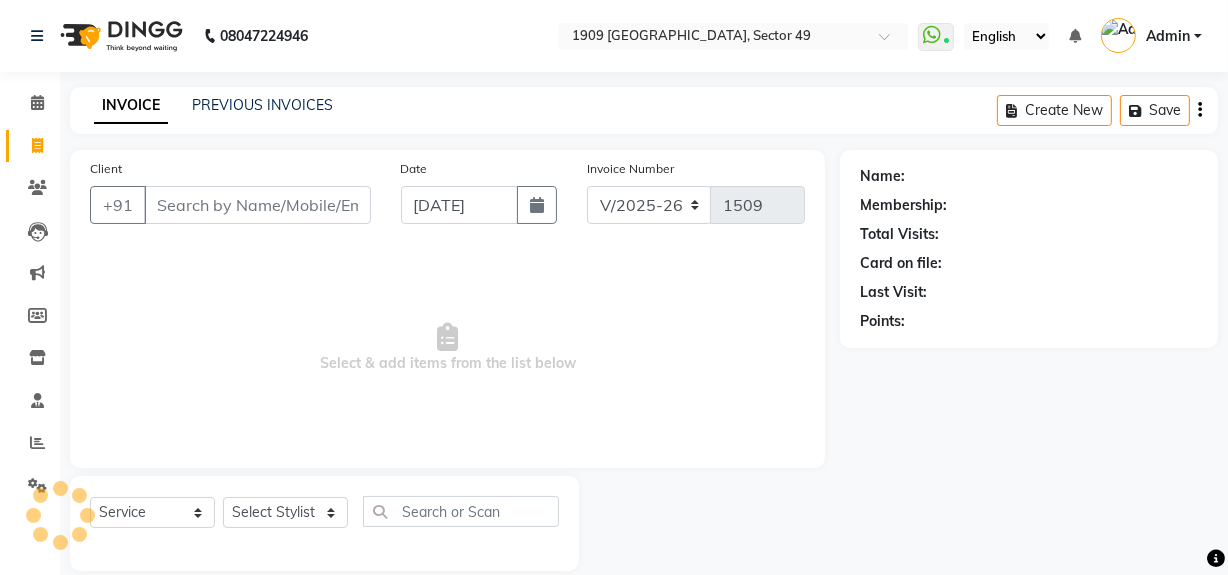 scroll, scrollTop: 26, scrollLeft: 0, axis: vertical 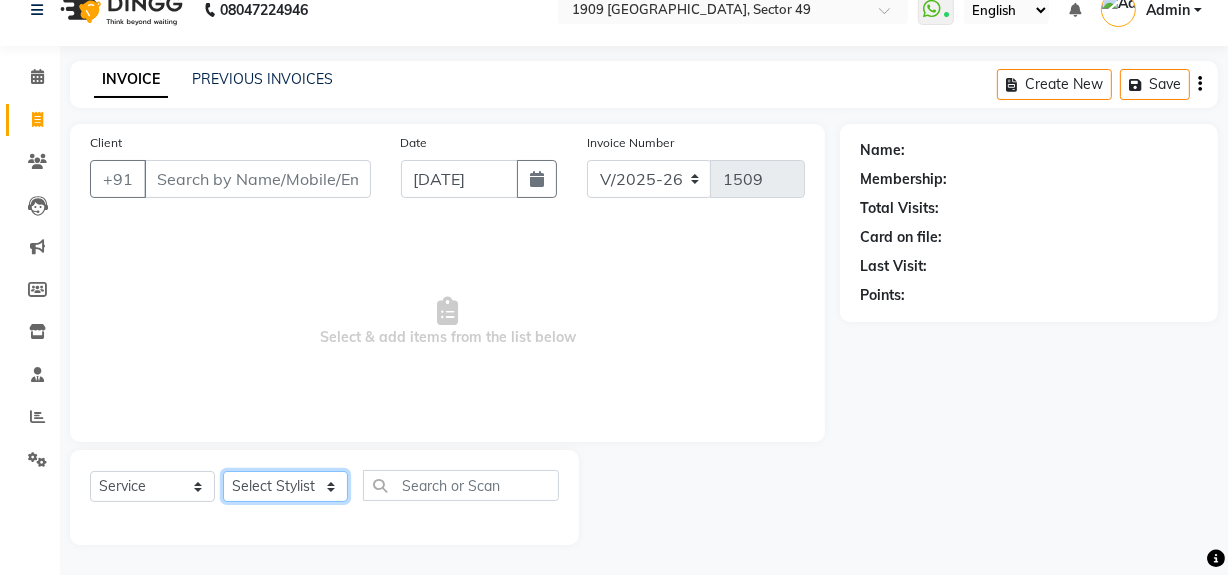 click on "Select Stylist [PERSON_NAME] [PERSON_NAME] House Sale Jyoti Nisha [PERSON_NAME] [PERSON_NAME] Veer [PERSON_NAME] Vishal" 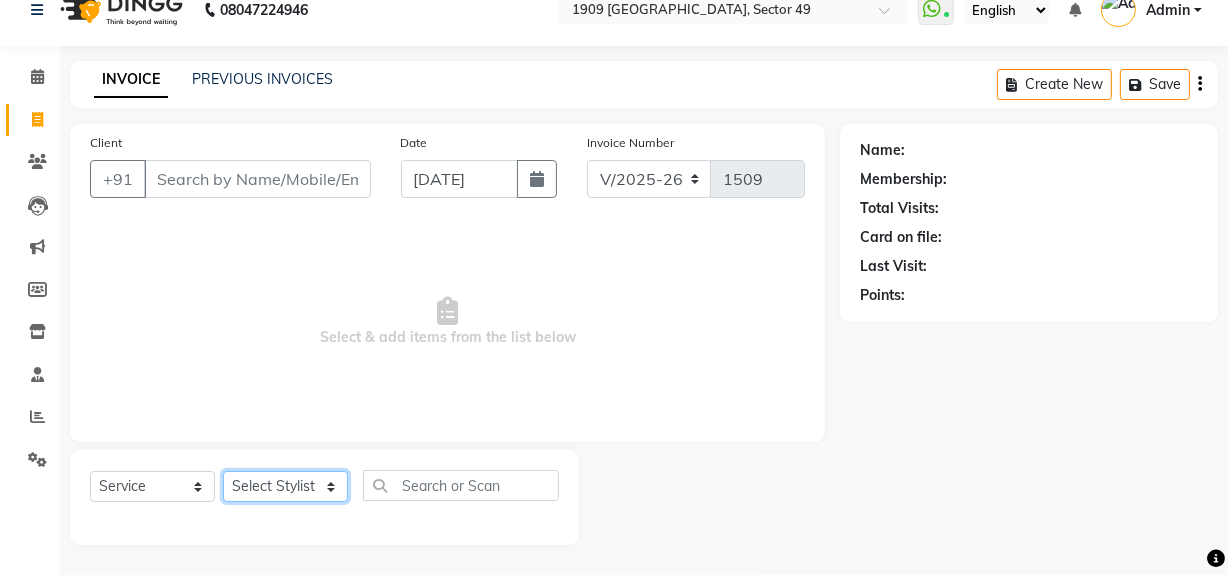 select on "57114" 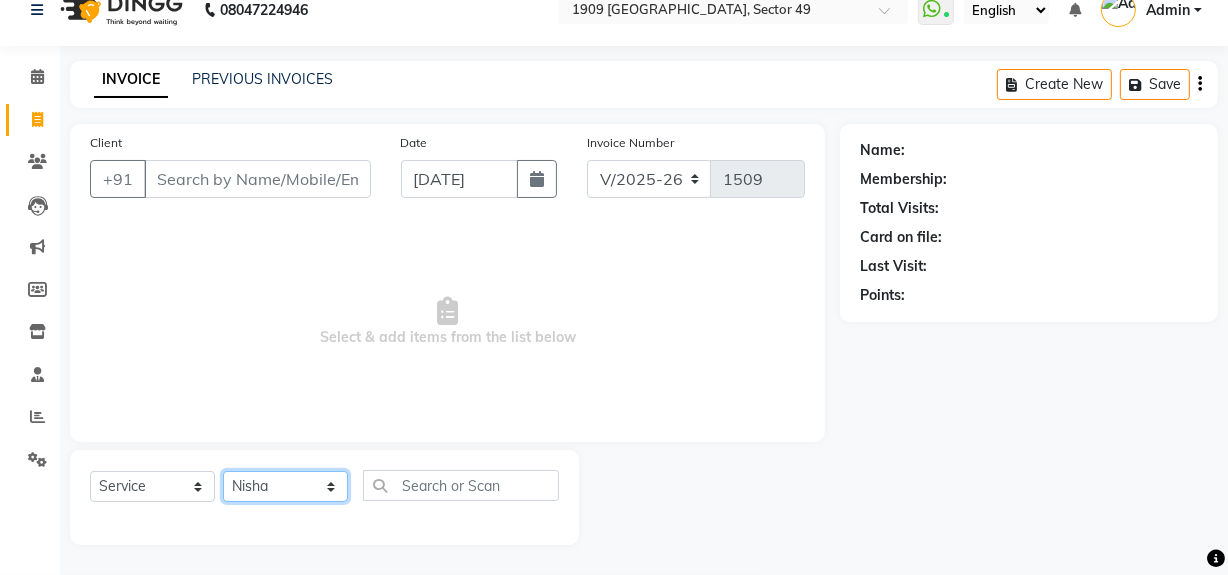 click on "Select Stylist [PERSON_NAME] [PERSON_NAME] House Sale Jyoti Nisha [PERSON_NAME] [PERSON_NAME] Veer [PERSON_NAME] Vishal" 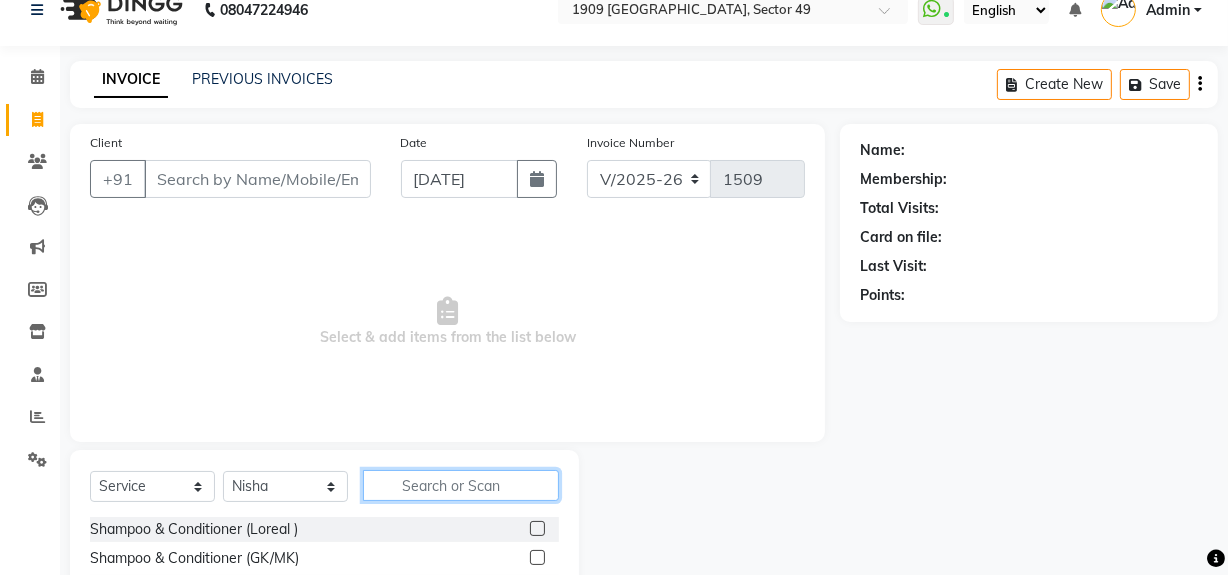 click 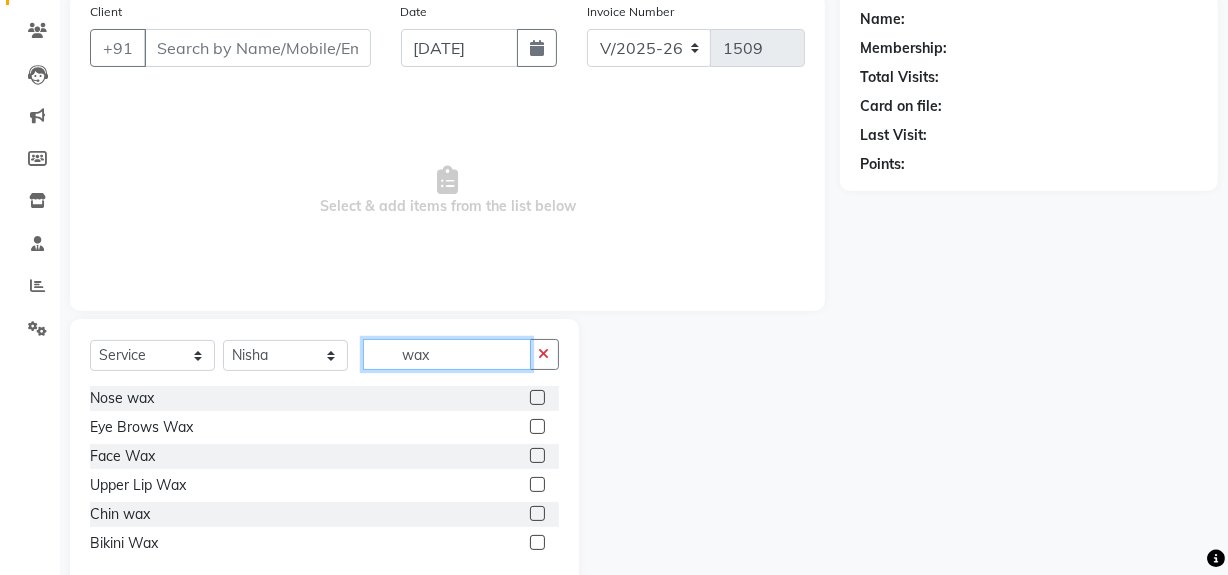 scroll, scrollTop: 200, scrollLeft: 0, axis: vertical 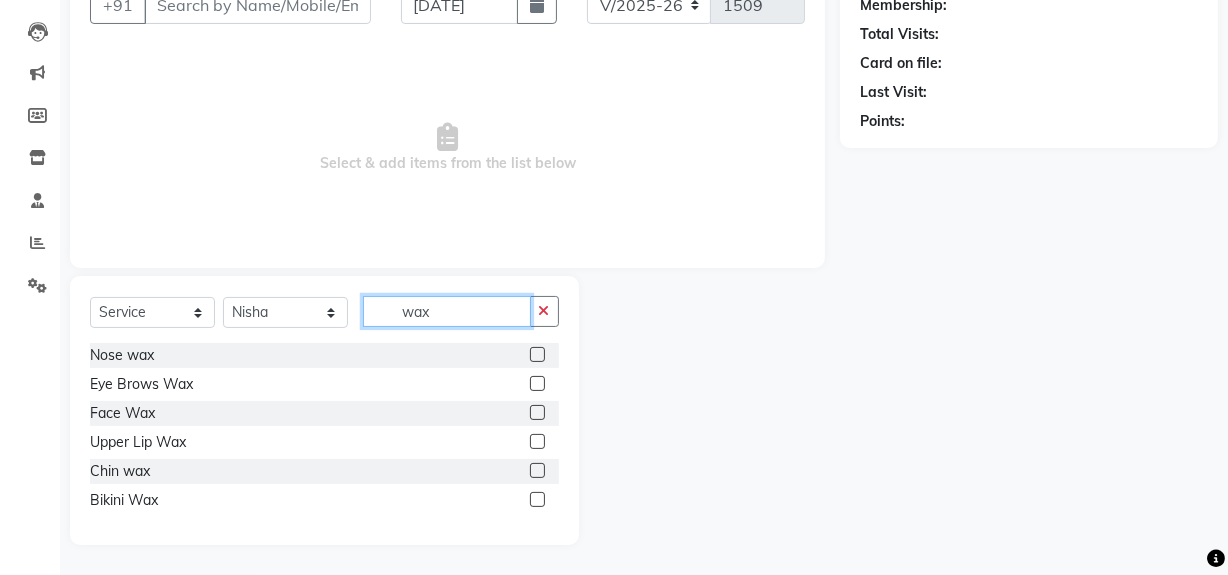 type on "wax" 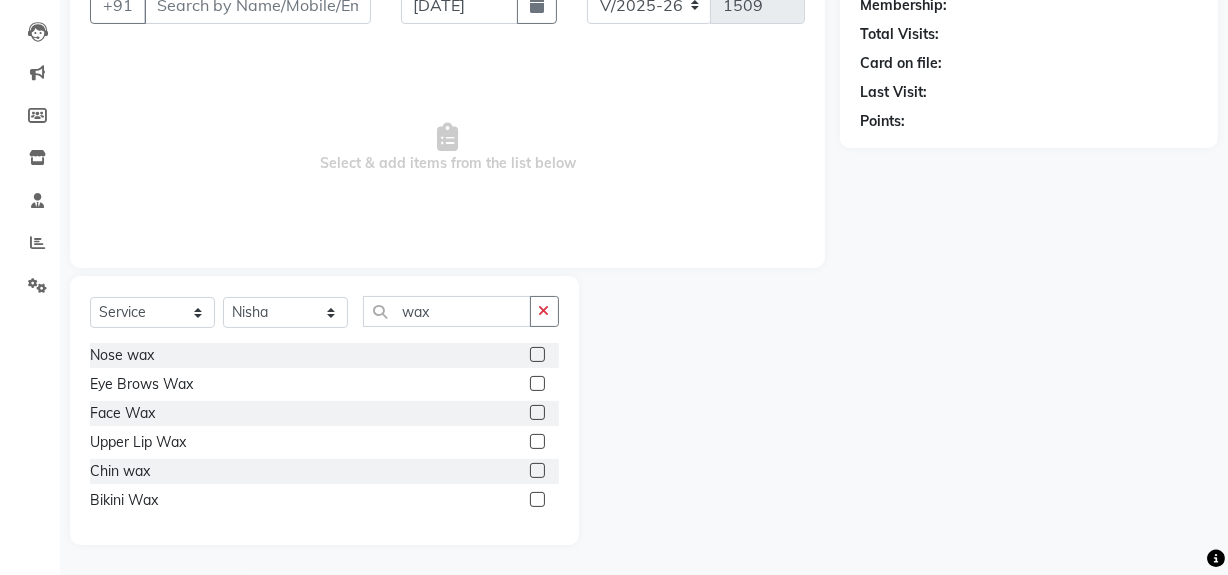 click 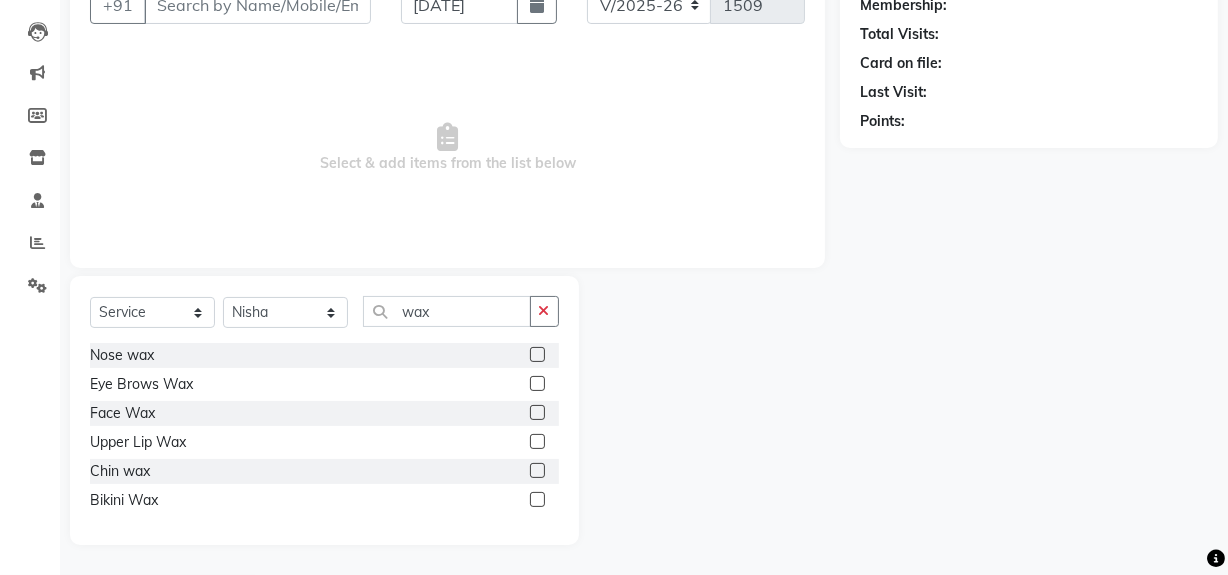 click 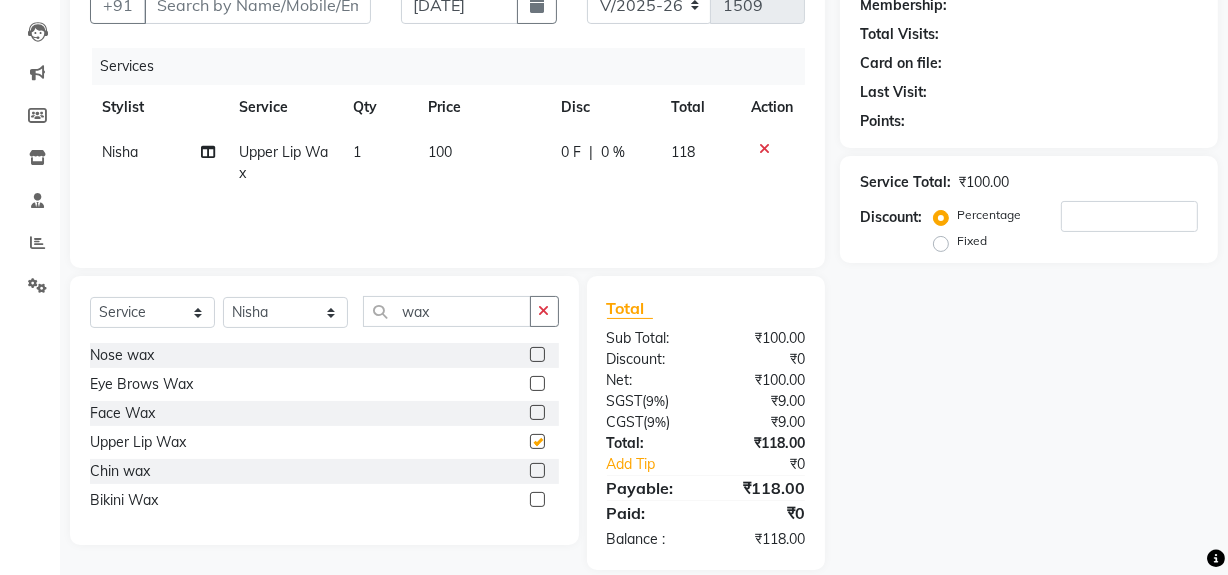 checkbox on "false" 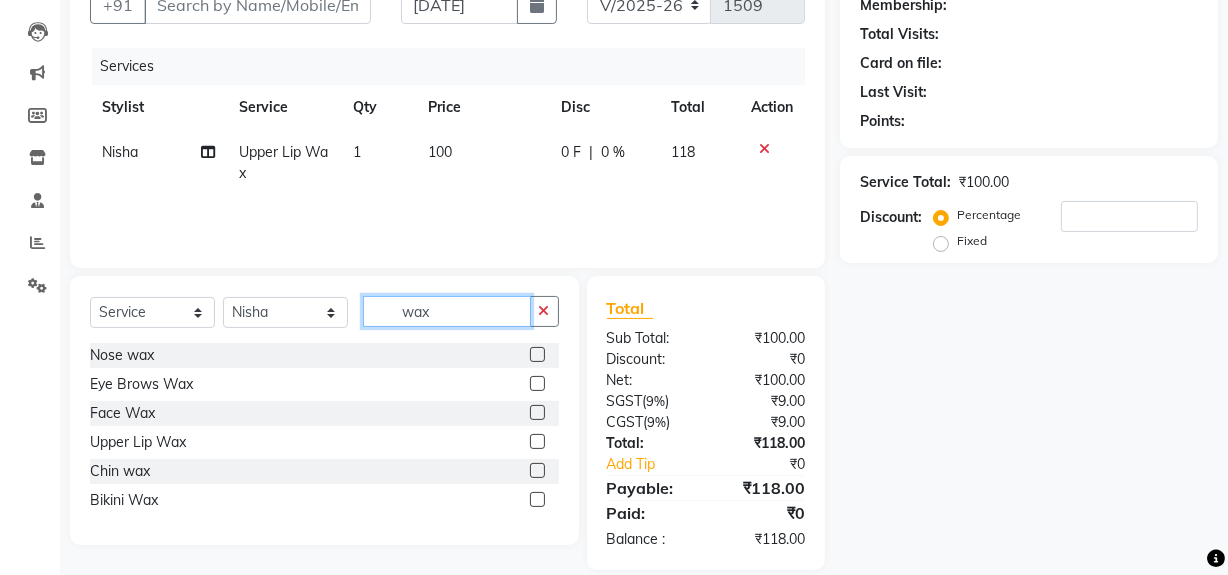 click on "wax" 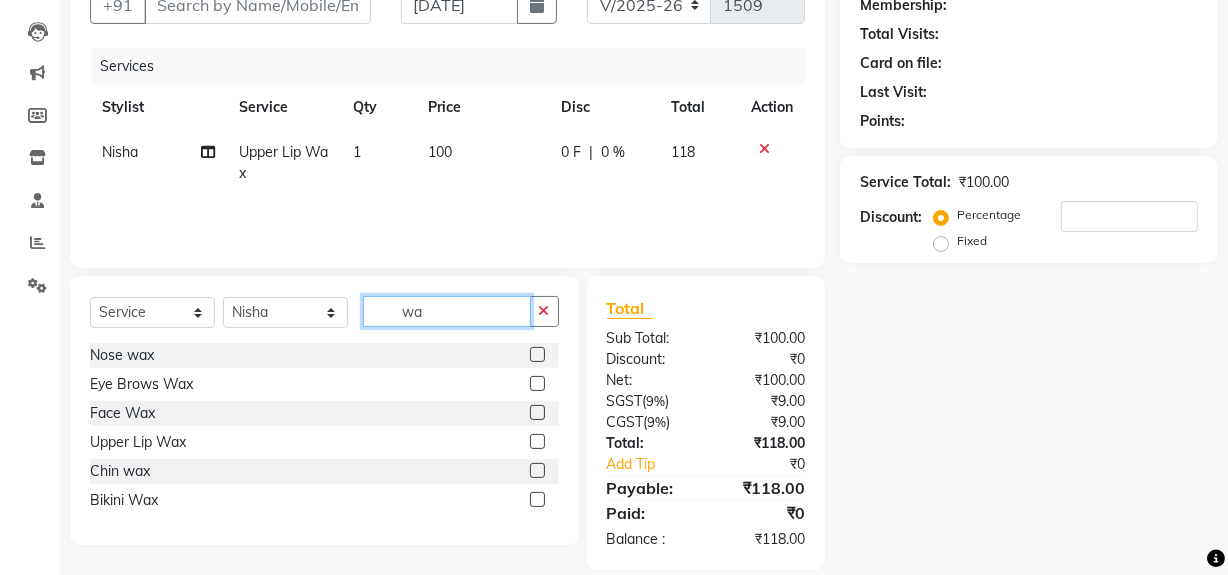 type on "w" 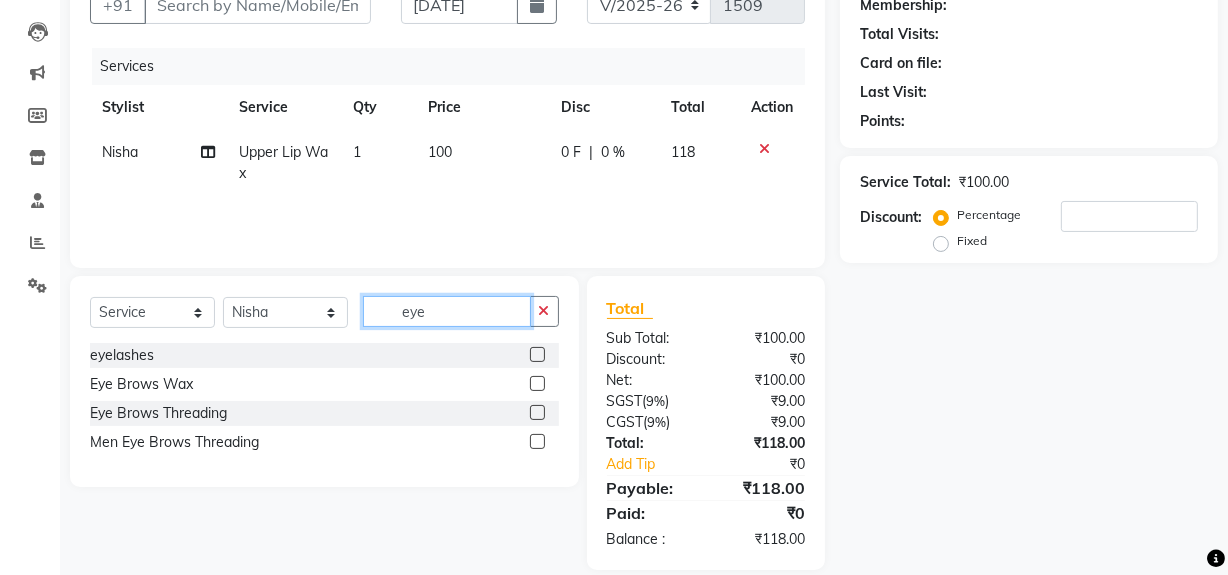 type on "eye" 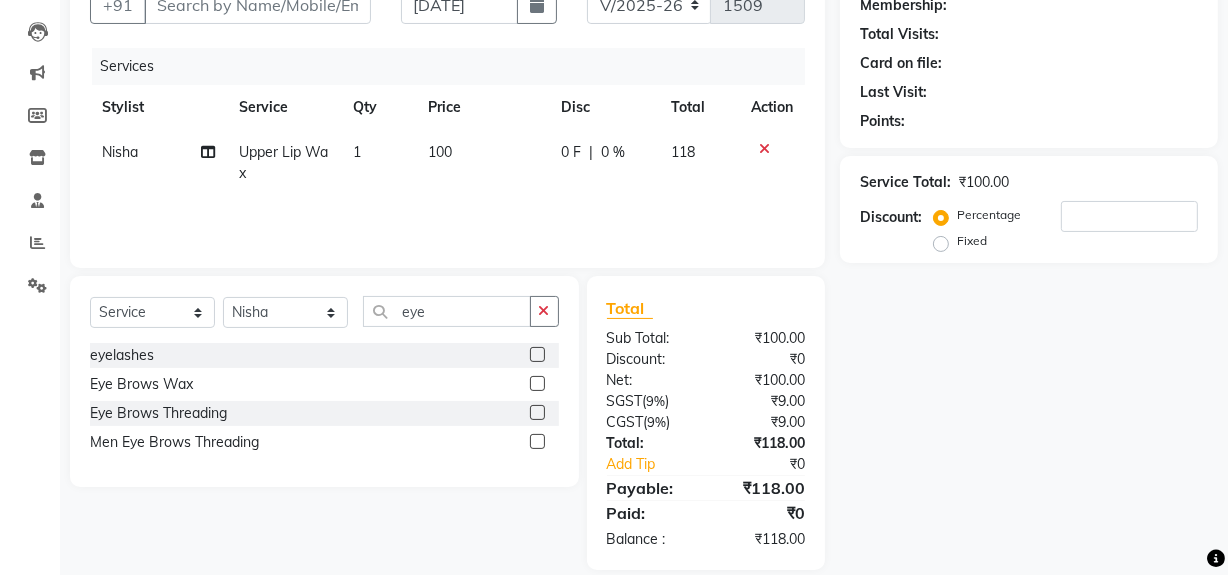click 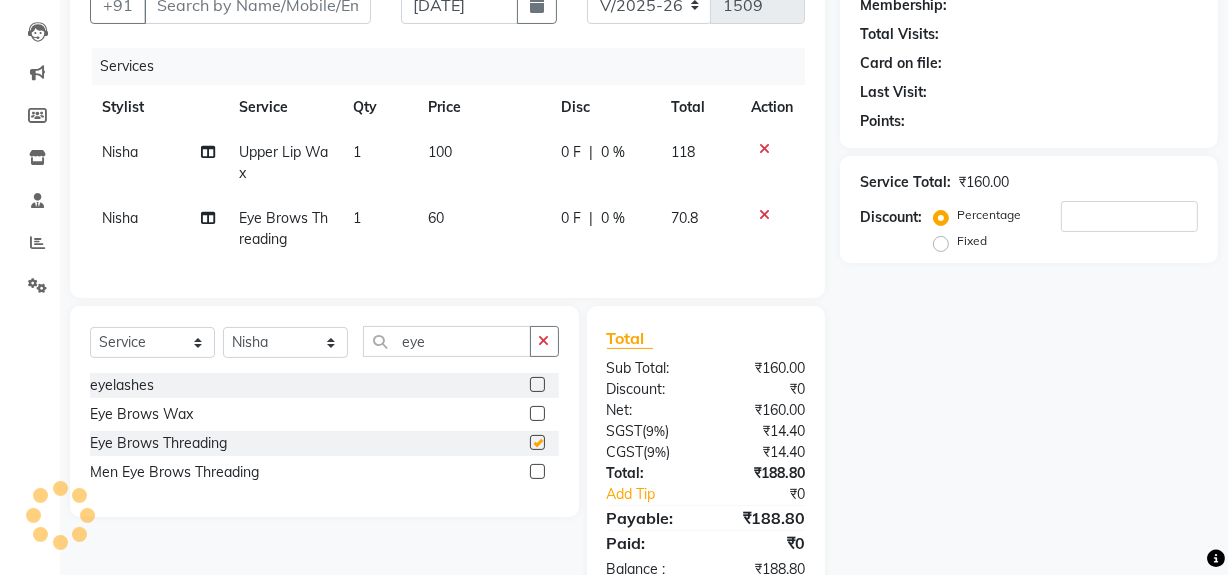 checkbox on "false" 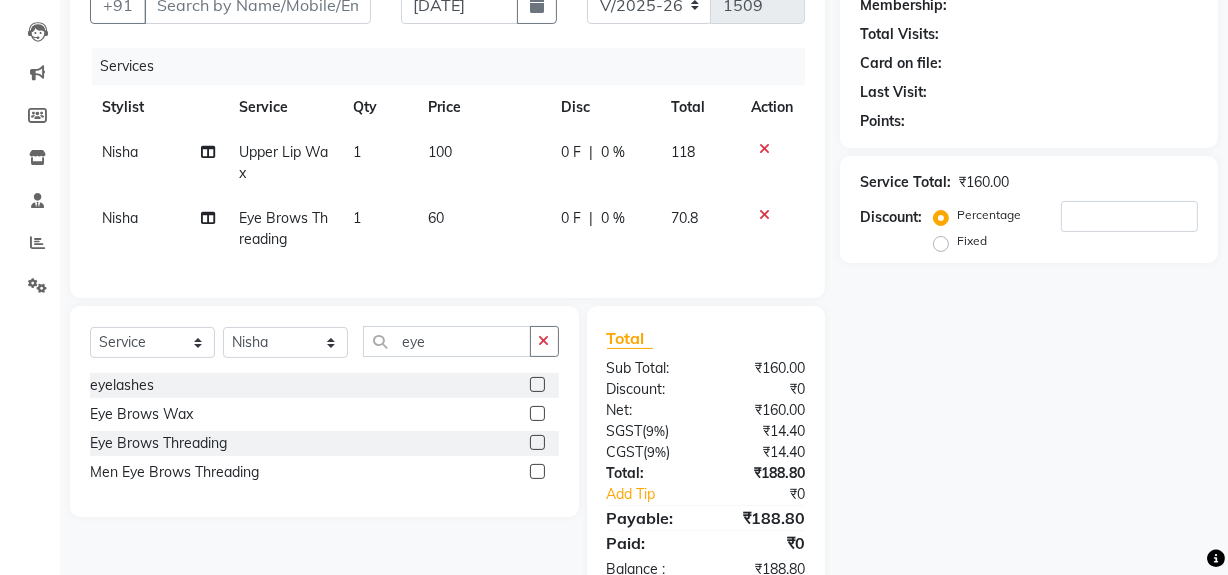 scroll, scrollTop: 0, scrollLeft: 0, axis: both 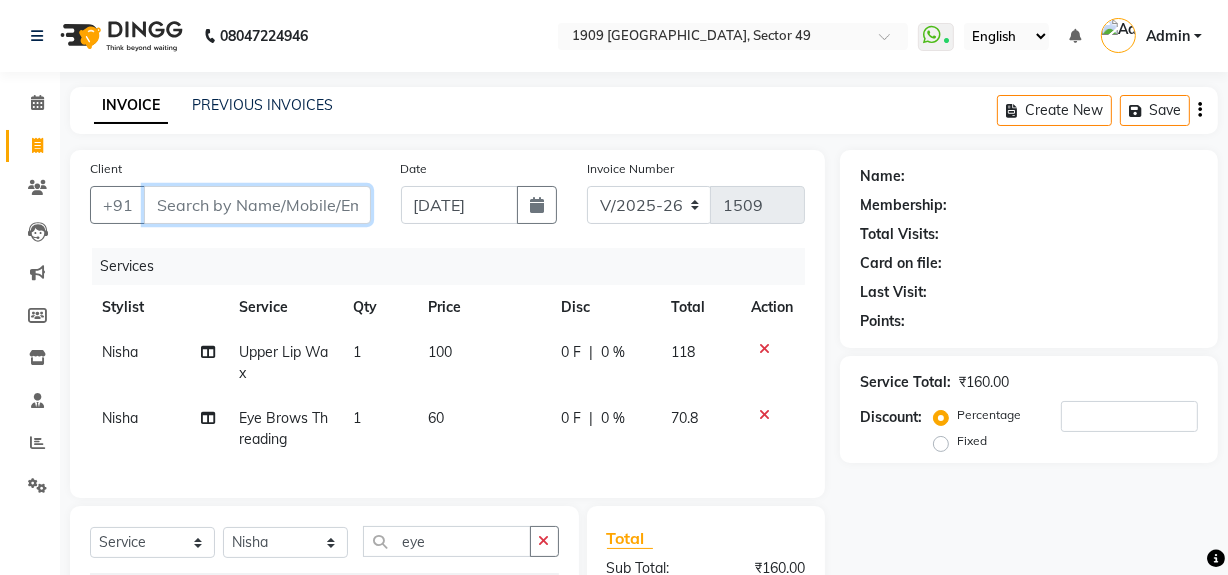 click on "Client" at bounding box center [257, 205] 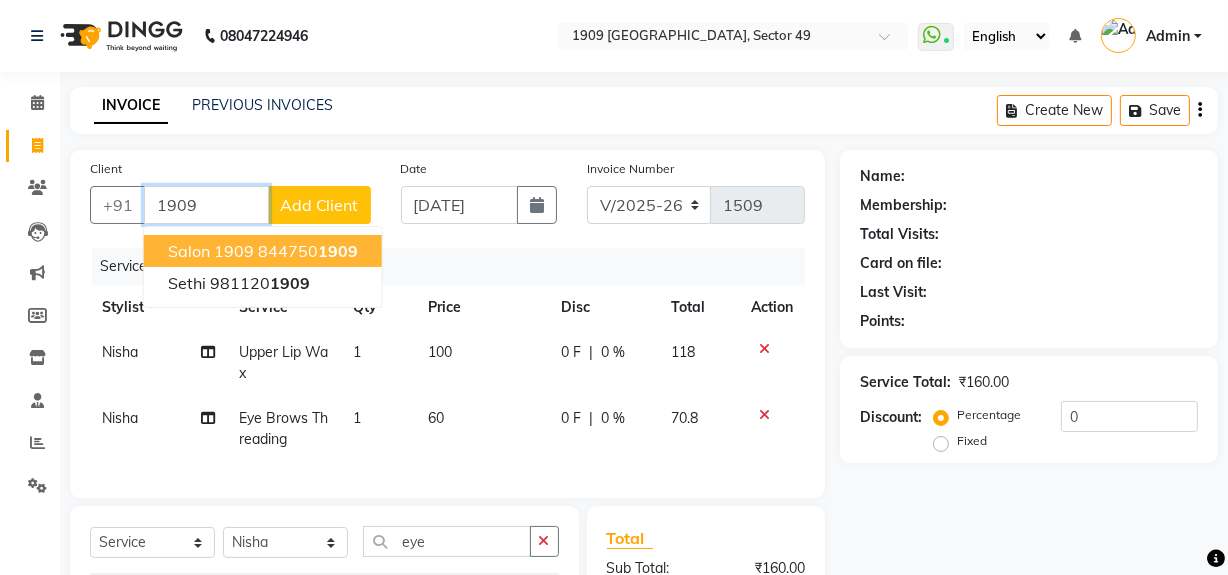 click on "844750 1909" at bounding box center (308, 251) 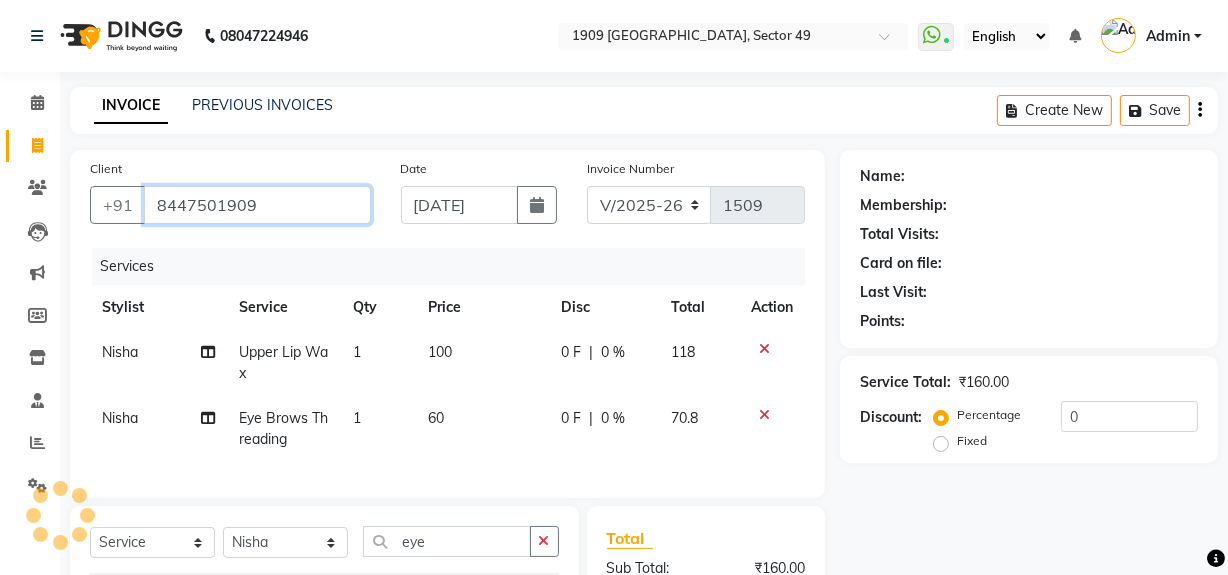 type on "8447501909" 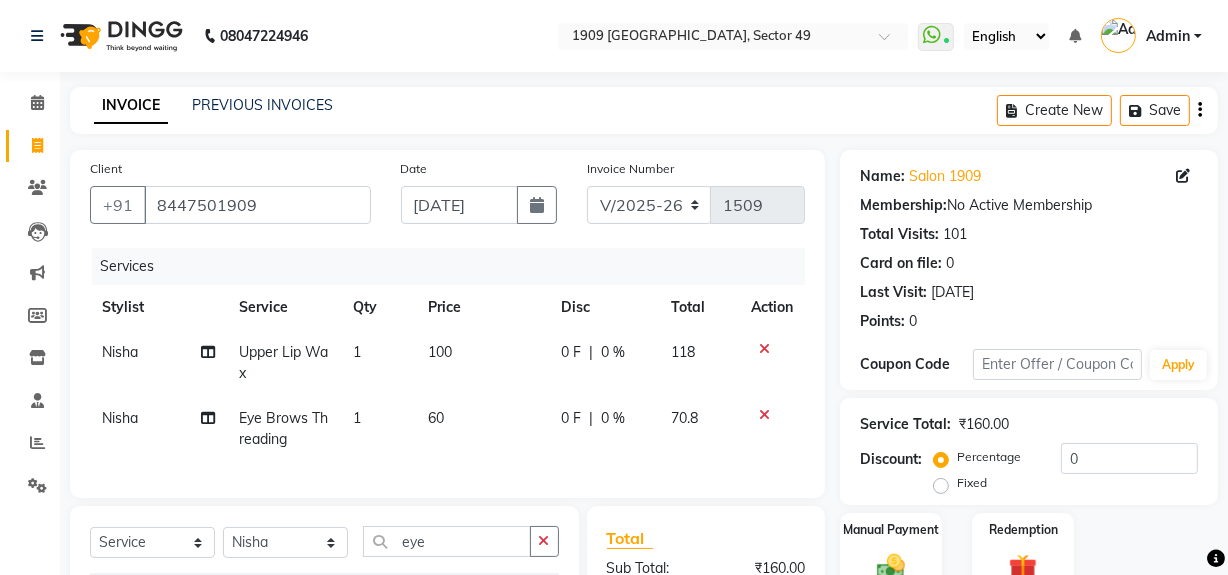 scroll, scrollTop: 269, scrollLeft: 0, axis: vertical 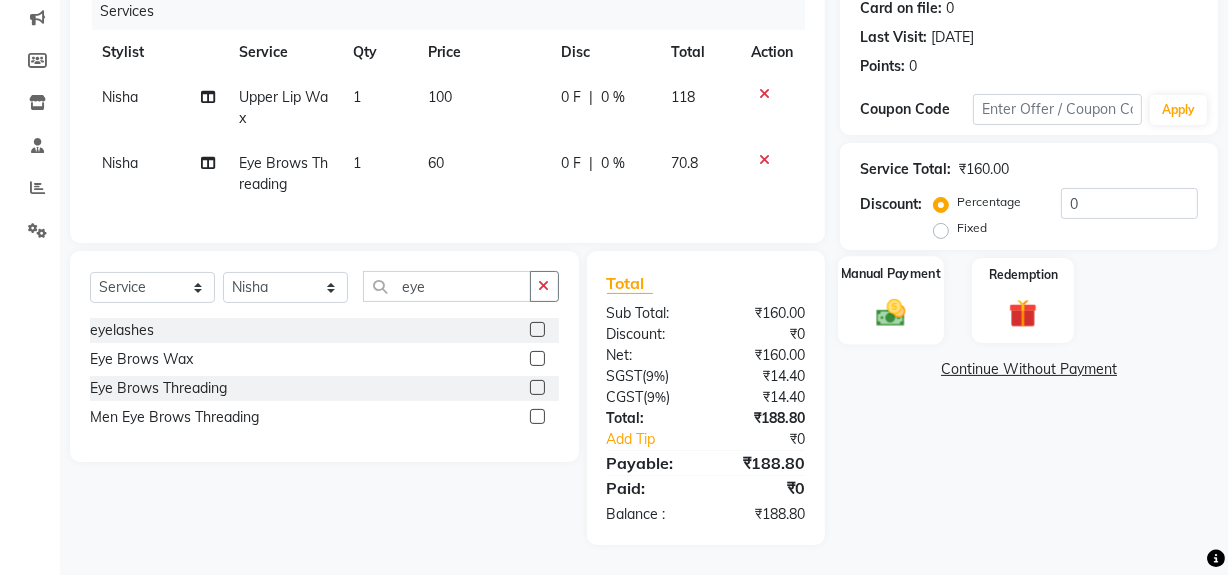 click 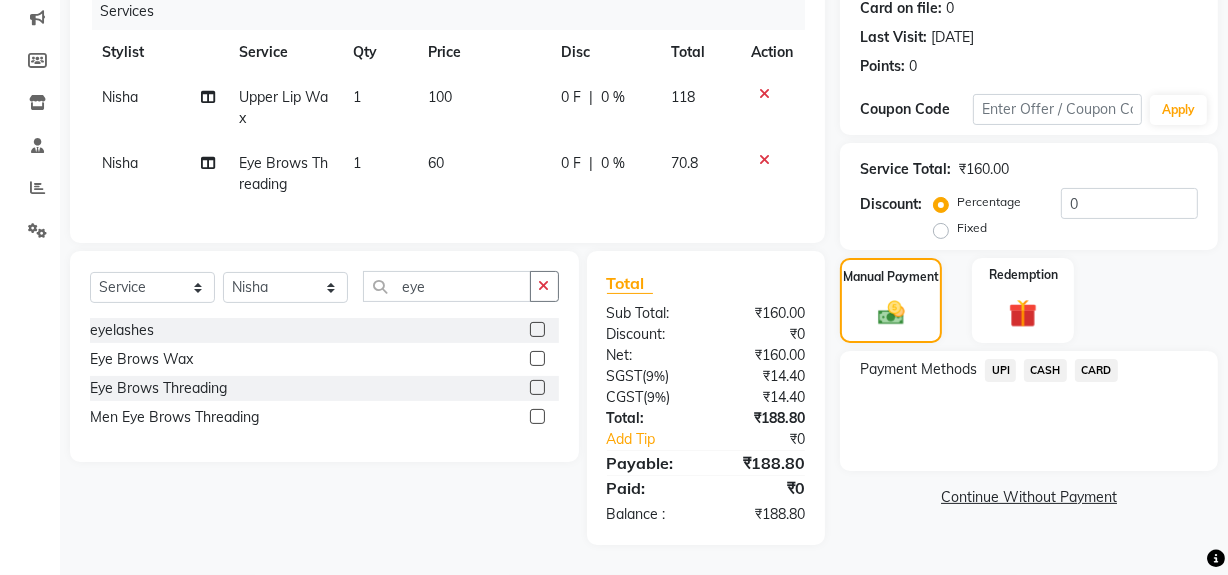 click on "UPI" 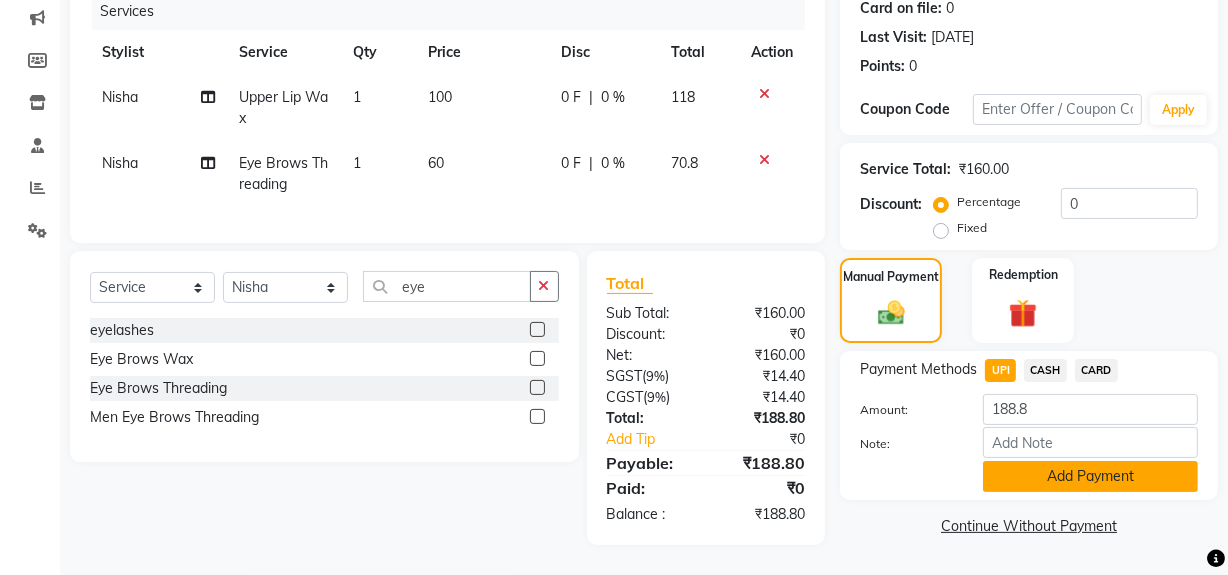 click on "Add Payment" 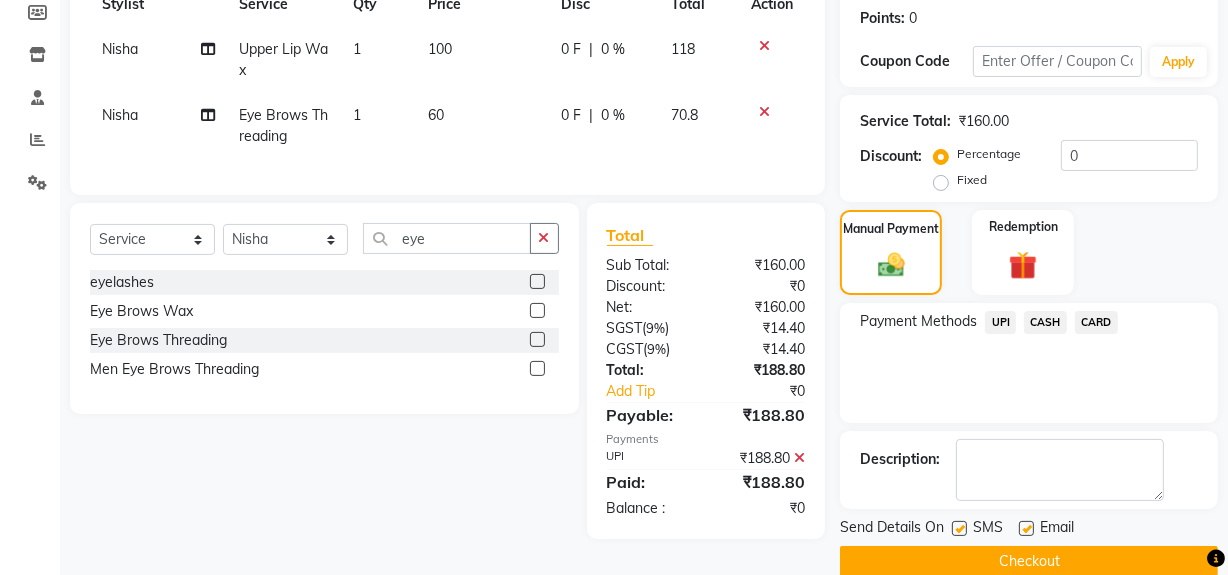 scroll, scrollTop: 333, scrollLeft: 0, axis: vertical 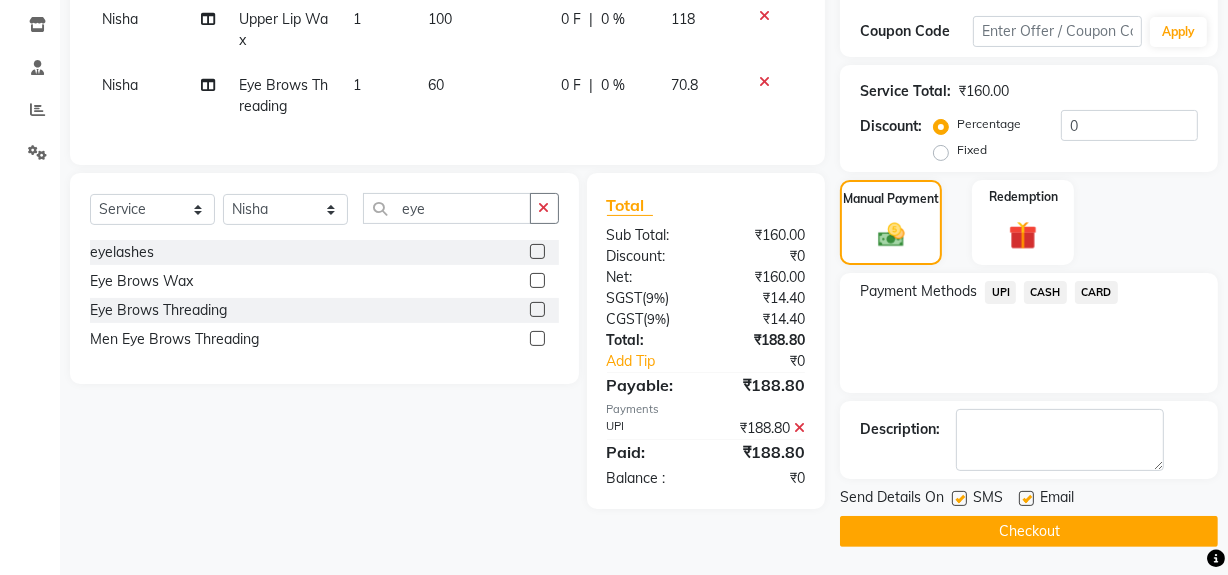 click on "Checkout" 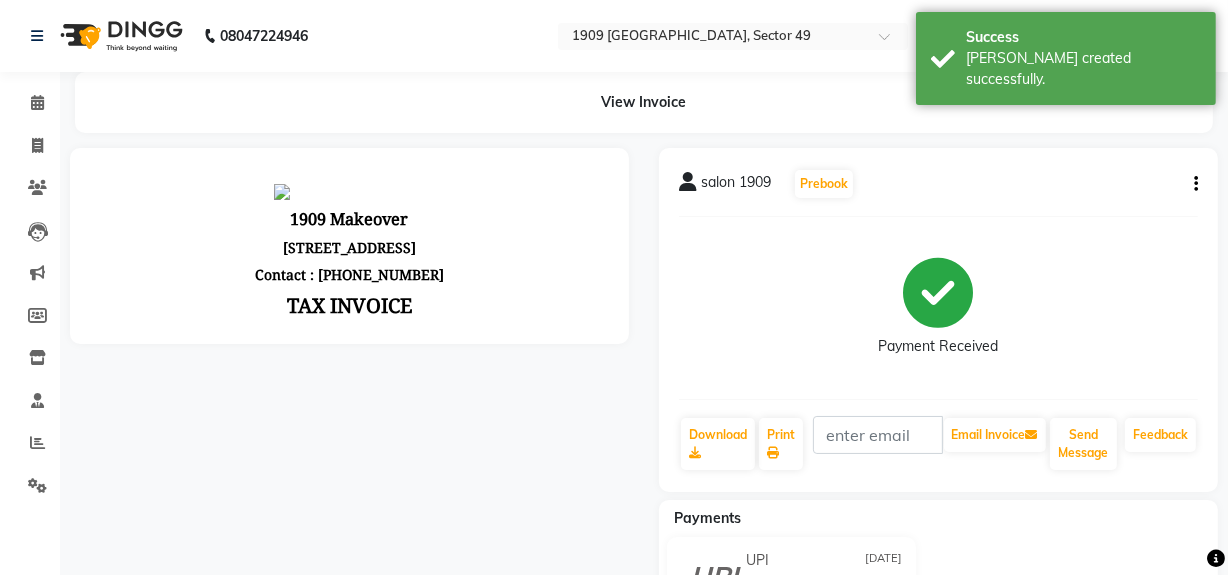scroll, scrollTop: 0, scrollLeft: 0, axis: both 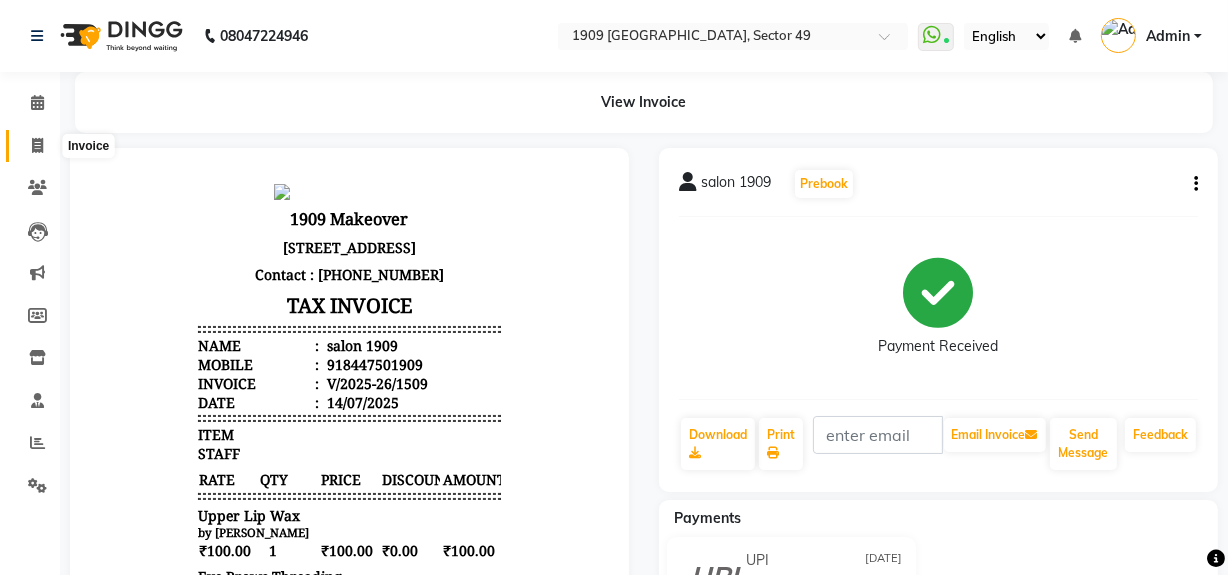 click 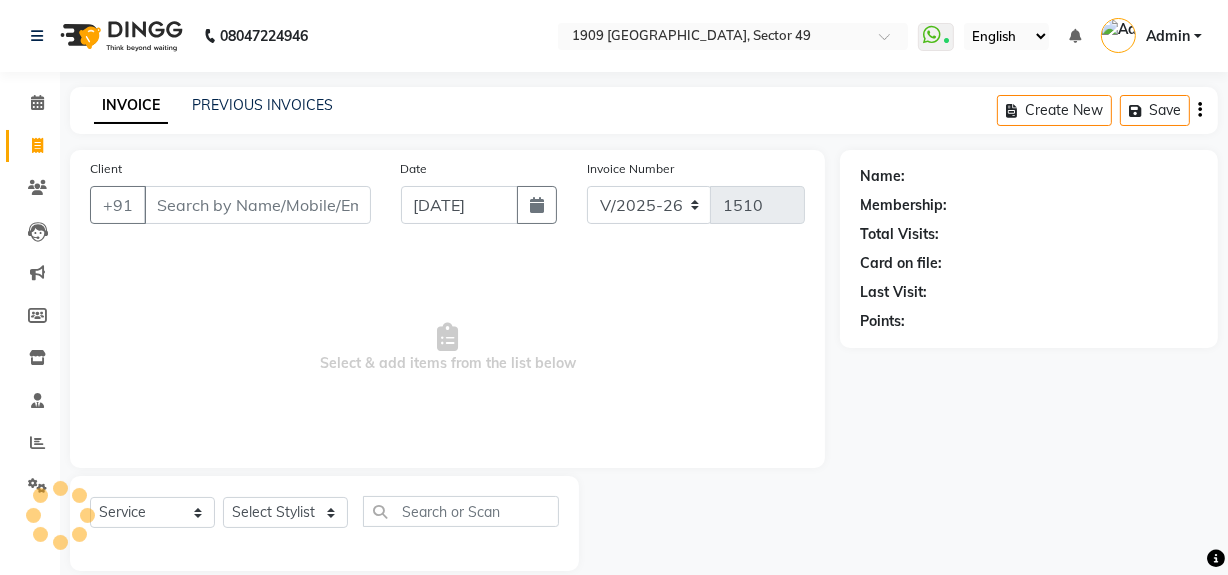 scroll, scrollTop: 26, scrollLeft: 0, axis: vertical 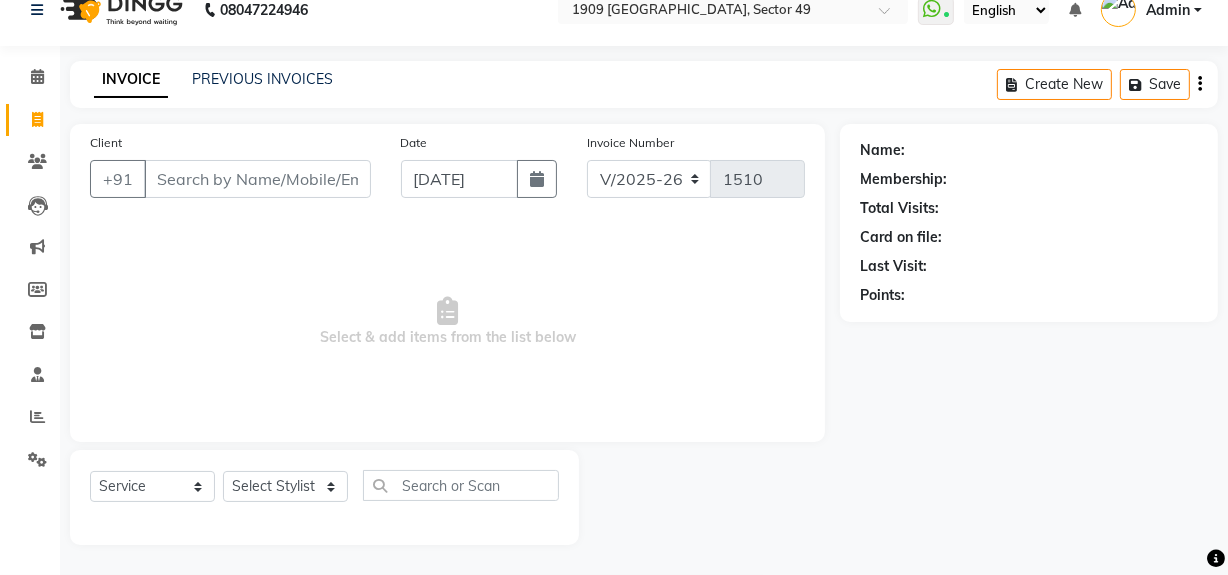 click on "Client" at bounding box center [257, 179] 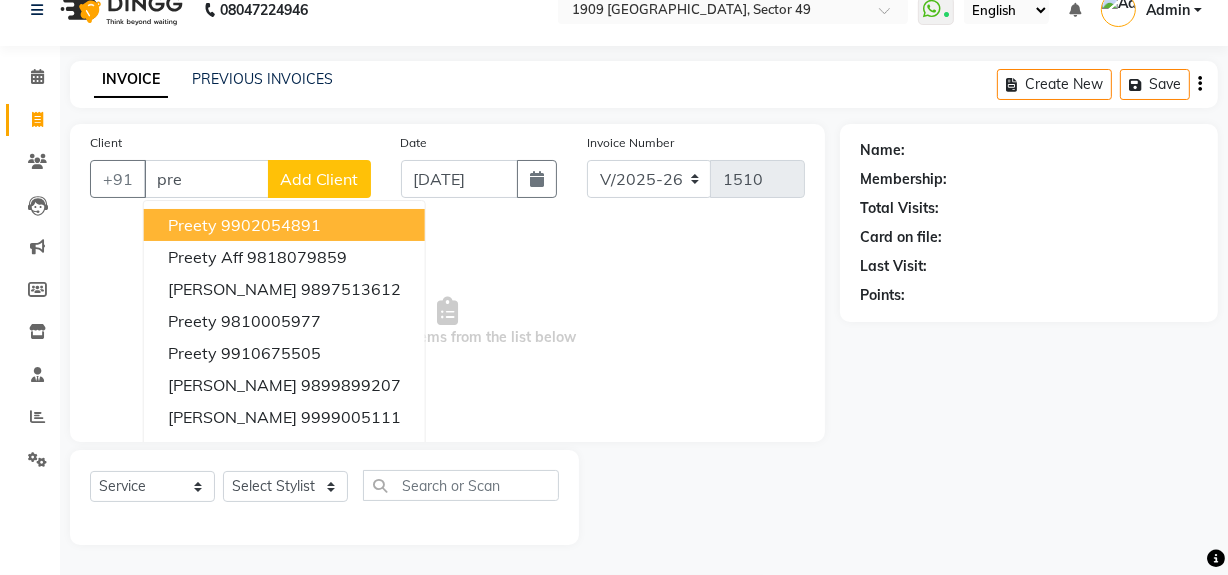 click on "pre" at bounding box center [206, 179] 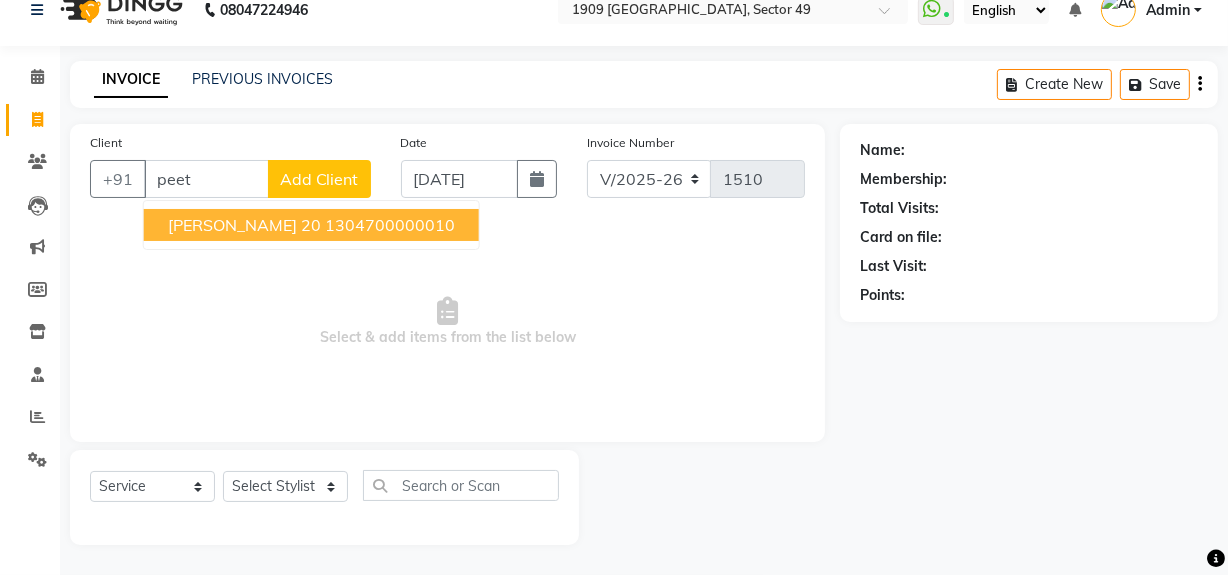 type on "peety" 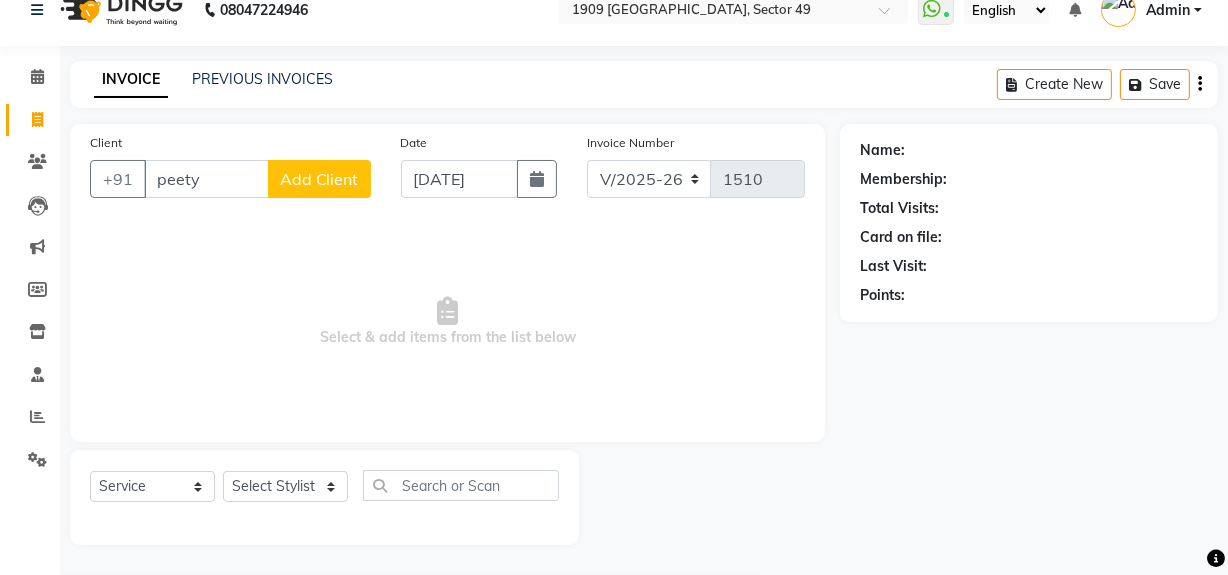 click on "peety" at bounding box center (206, 179) 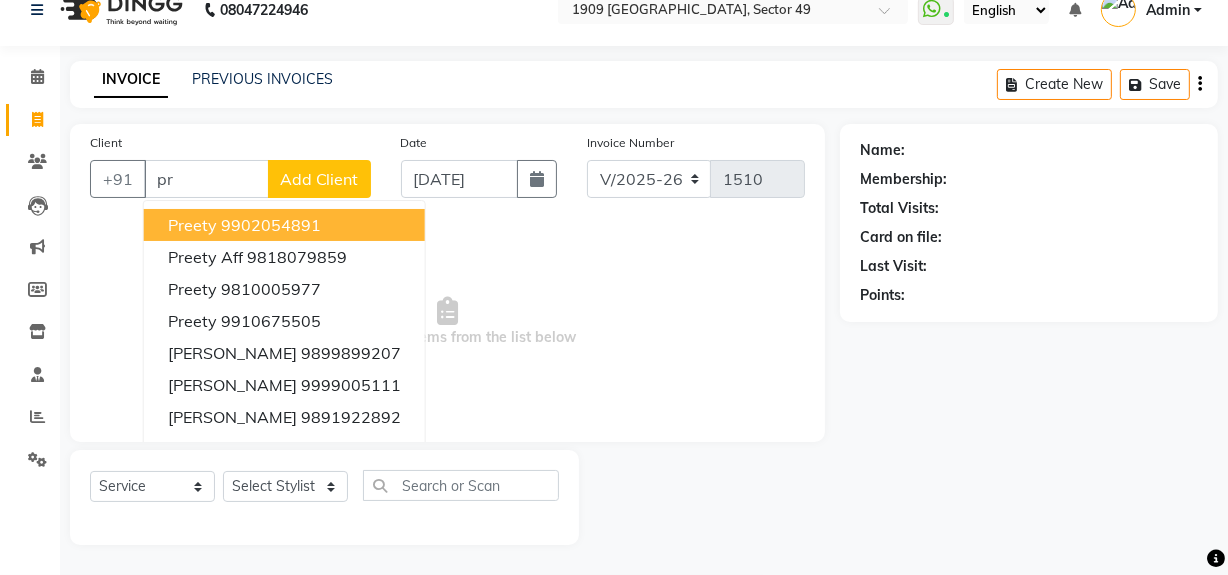 type on "p" 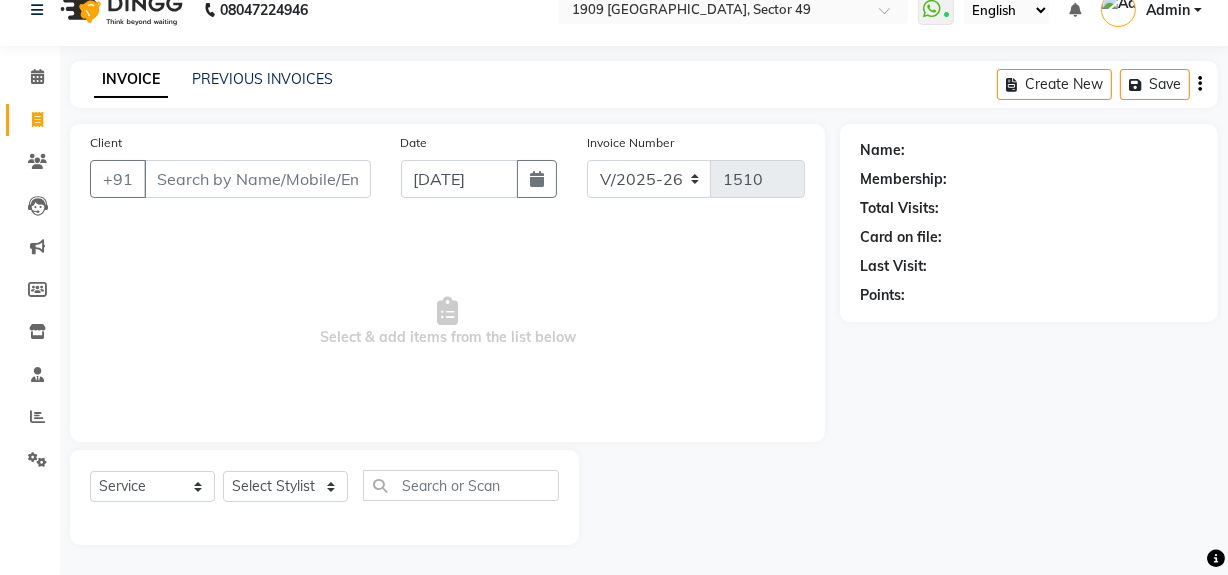 click on "Select & add items from the list below" at bounding box center (447, 322) 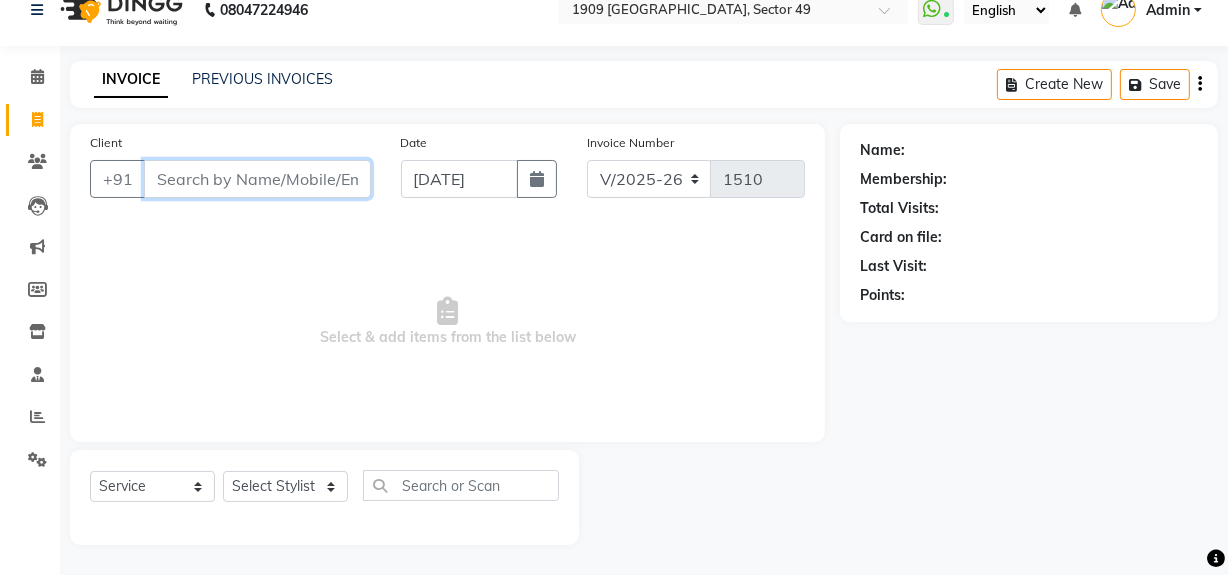 click on "Client" at bounding box center [257, 179] 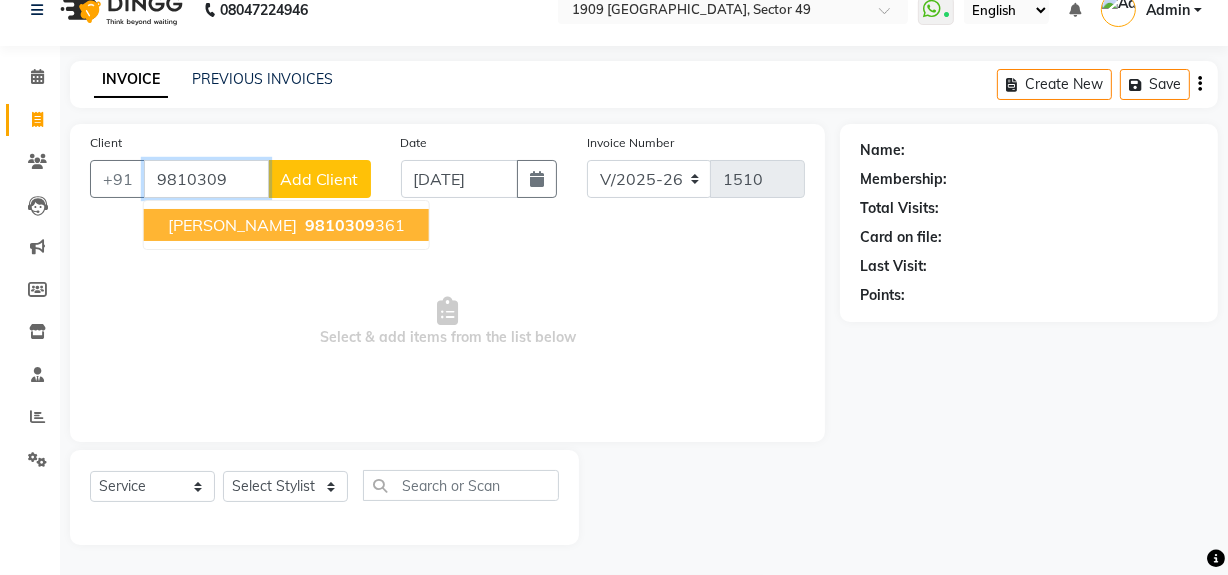 click on "9810309" at bounding box center (340, 225) 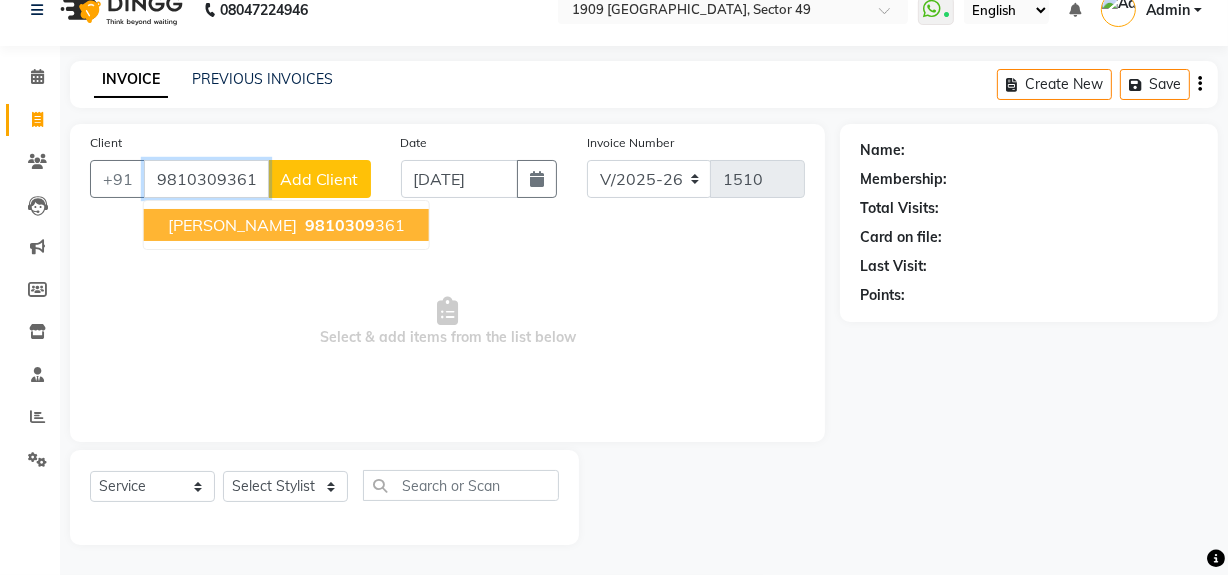 type on "9810309361" 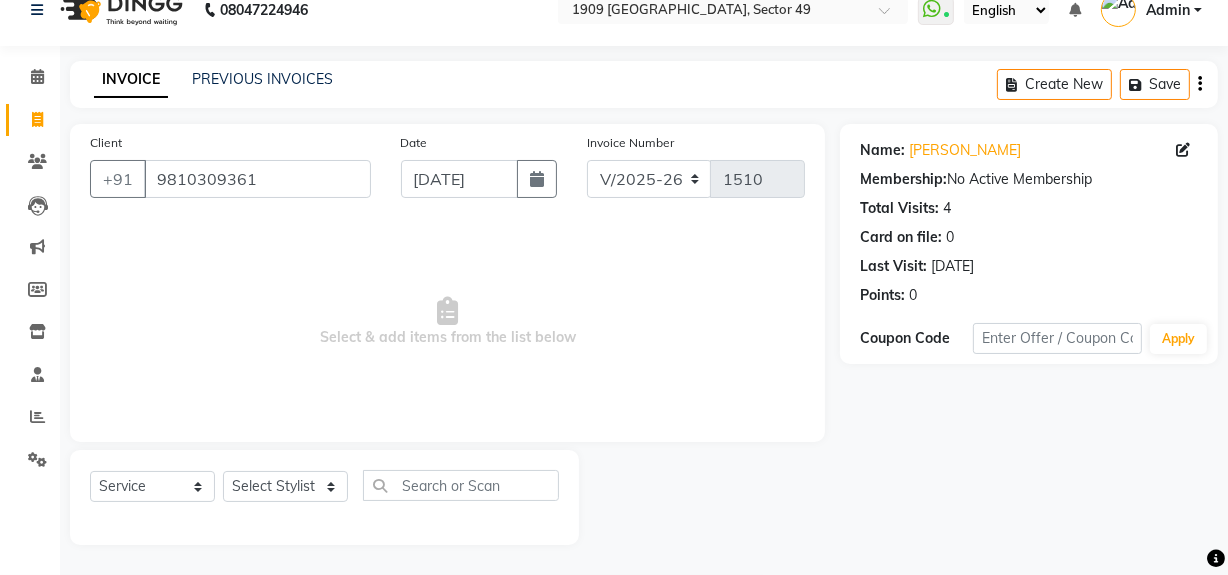 click on "Select & add items from the list below" at bounding box center [447, 322] 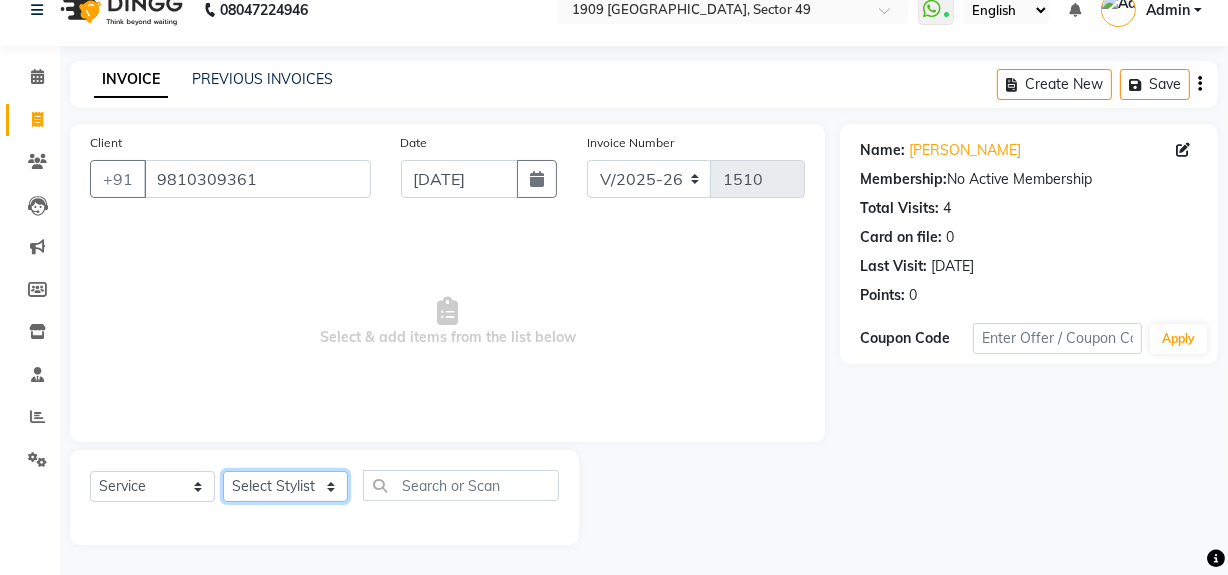 click on "Select Stylist [PERSON_NAME] [PERSON_NAME] House Sale Jyoti Nisha [PERSON_NAME] [PERSON_NAME] Veer [PERSON_NAME] Vishal" 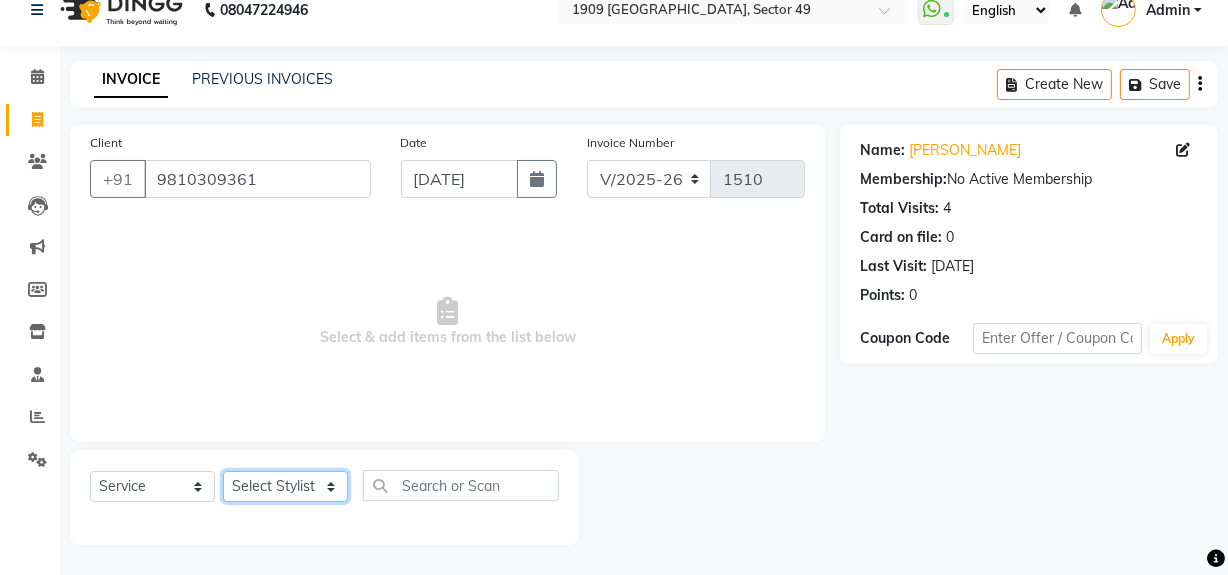select on "57119" 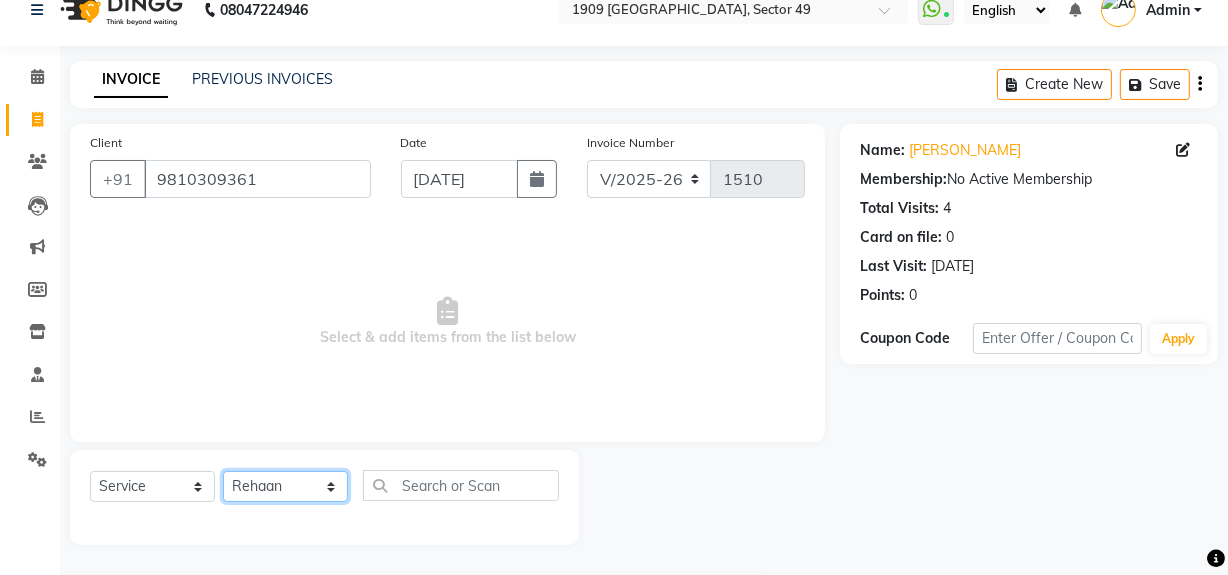 click on "Select Stylist [PERSON_NAME] [PERSON_NAME] House Sale Jyoti Nisha [PERSON_NAME] [PERSON_NAME] Veer [PERSON_NAME] Vishal" 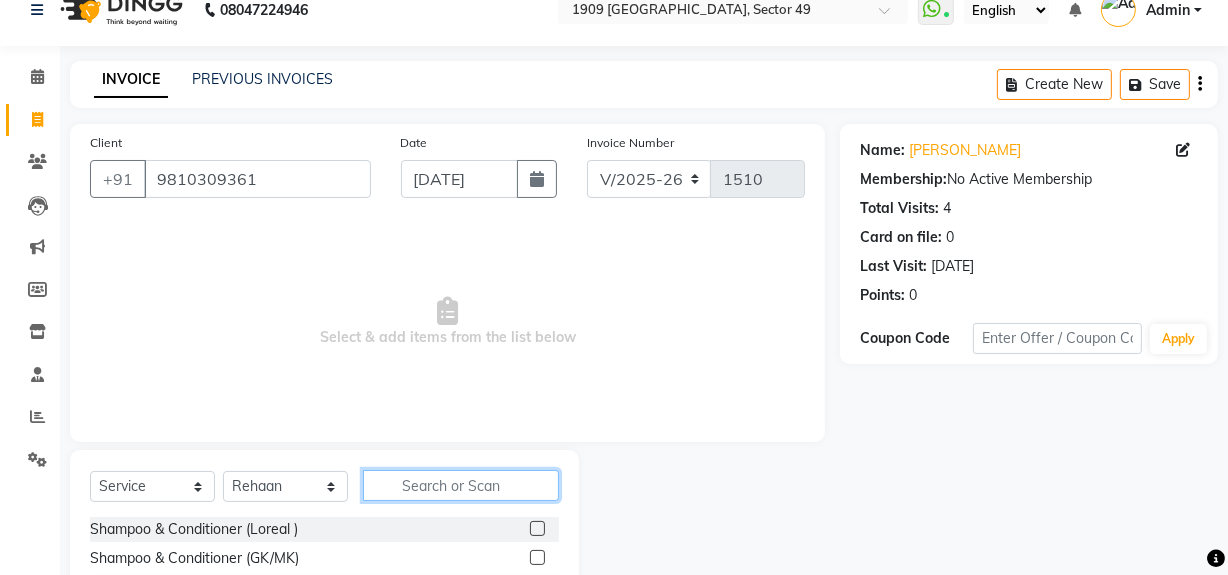 click 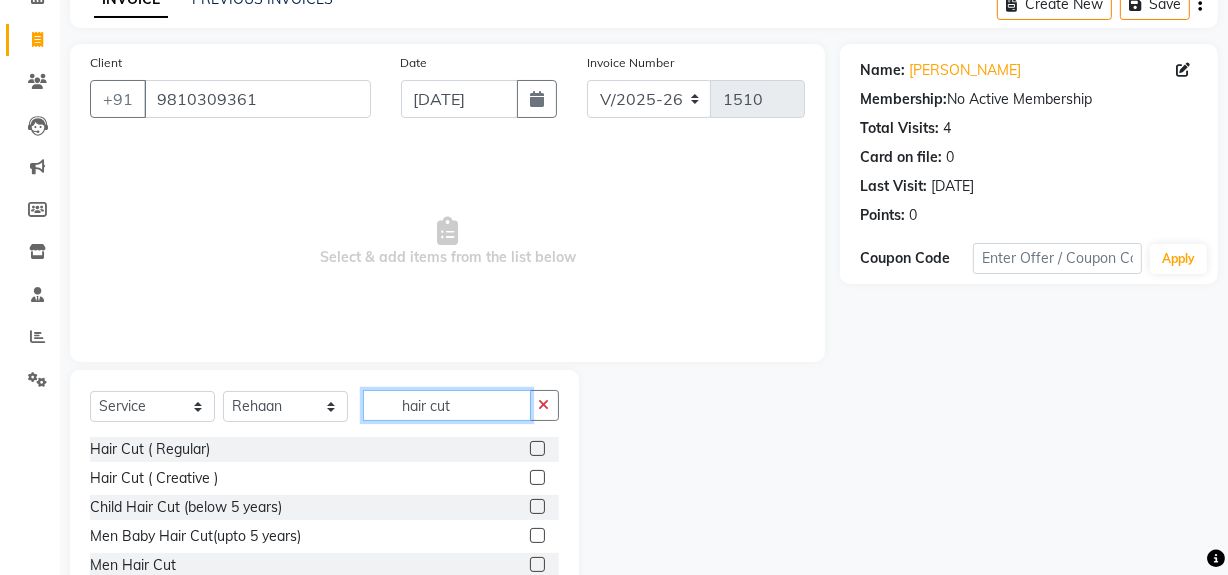 scroll, scrollTop: 170, scrollLeft: 0, axis: vertical 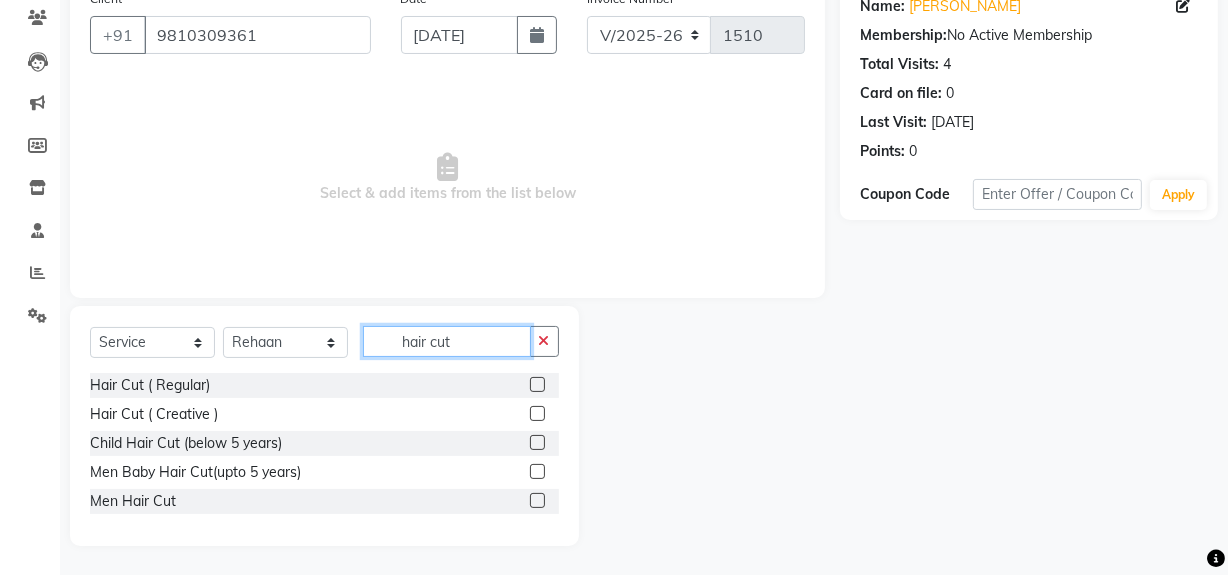type on "hair cut" 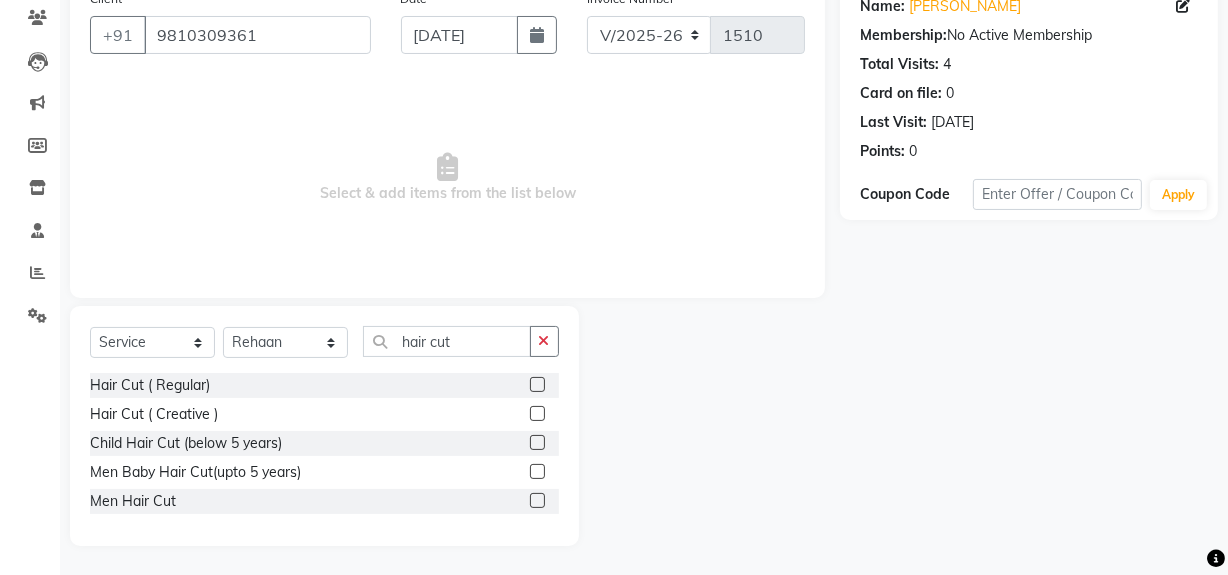 click 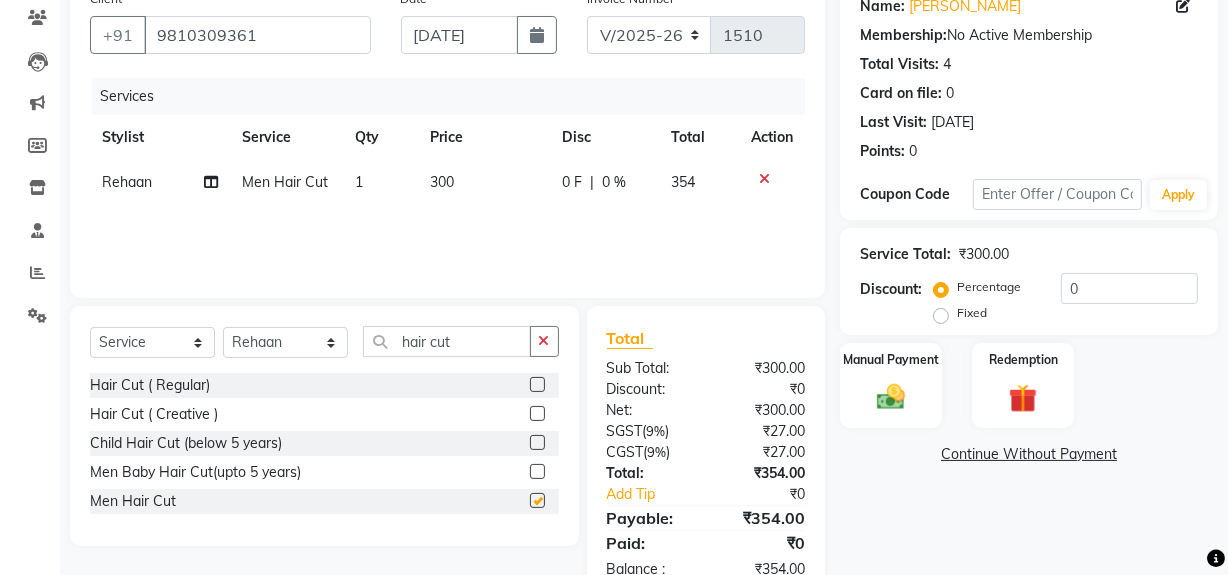 checkbox on "false" 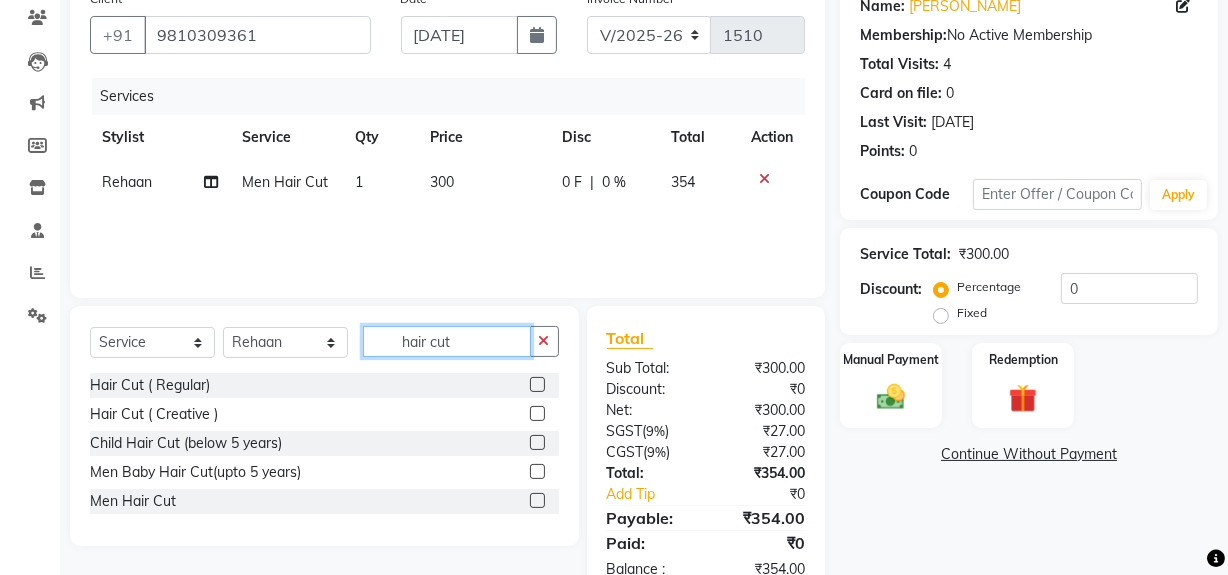 click on "hair cut" 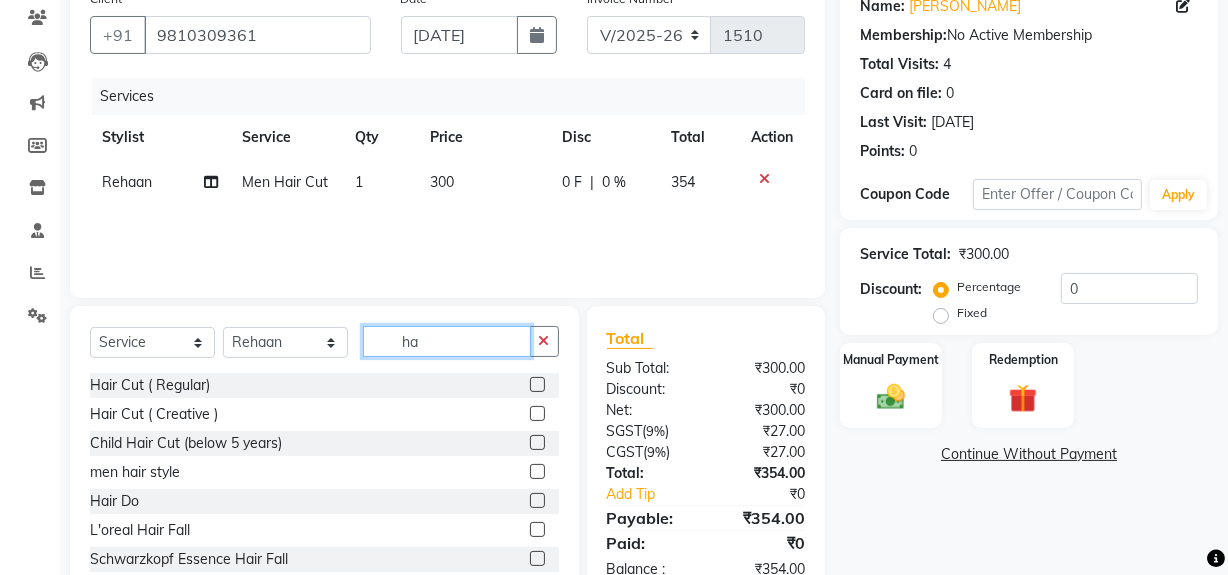 type on "h" 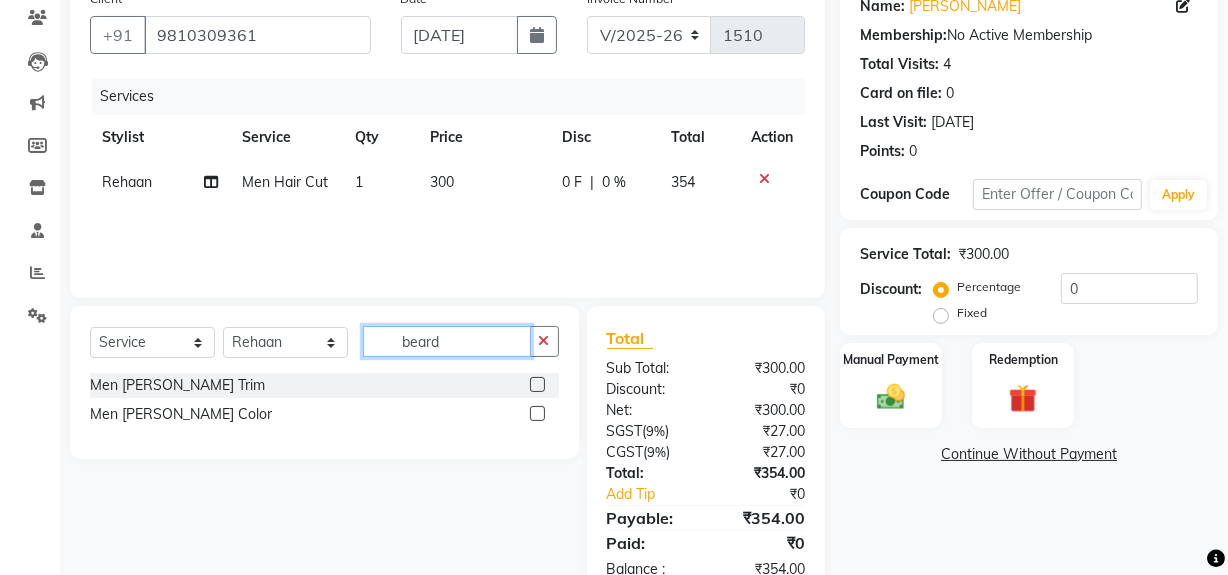 type on "beard" 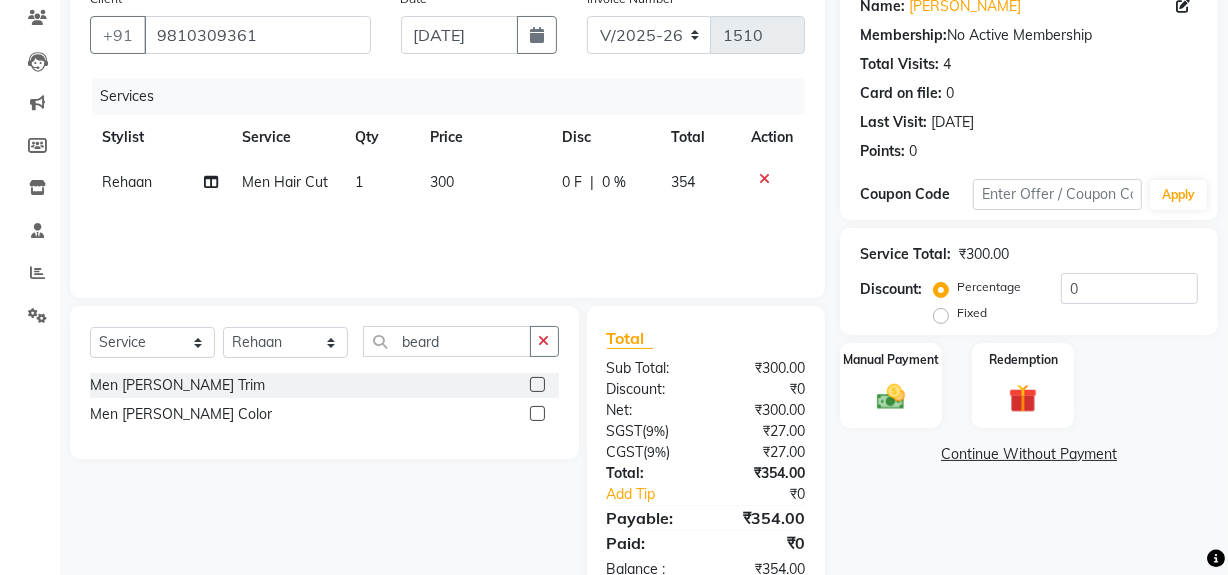 click 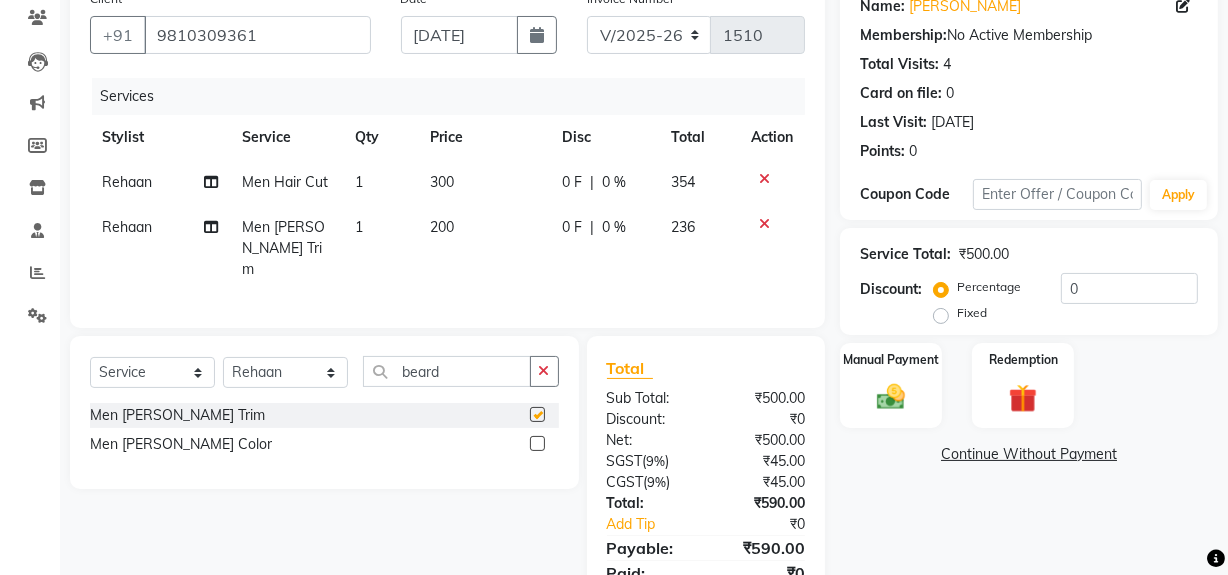 checkbox on "false" 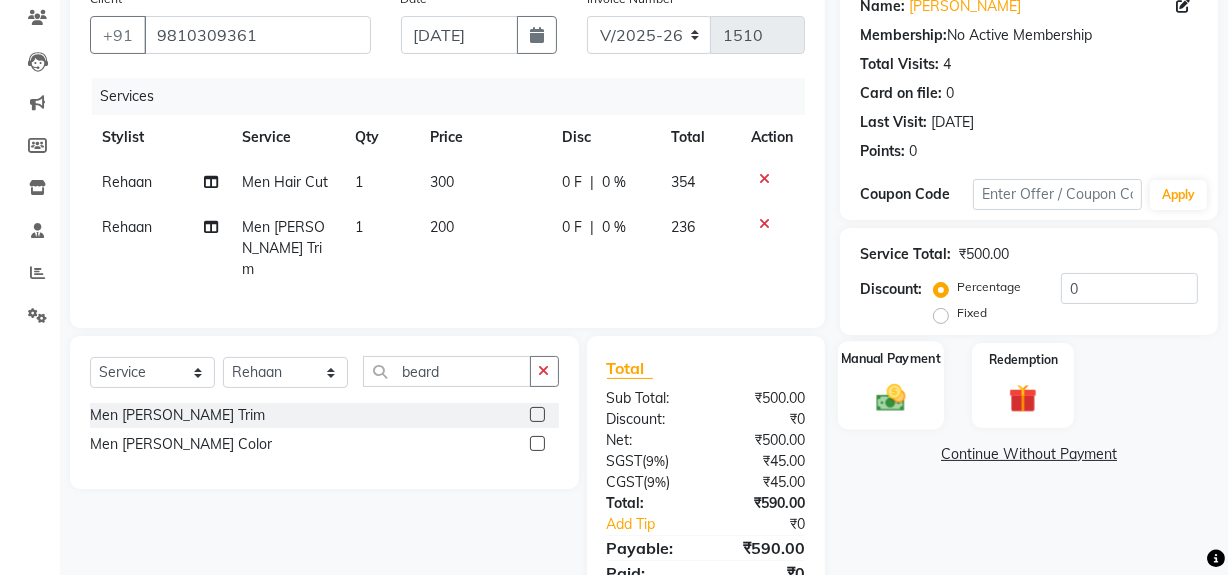 click 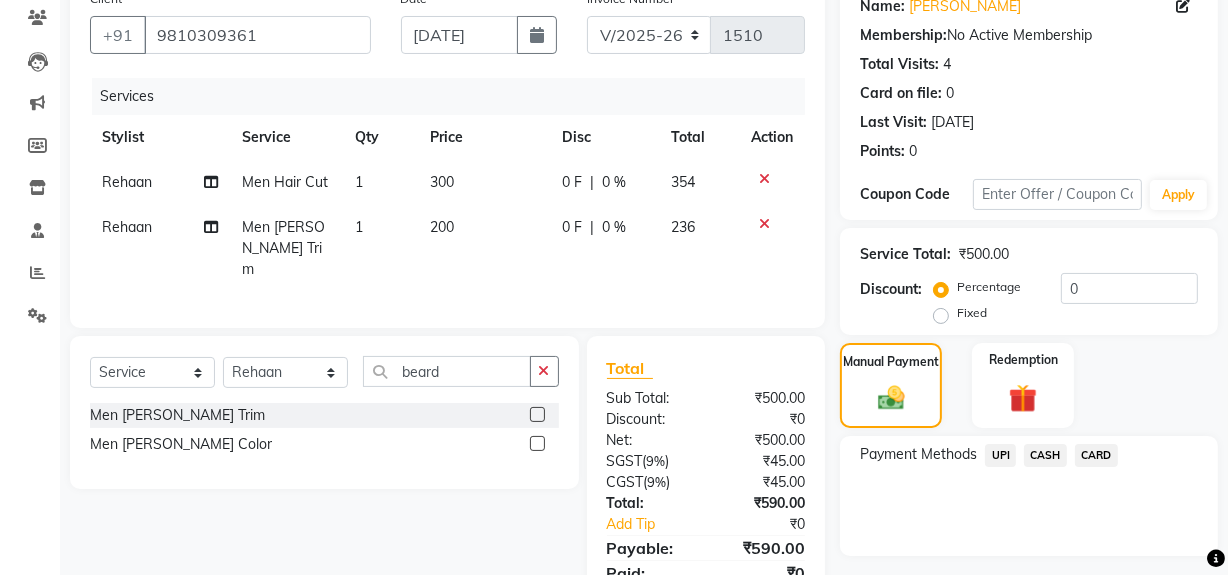 click on "CASH" 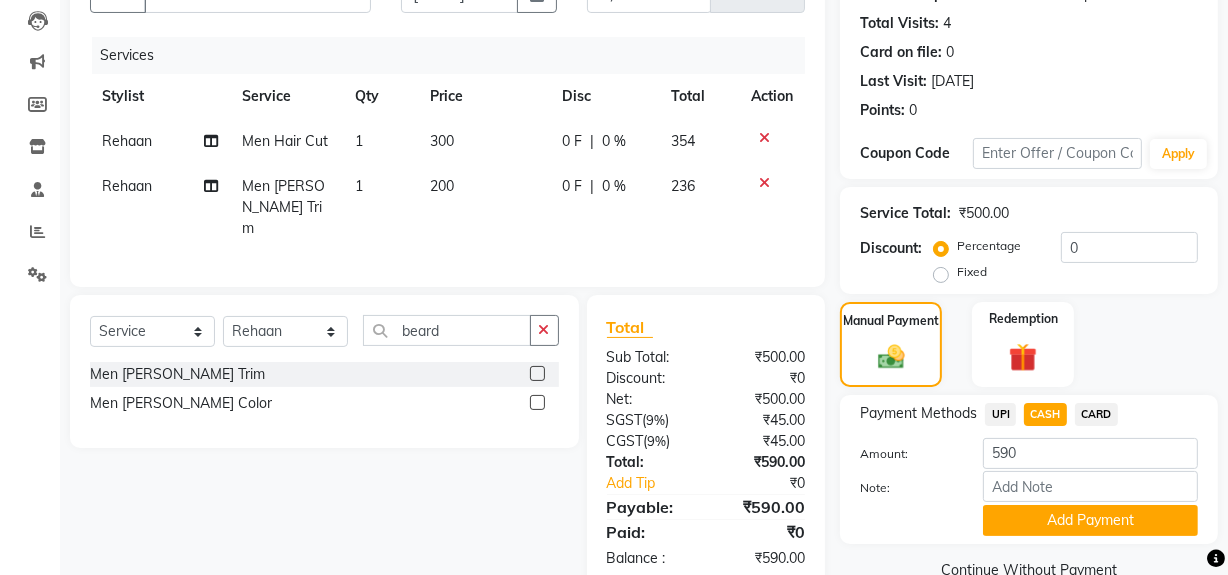 scroll, scrollTop: 250, scrollLeft: 0, axis: vertical 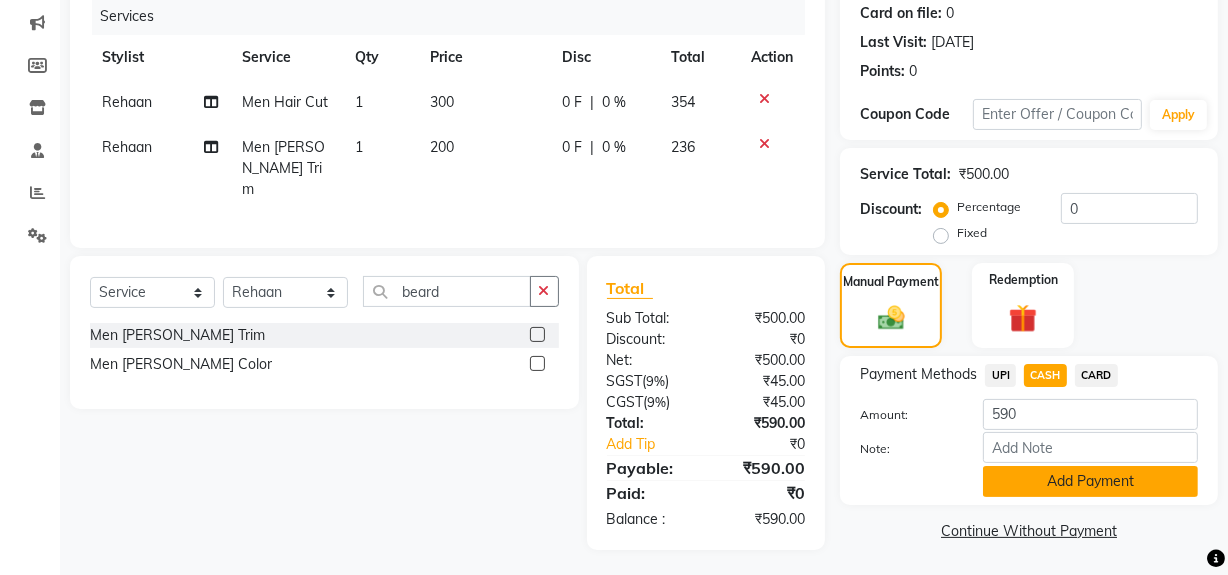 click on "Add Payment" 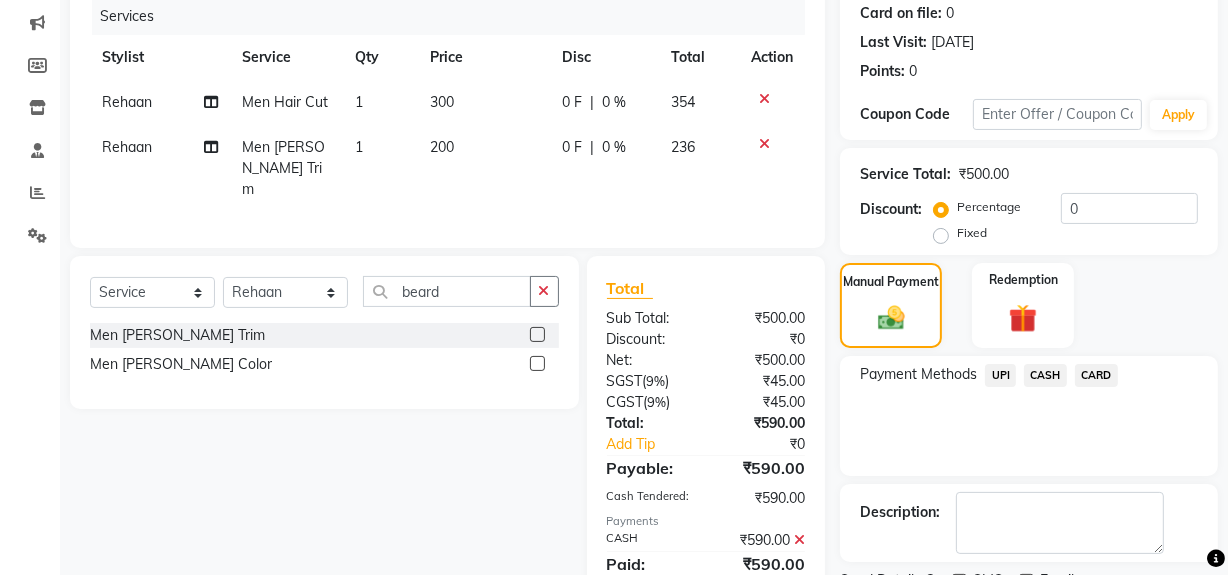 click on "Description:" 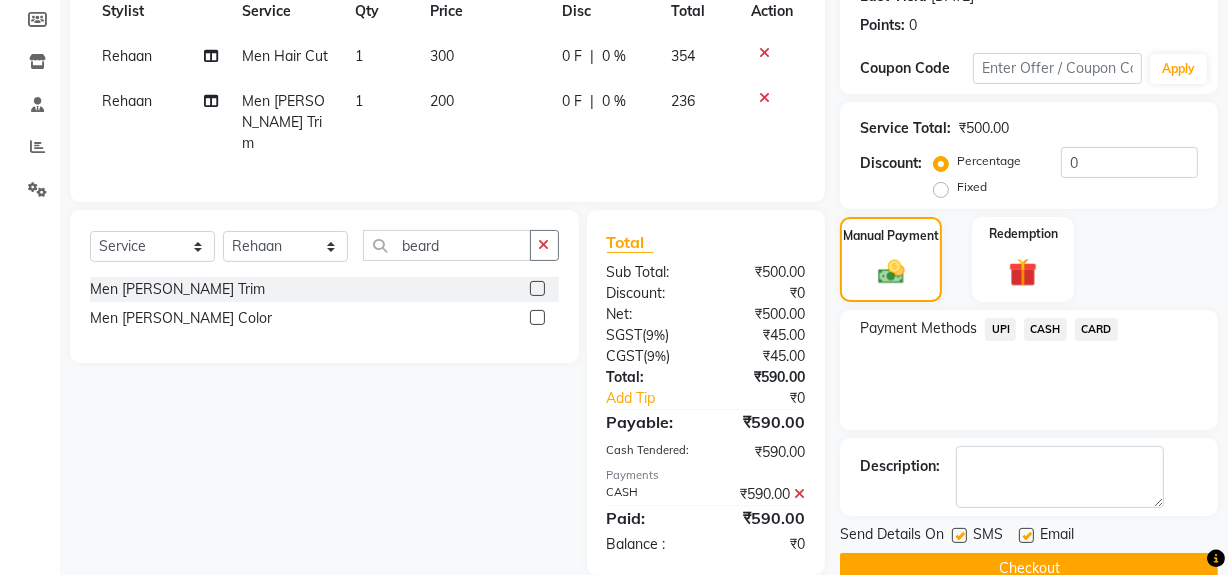scroll, scrollTop: 333, scrollLeft: 0, axis: vertical 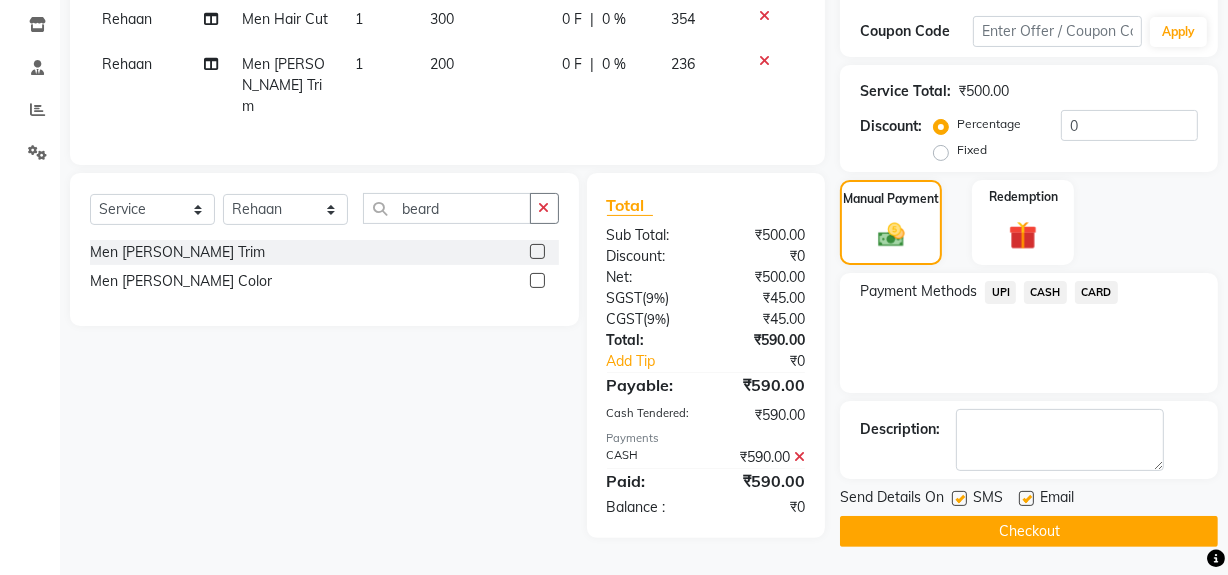 click on "CASH" 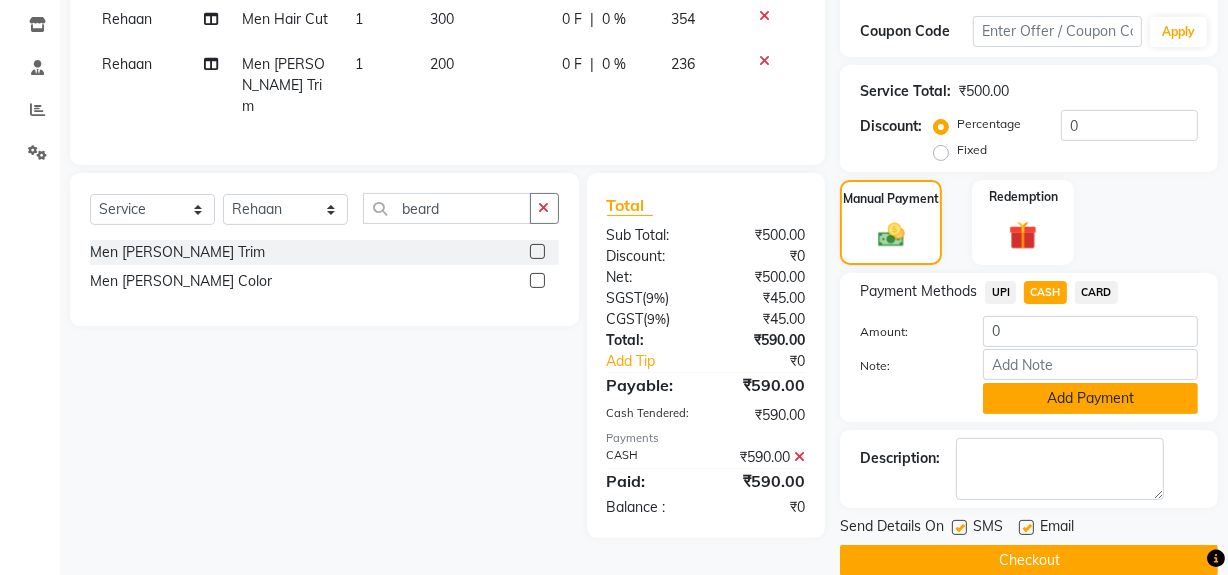 click on "Add Payment" 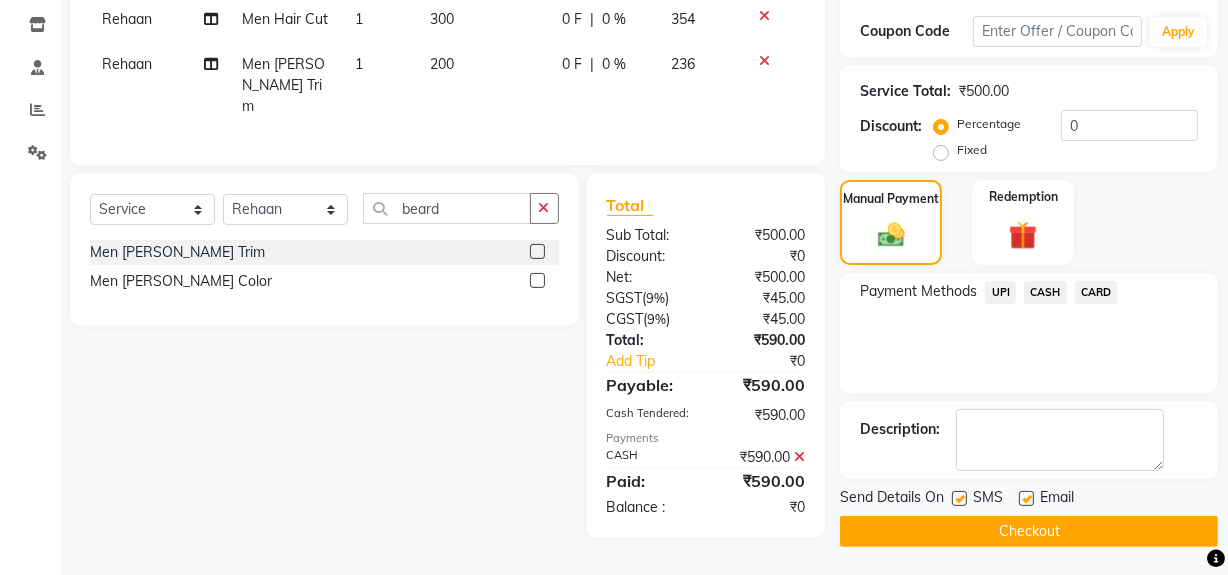 click on "Checkout" 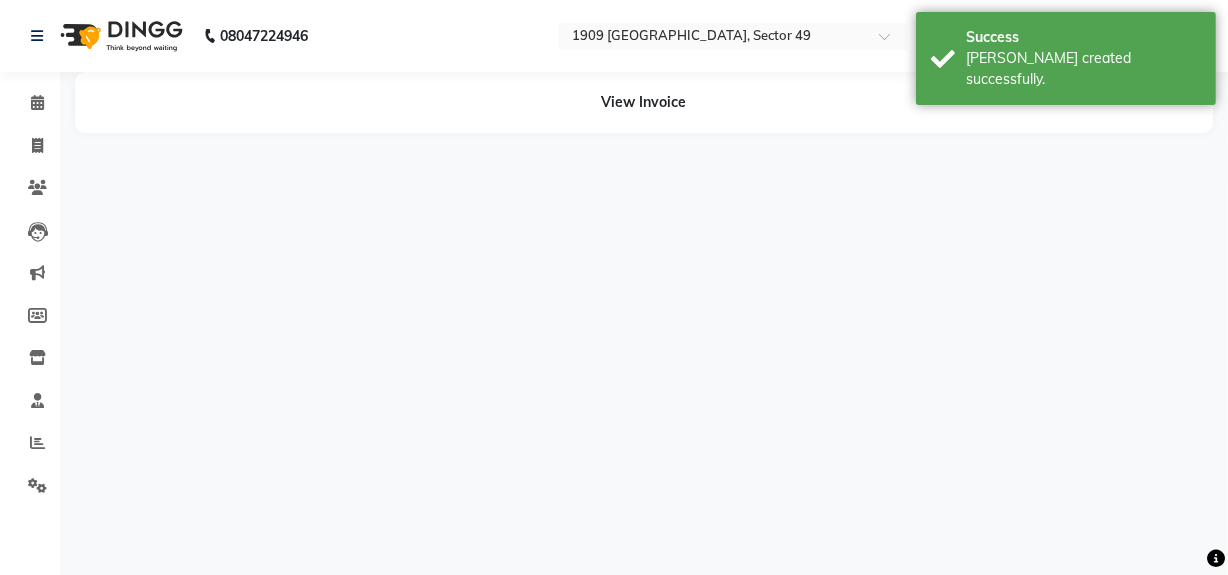 scroll, scrollTop: 0, scrollLeft: 0, axis: both 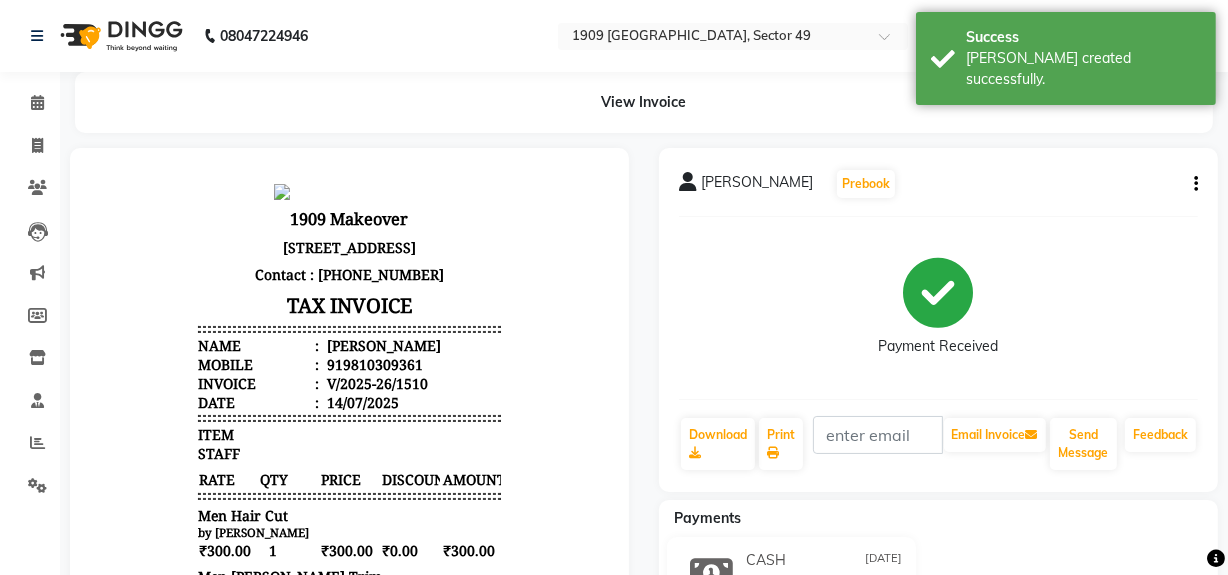 drag, startPoint x: 1042, startPoint y: 537, endPoint x: 1240, endPoint y: 489, distance: 203.73512 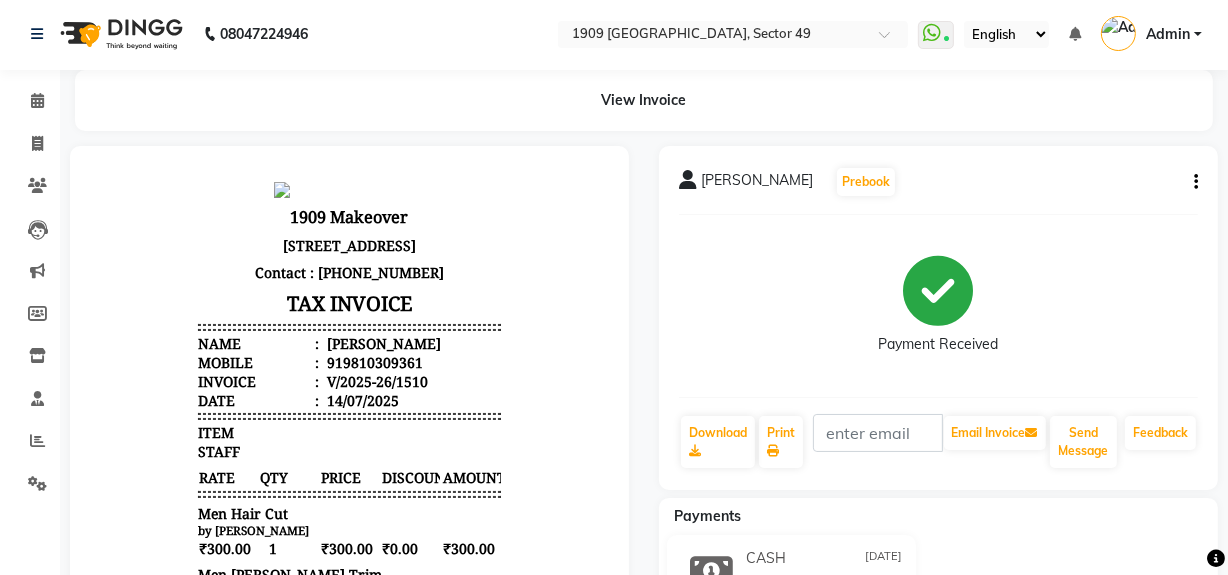 scroll, scrollTop: 0, scrollLeft: 0, axis: both 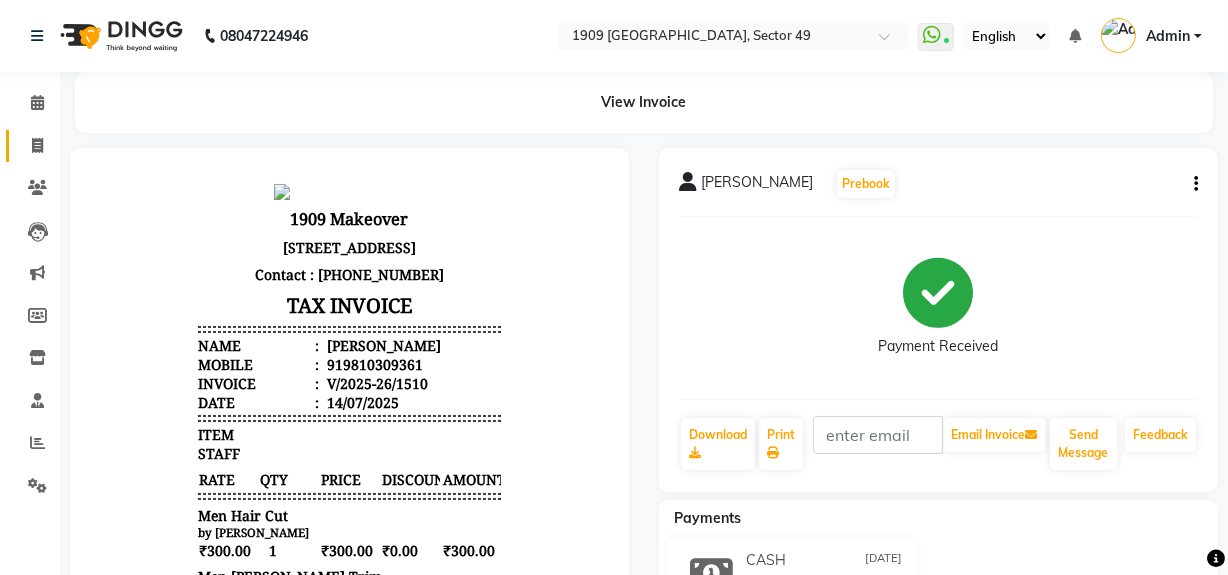 click 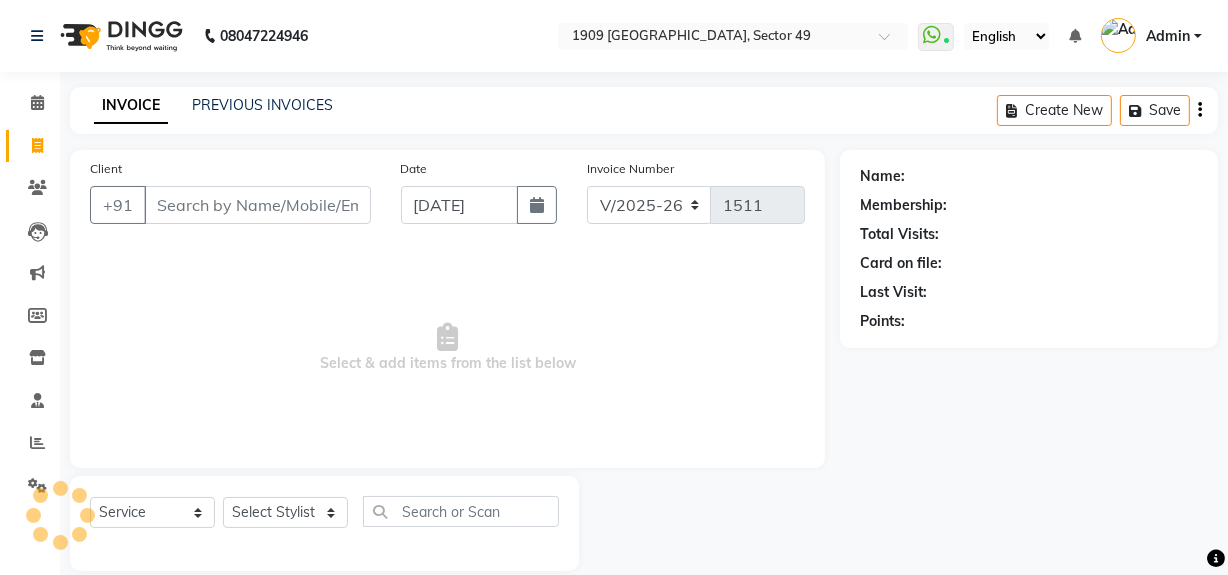 scroll, scrollTop: 26, scrollLeft: 0, axis: vertical 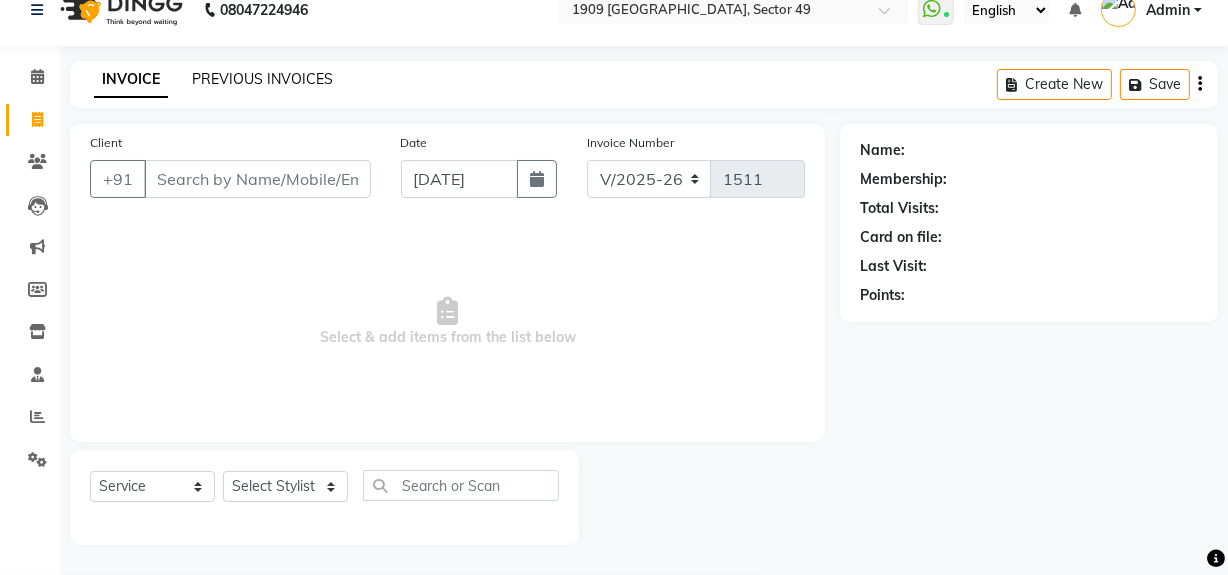 click on "PREVIOUS INVOICES" 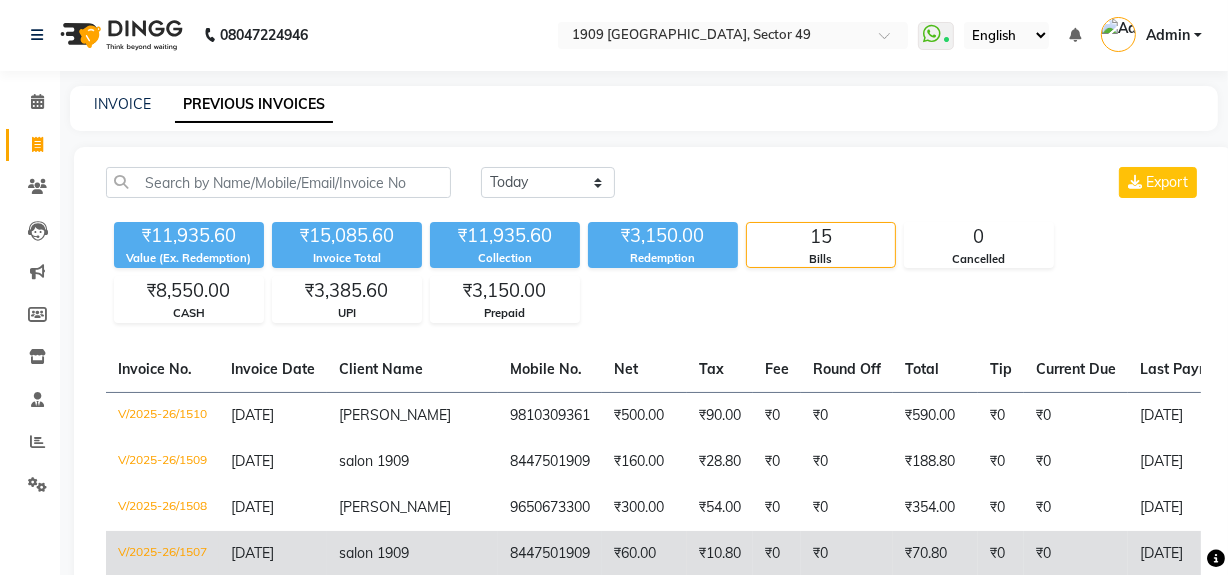 scroll, scrollTop: 0, scrollLeft: 0, axis: both 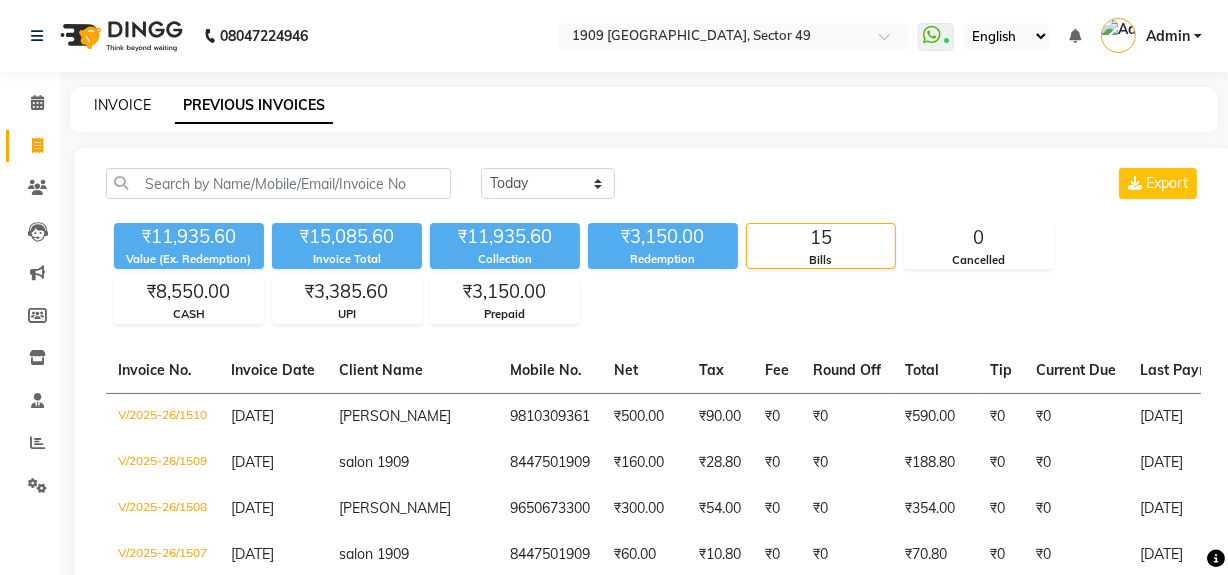 click on "INVOICE" 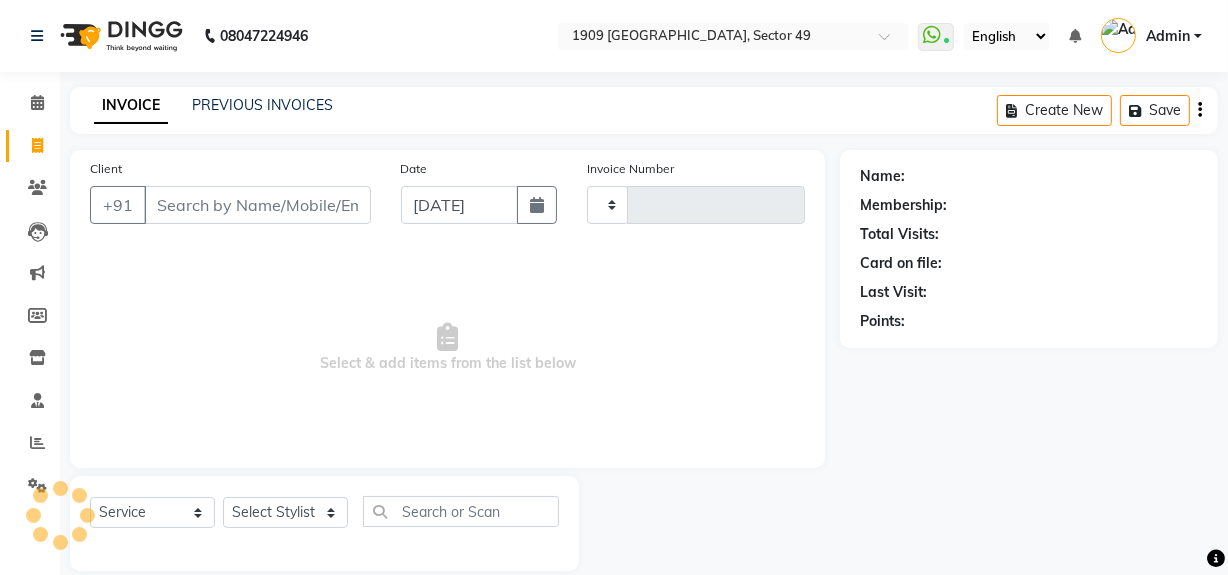 scroll, scrollTop: 26, scrollLeft: 0, axis: vertical 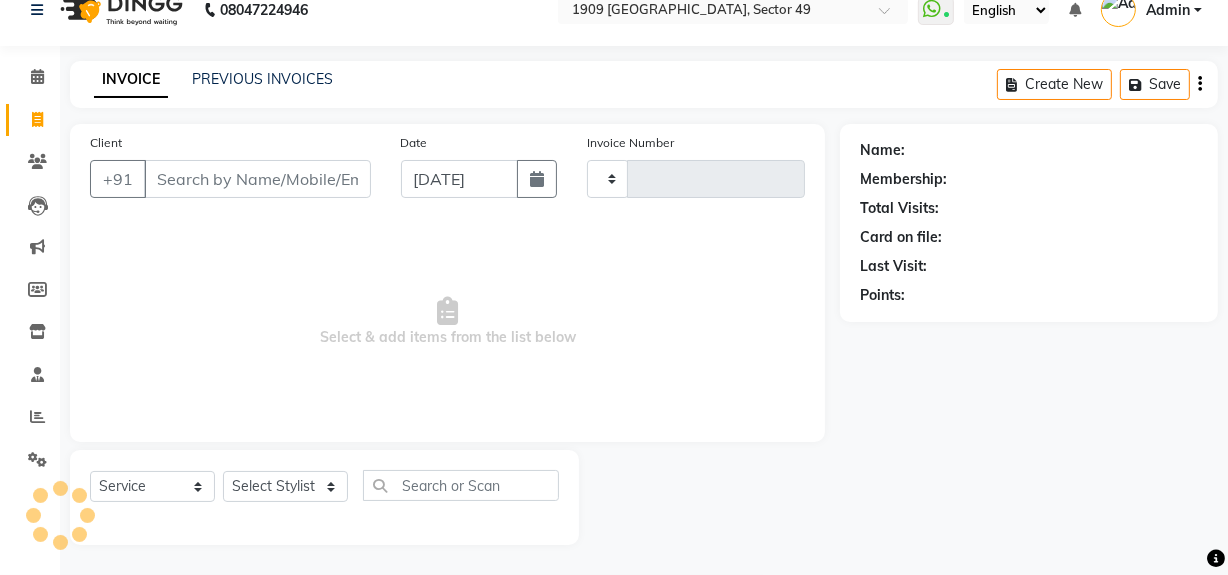 type on "1511" 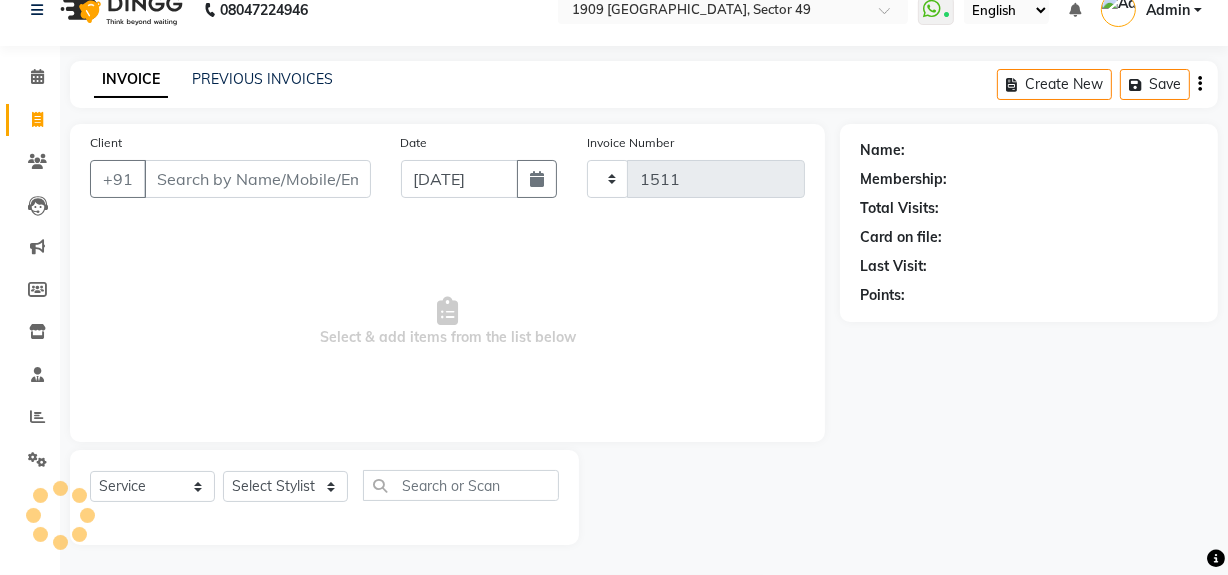 select on "6923" 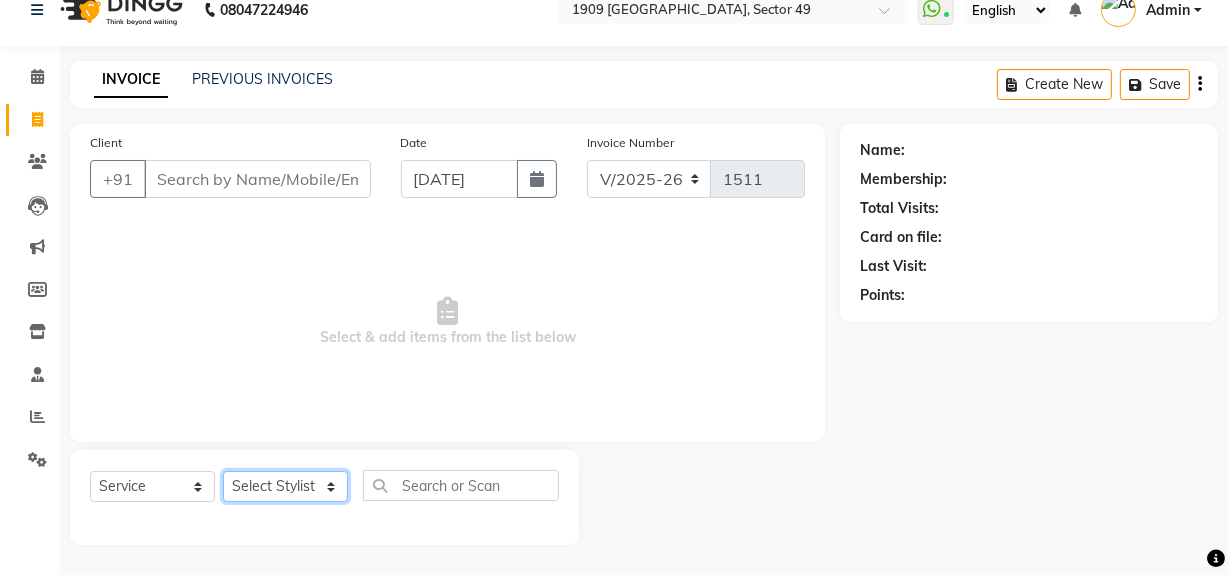 click on "Select Stylist [PERSON_NAME] [PERSON_NAME] House Sale Jyoti Nisha [PERSON_NAME] [PERSON_NAME] Veer [PERSON_NAME] Vishal" 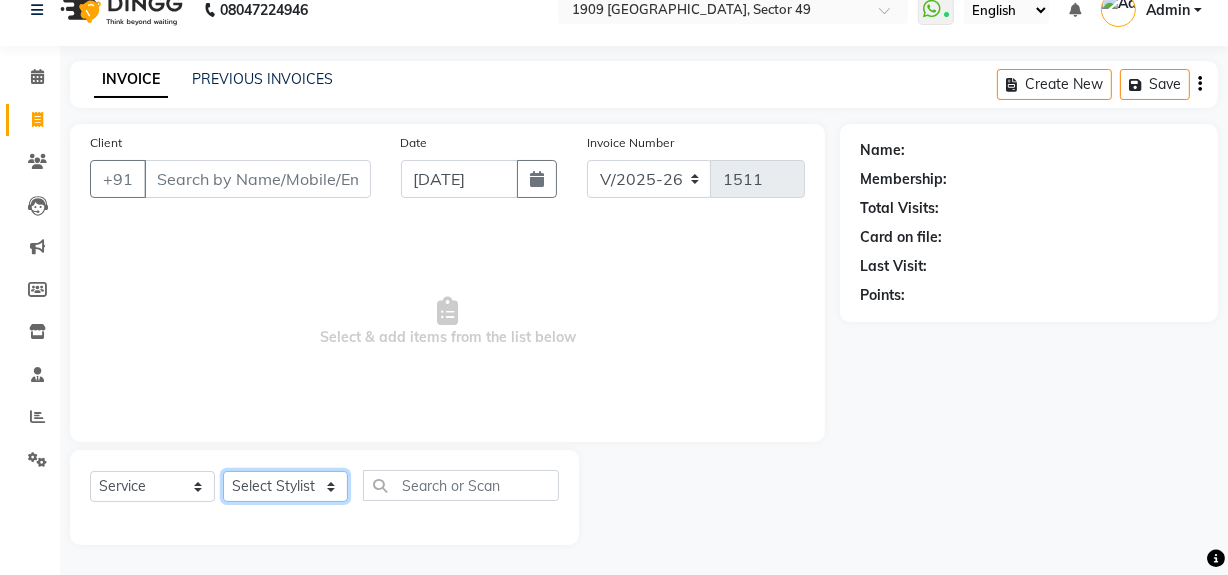 select on "57114" 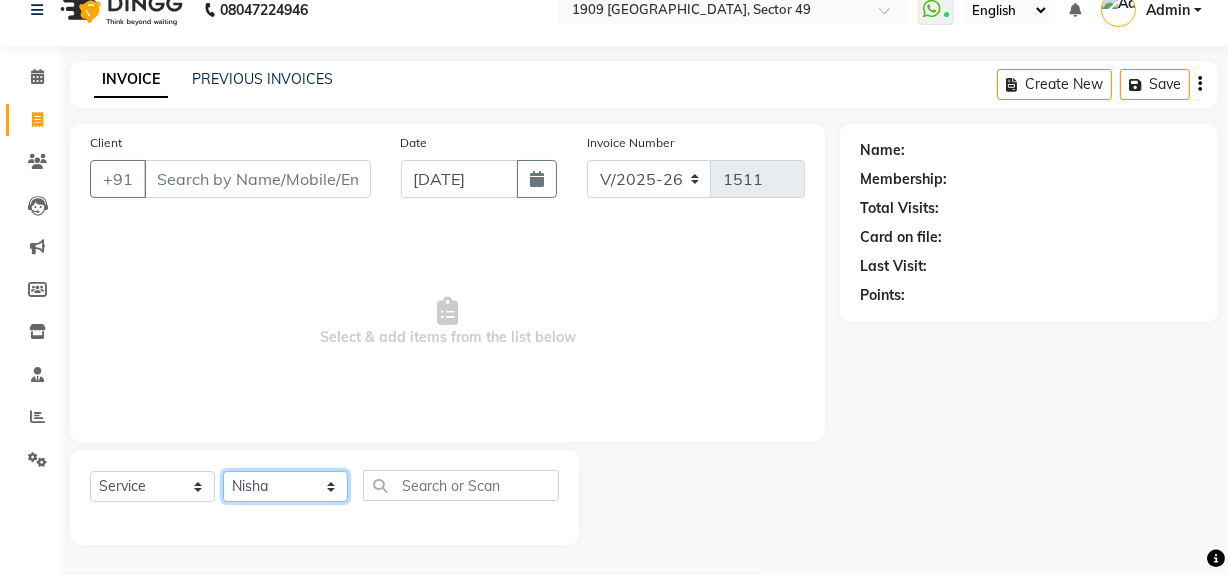 click on "Select Stylist [PERSON_NAME] [PERSON_NAME] House Sale Jyoti Nisha [PERSON_NAME] [PERSON_NAME] Veer [PERSON_NAME] Vishal" 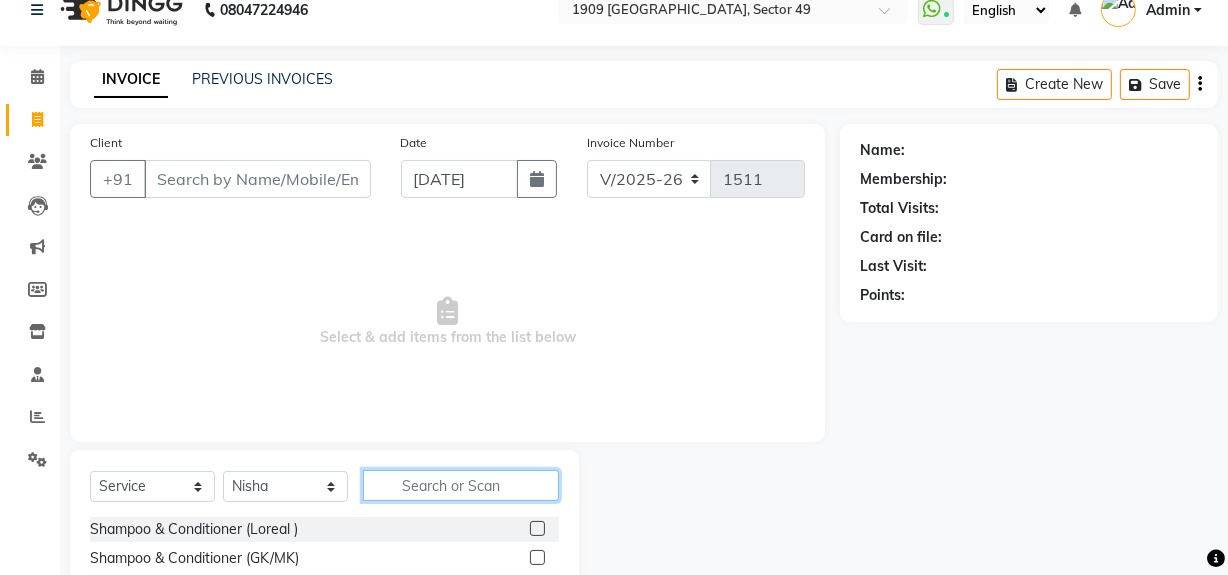 click 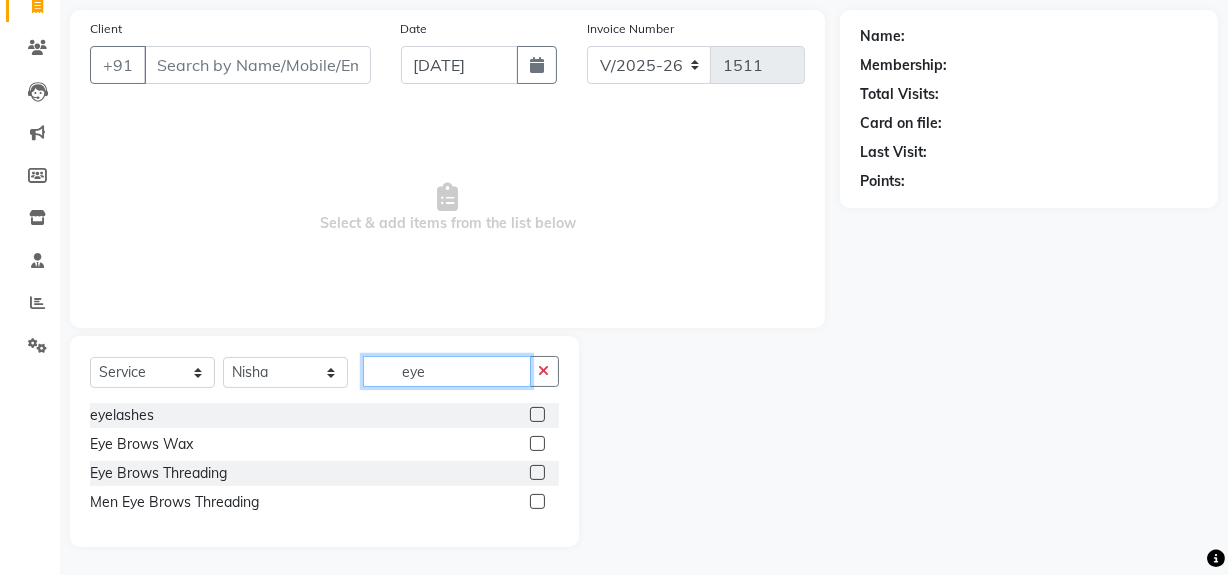 scroll, scrollTop: 141, scrollLeft: 0, axis: vertical 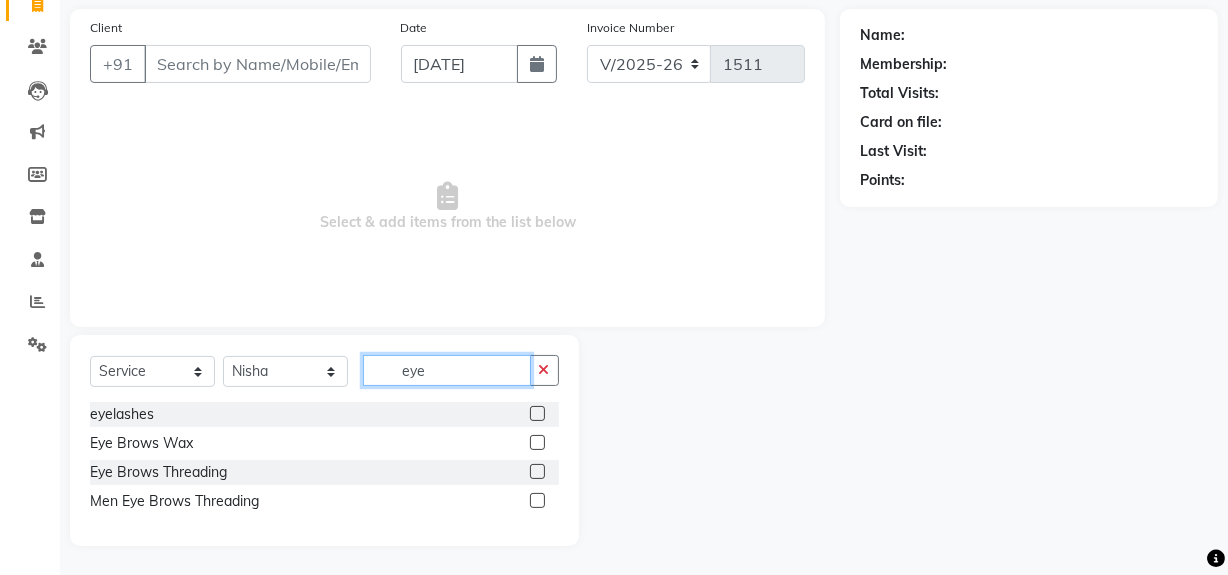 type on "eye" 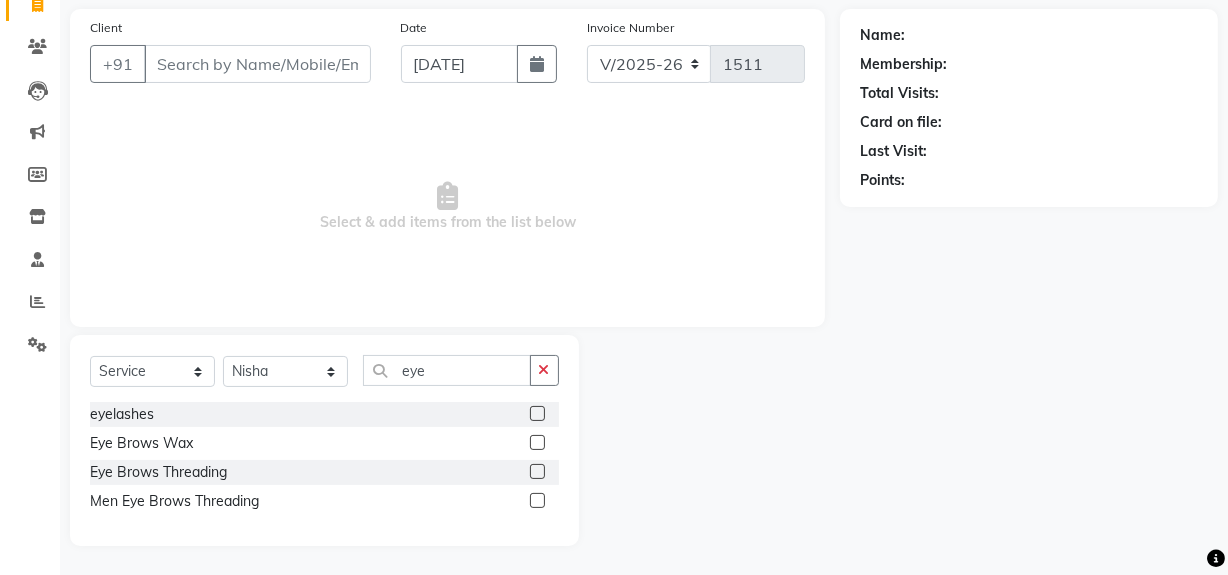 click 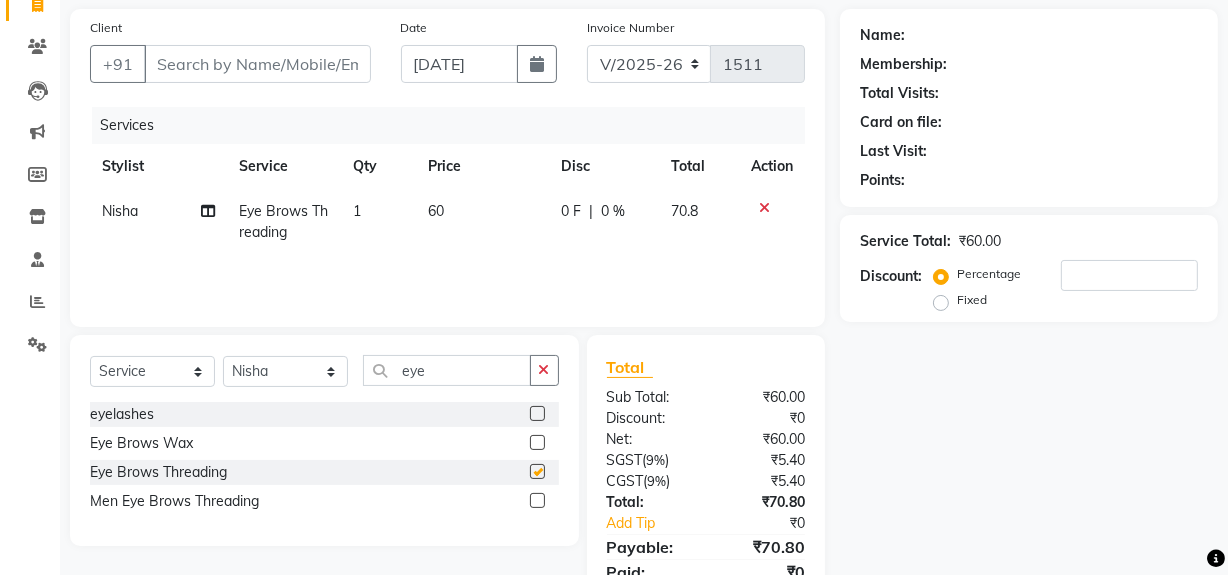 checkbox on "false" 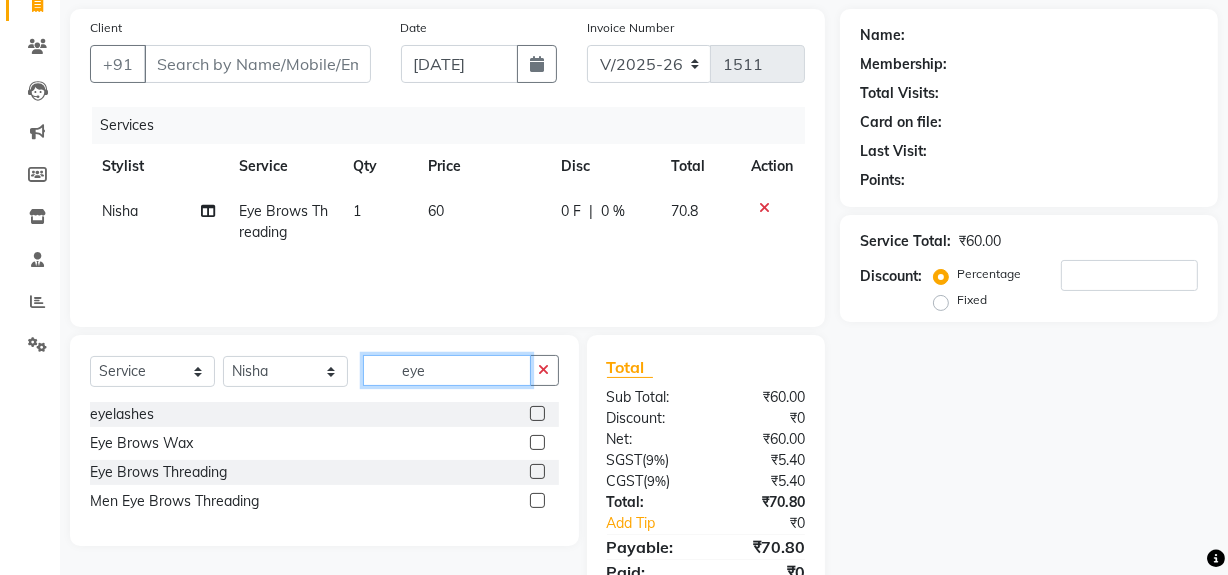 click on "eye" 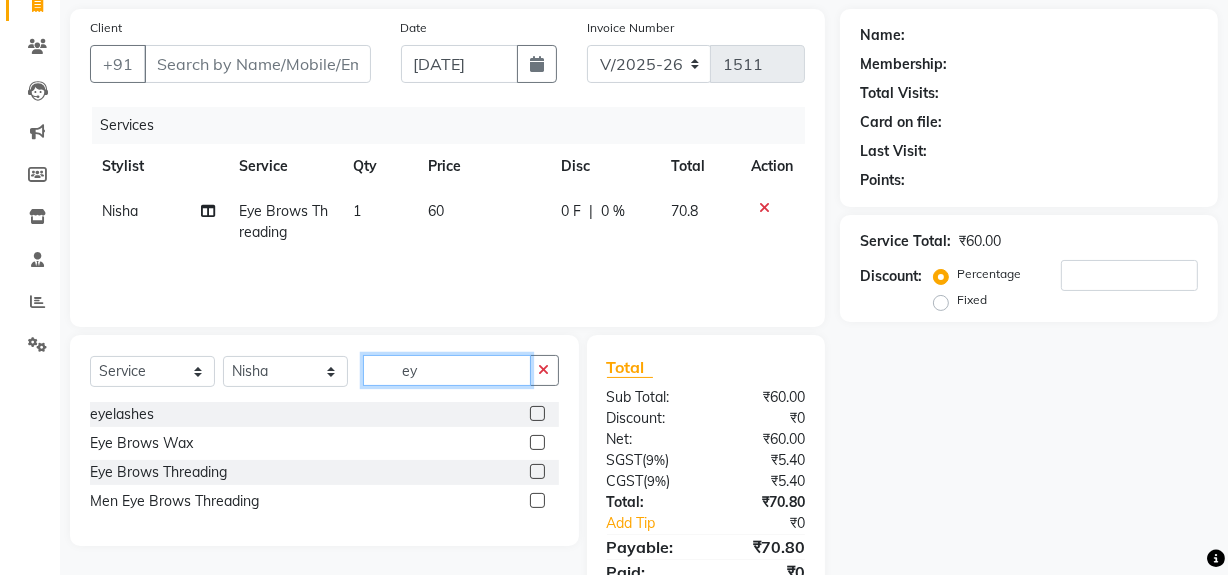 type on "e" 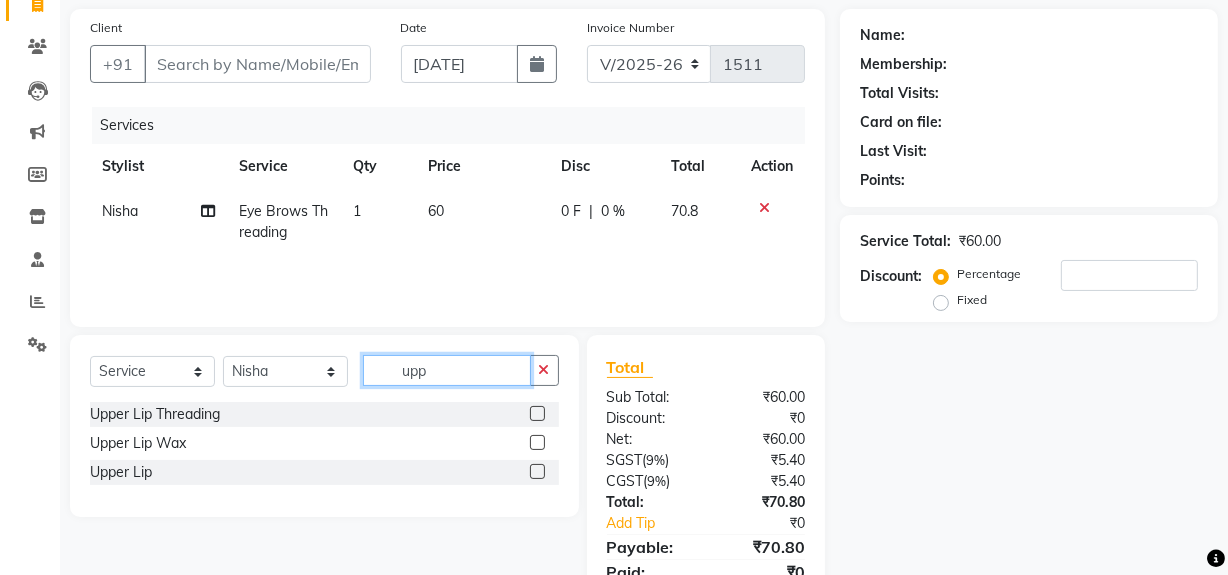 type on "upp" 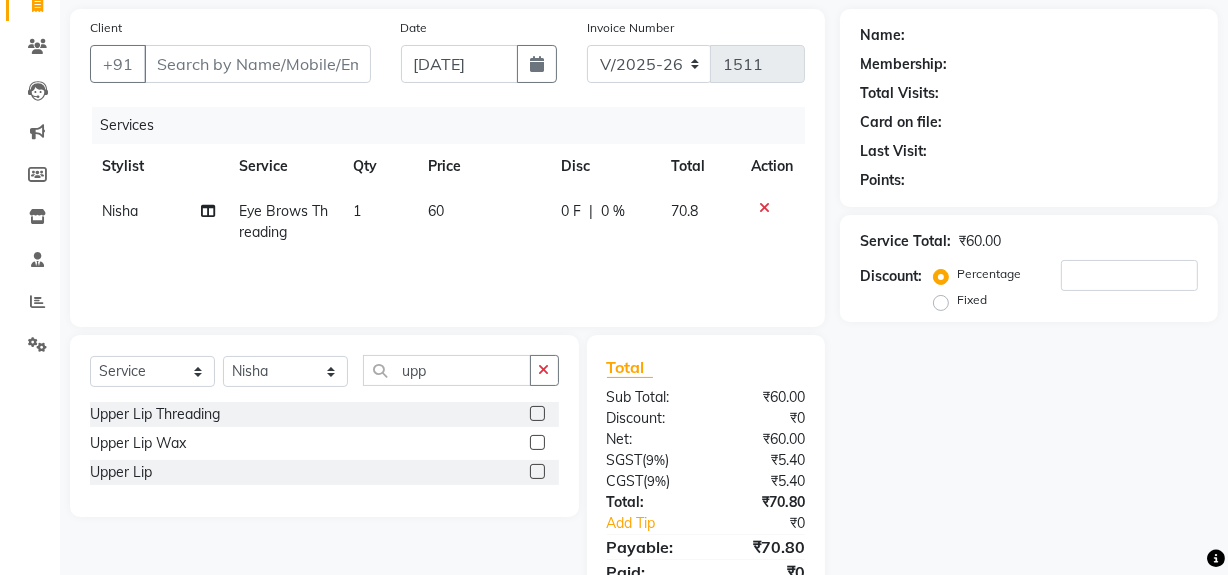 click 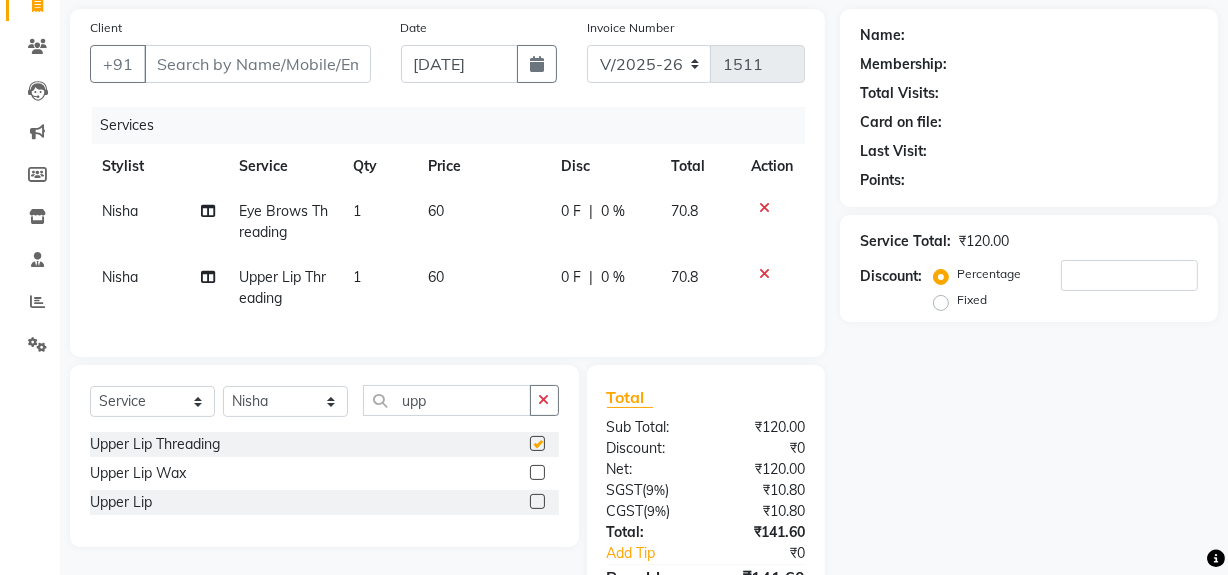 checkbox on "false" 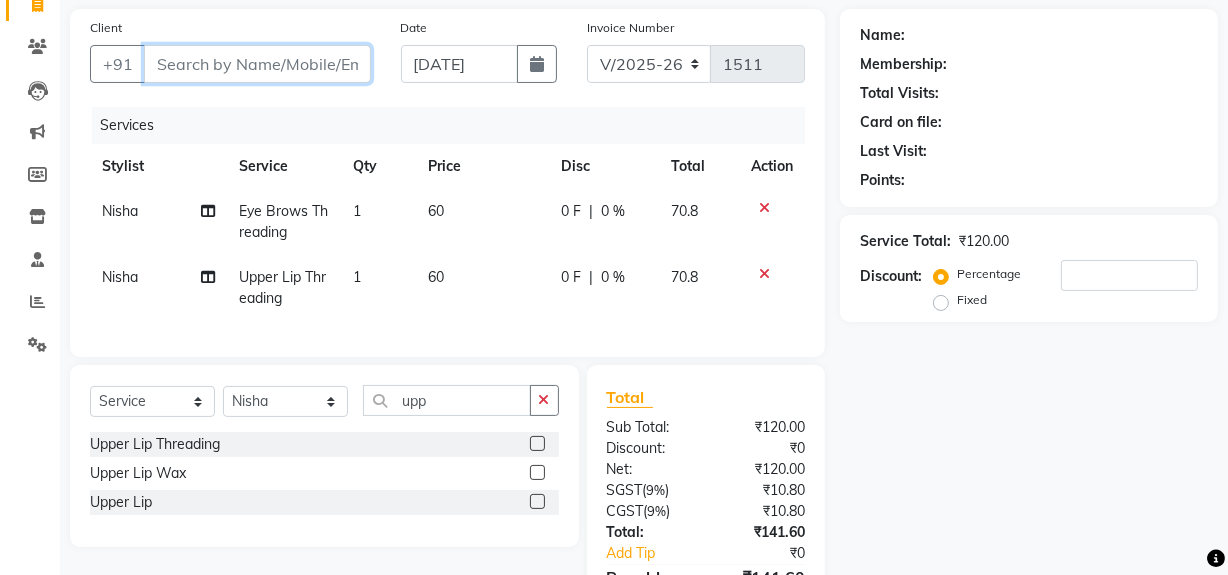 click on "Client" at bounding box center [257, 64] 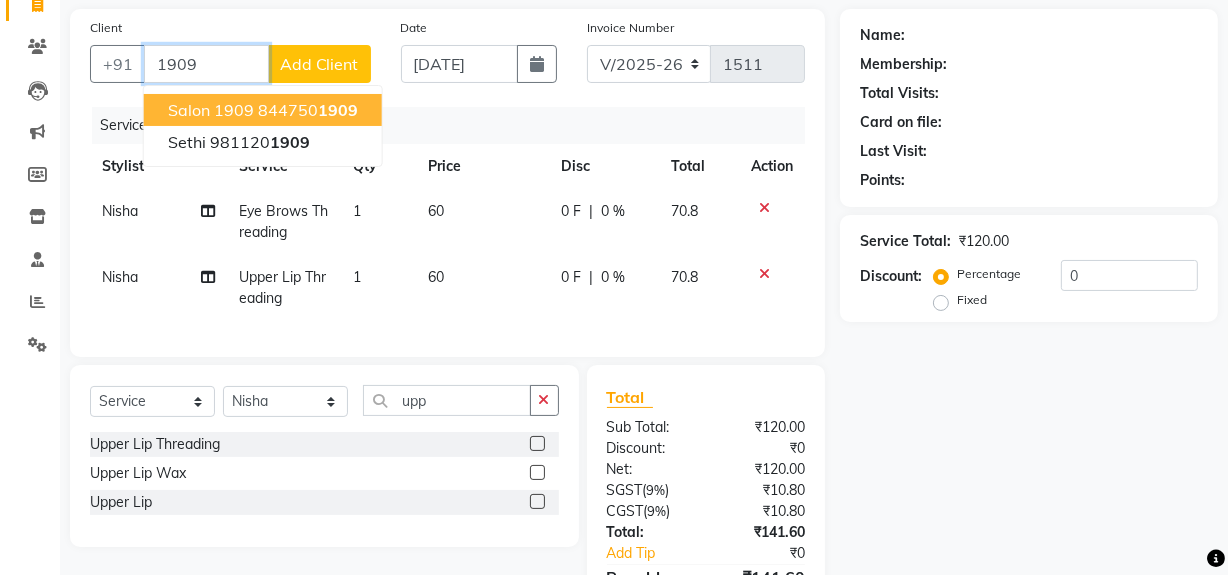 click on "salon 1909" at bounding box center [211, 110] 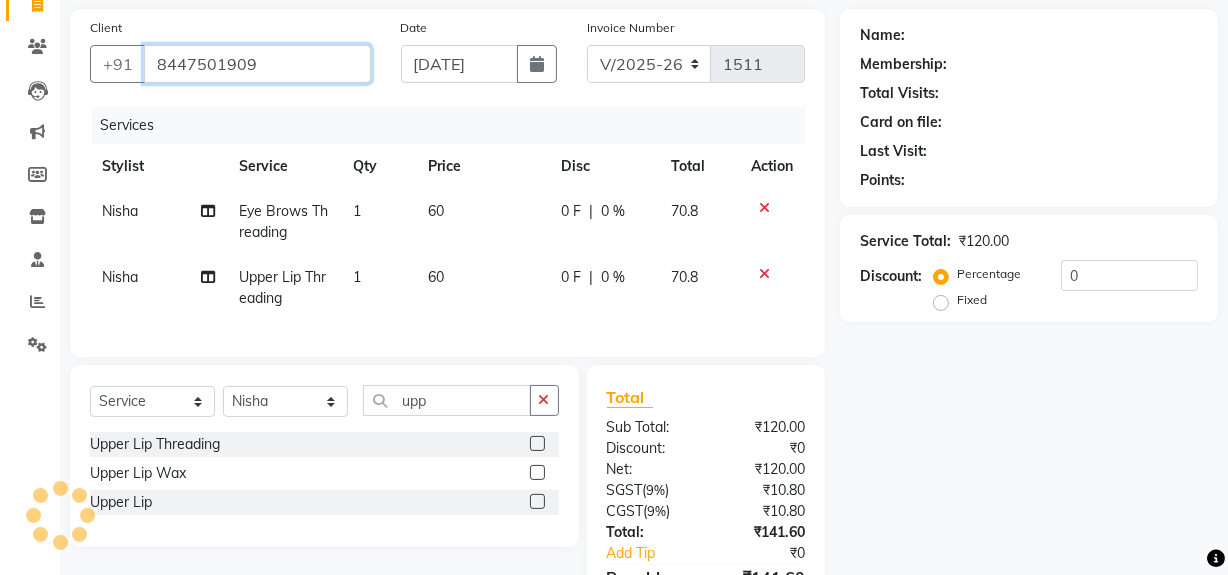 type on "8447501909" 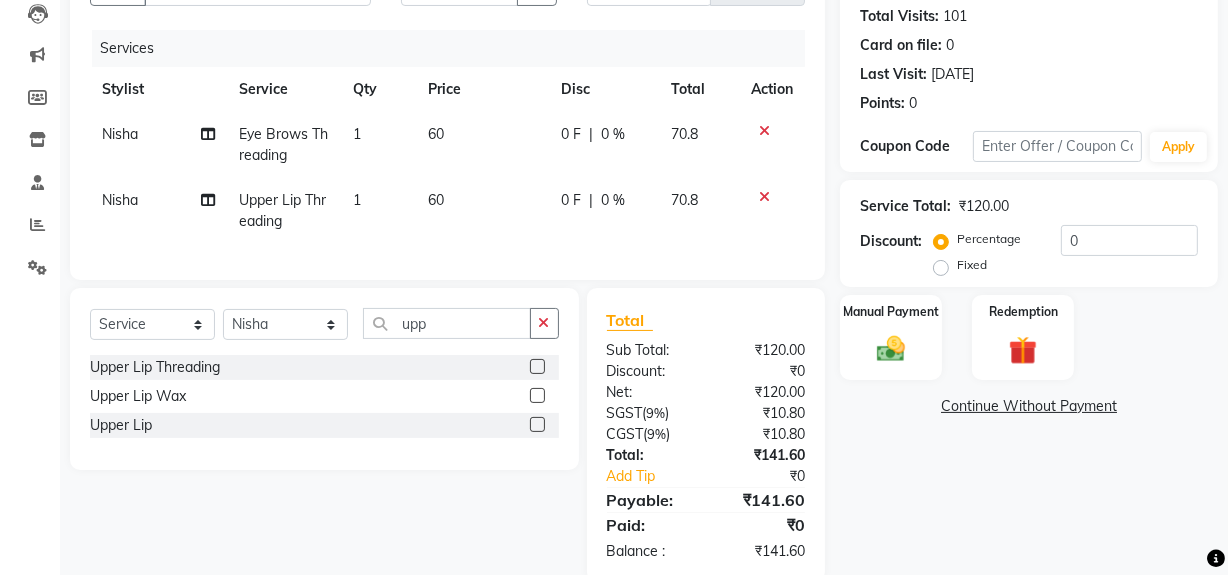 scroll, scrollTop: 269, scrollLeft: 0, axis: vertical 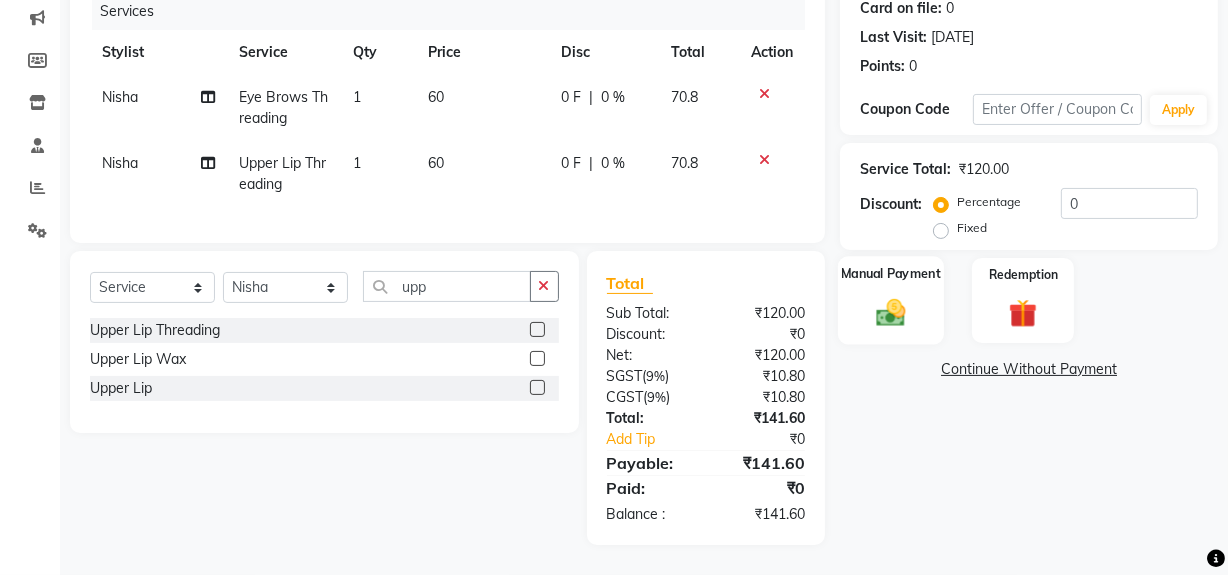 click 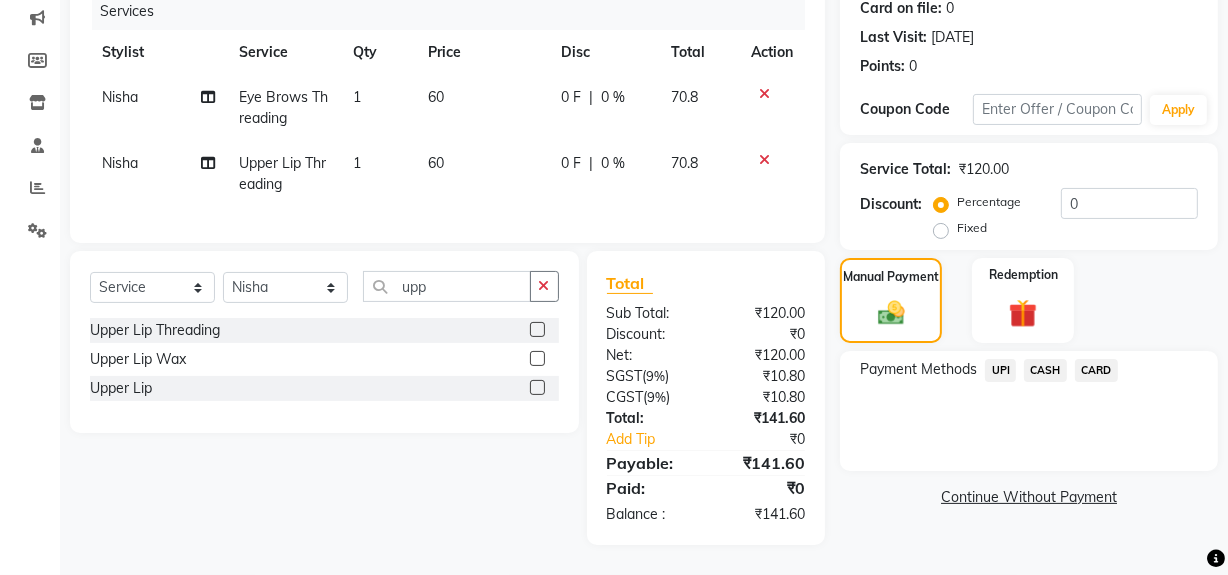 click on "UPI" 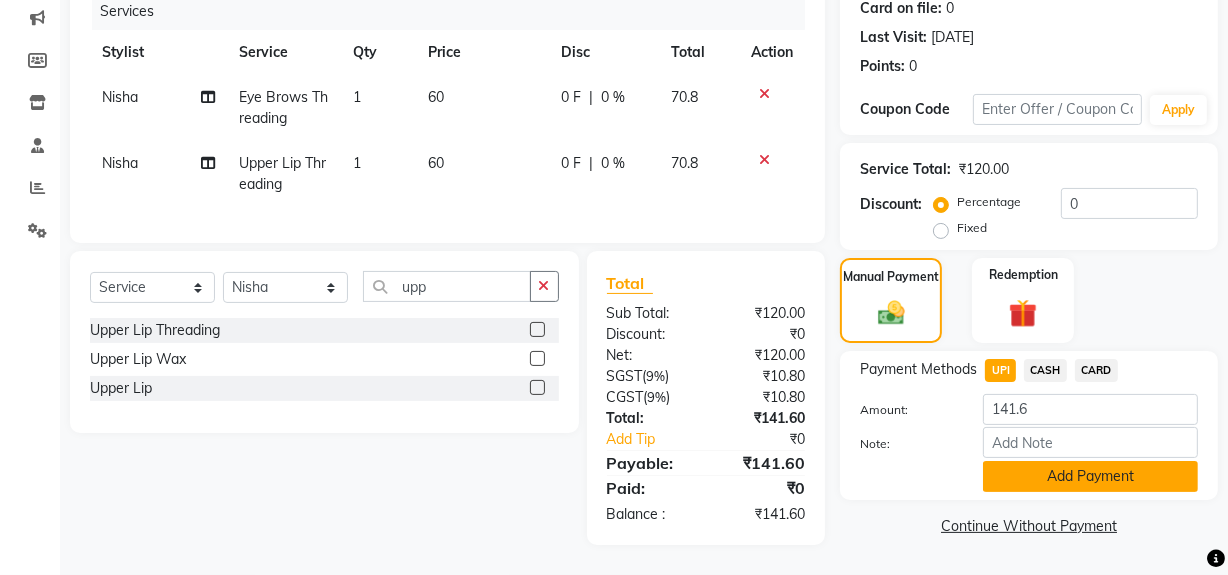 click on "Add Payment" 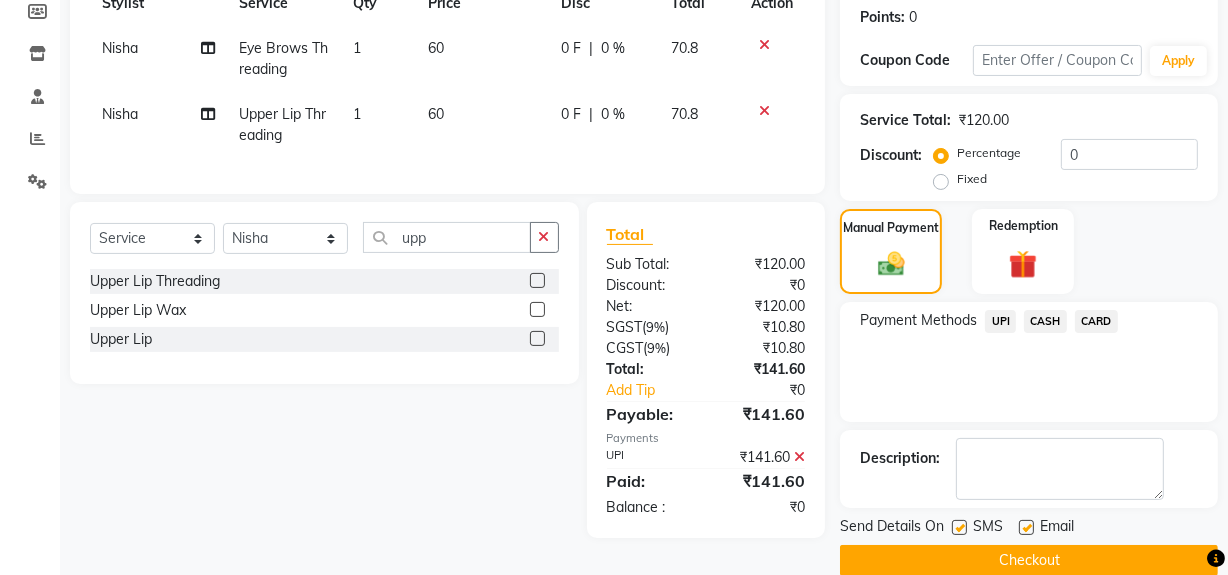 scroll, scrollTop: 333, scrollLeft: 0, axis: vertical 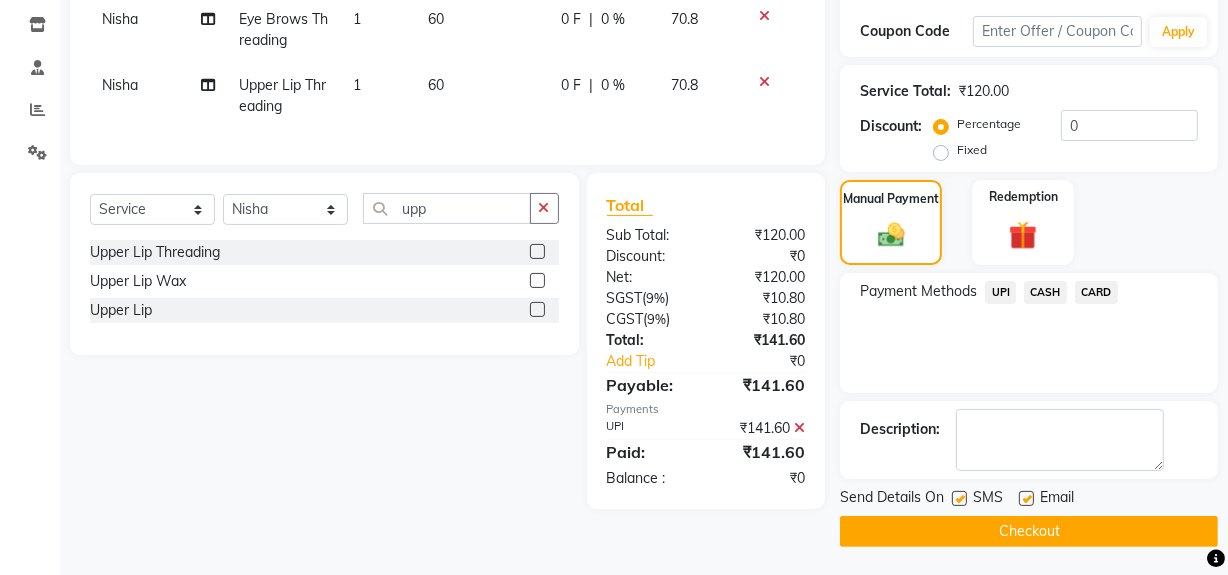 click on "Checkout" 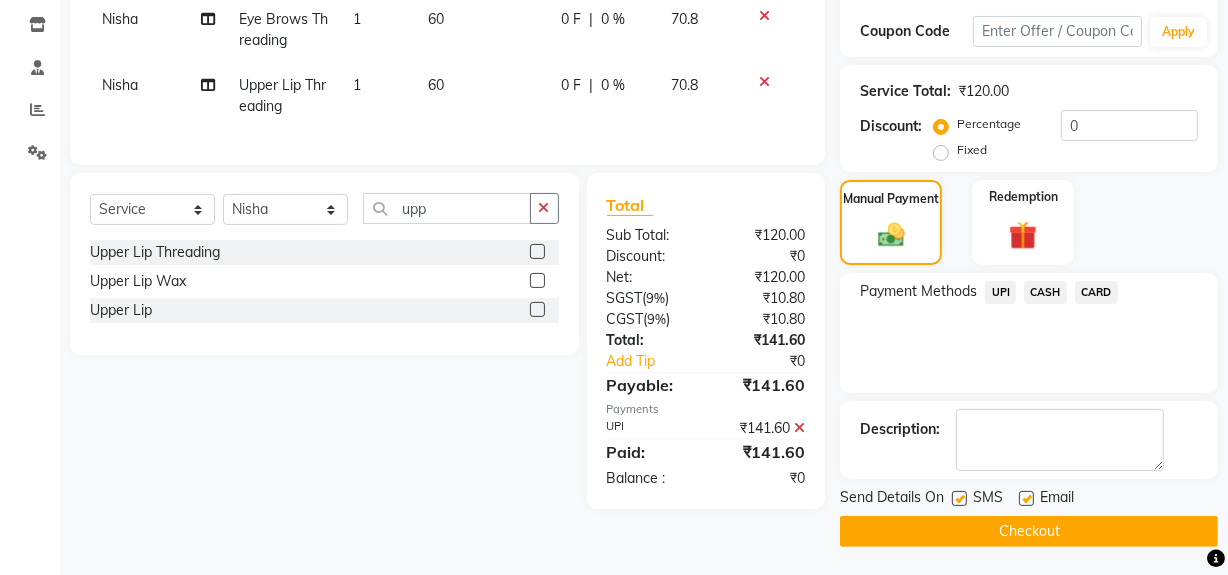 click on "Checkout" 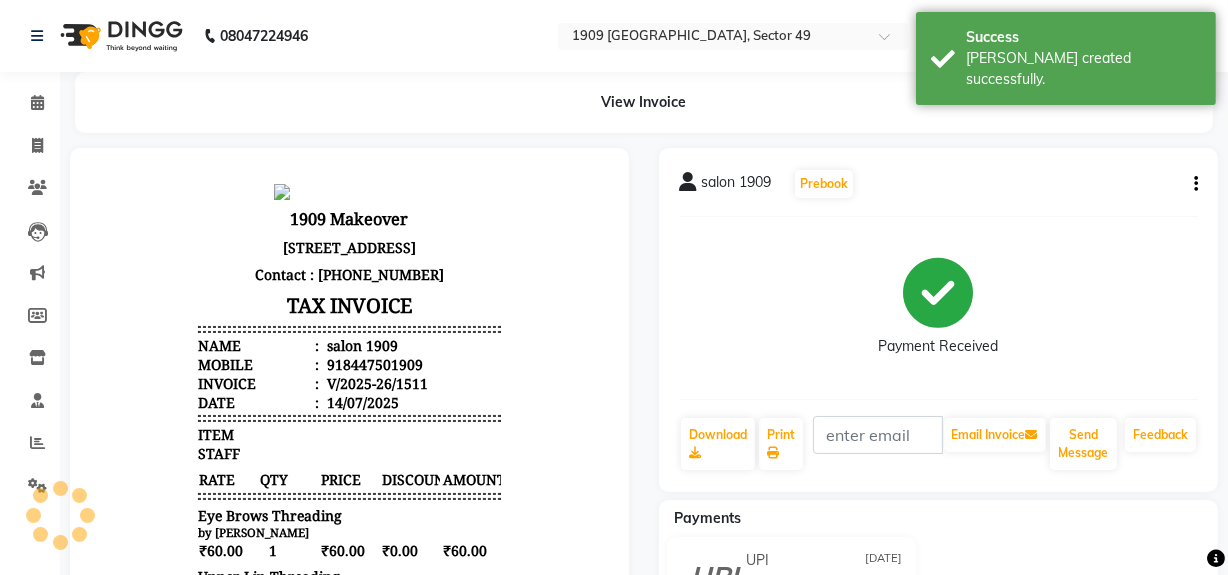 scroll, scrollTop: 0, scrollLeft: 0, axis: both 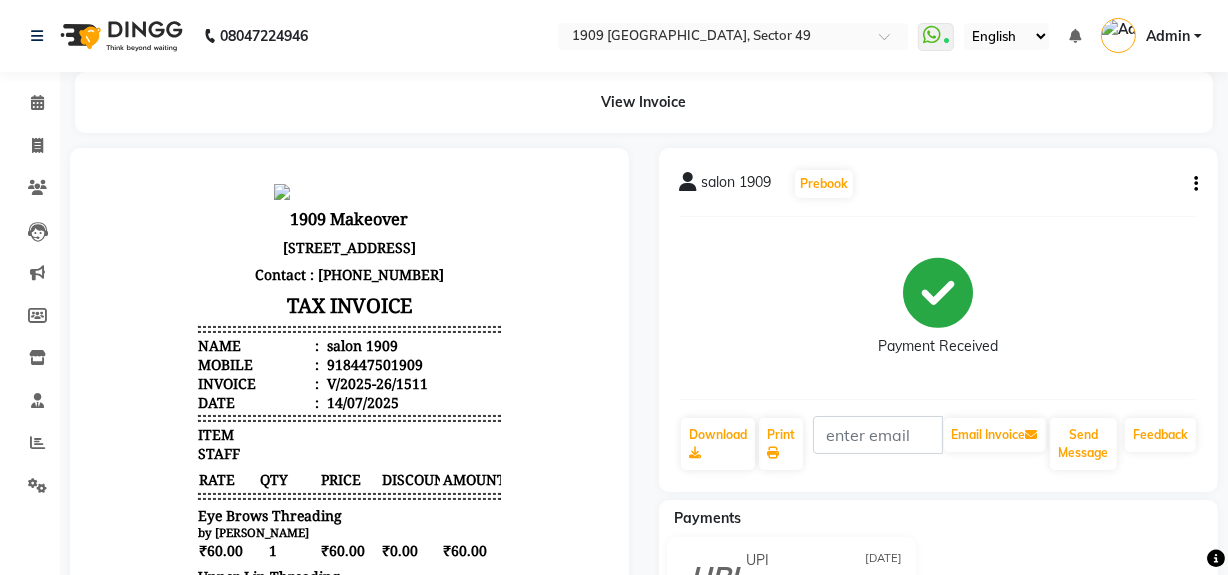 click on "Payment Received" 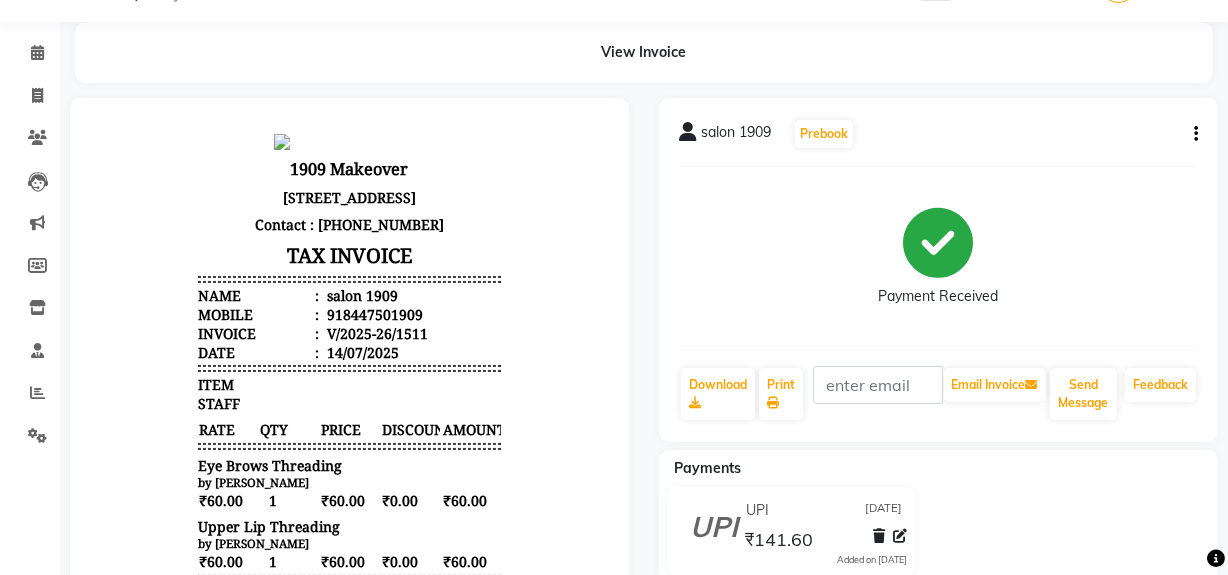 scroll, scrollTop: 33, scrollLeft: 0, axis: vertical 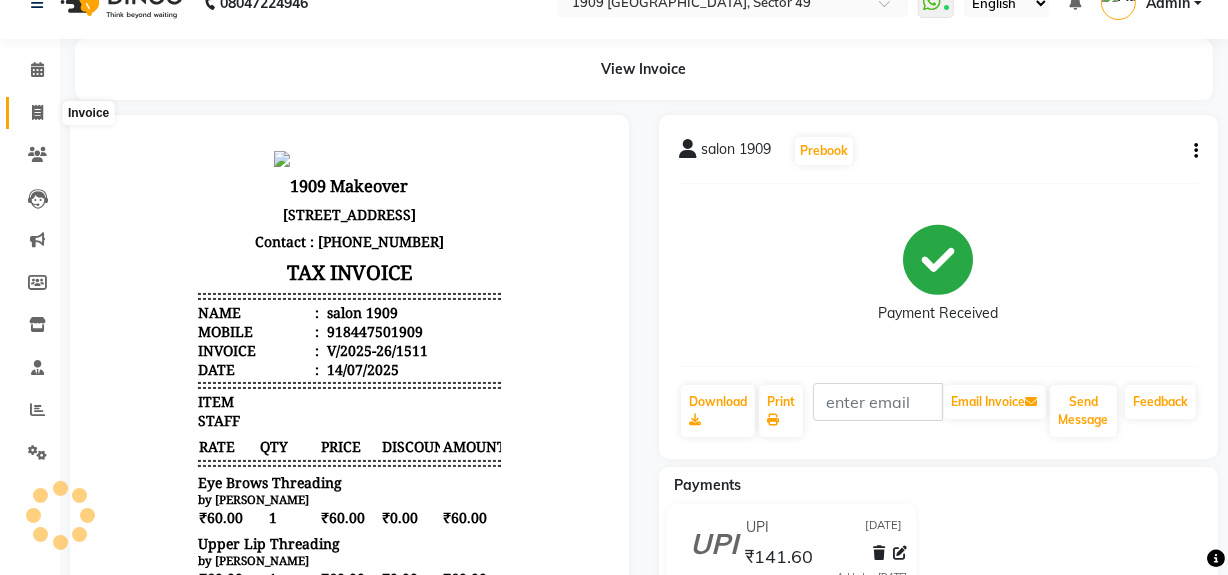 click 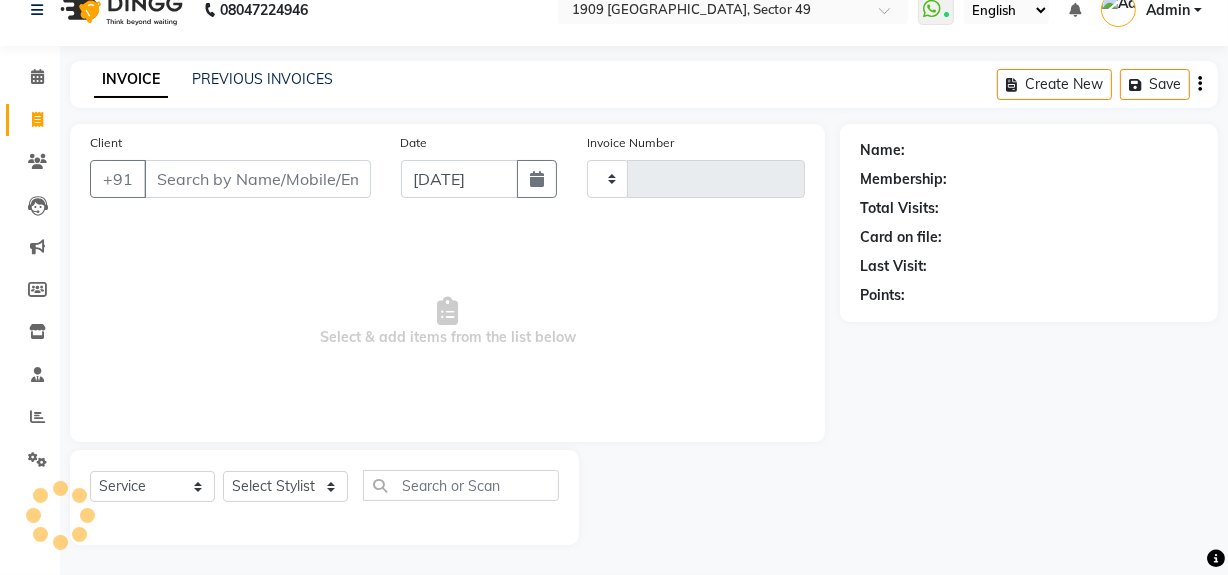 scroll, scrollTop: 26, scrollLeft: 0, axis: vertical 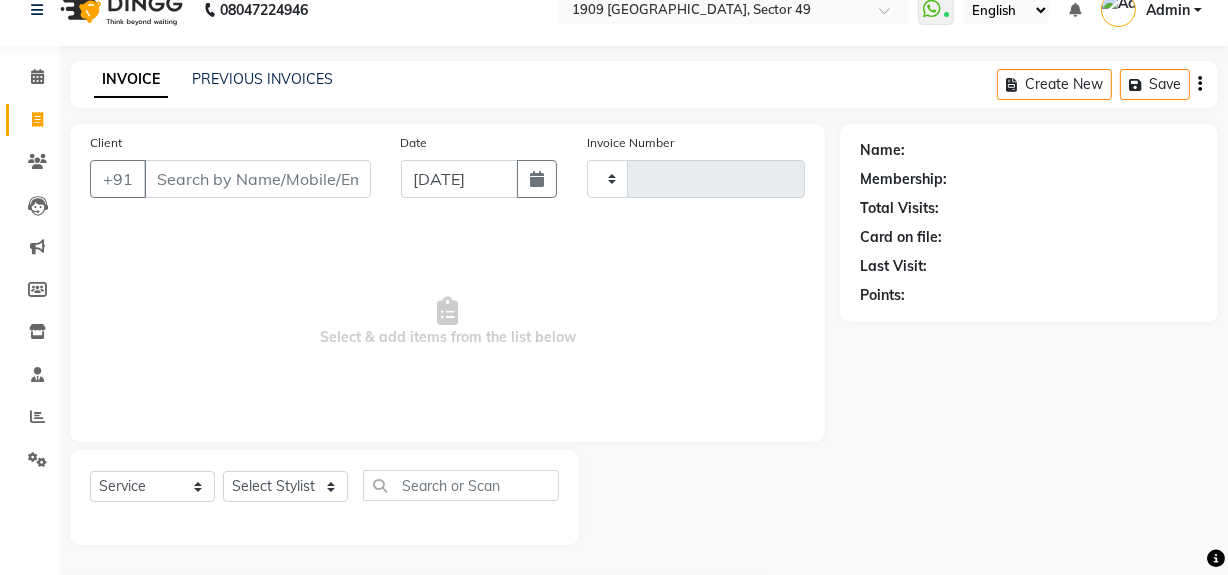 click on "Select & add items from the list below" at bounding box center (447, 322) 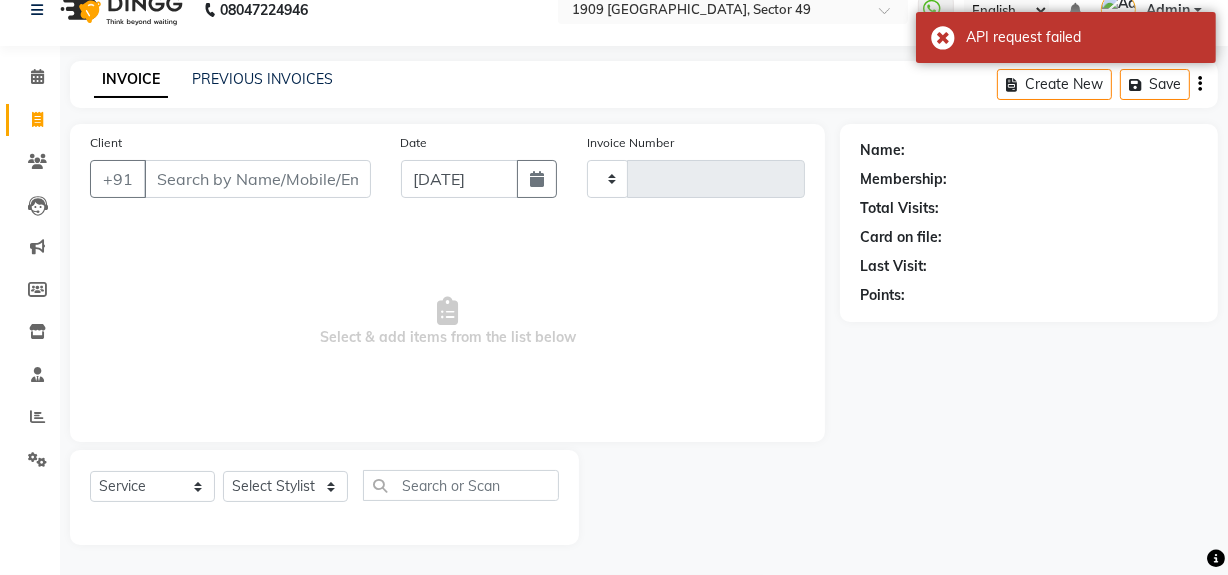 click on "Select & add items from the list below" at bounding box center [447, 322] 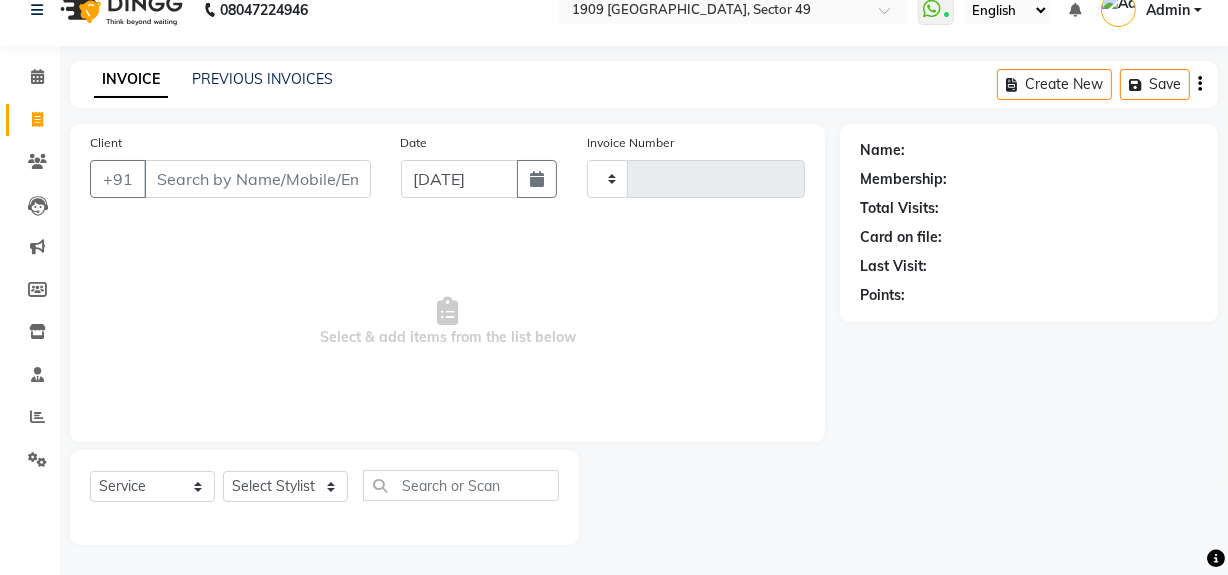 click on "Select & add items from the list below" at bounding box center (447, 322) 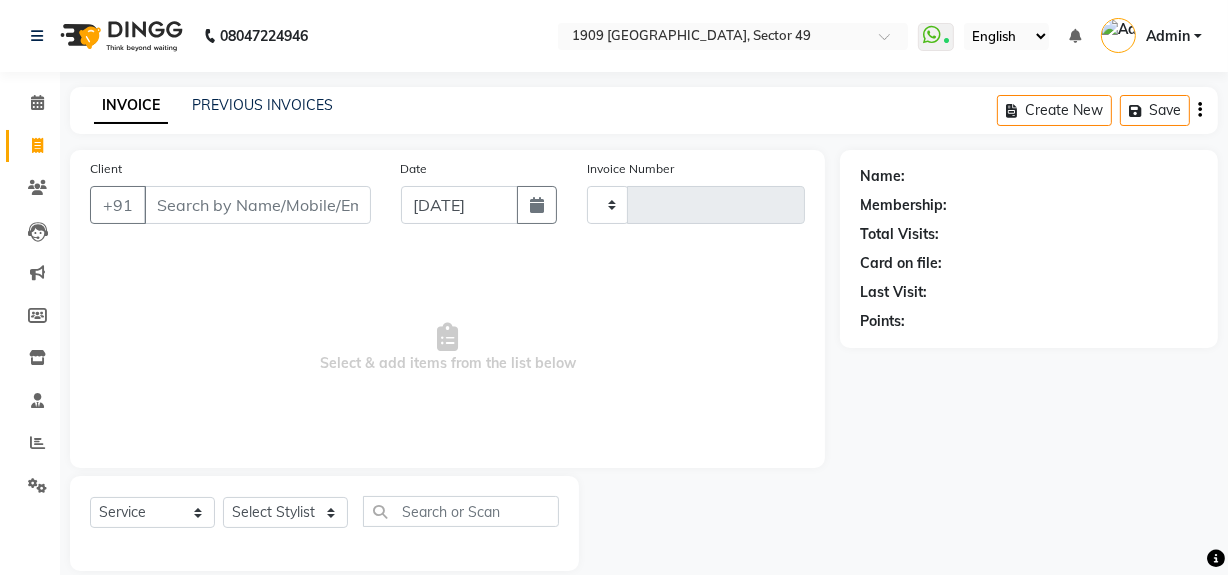 click on "Select & add items from the list below" at bounding box center (447, 348) 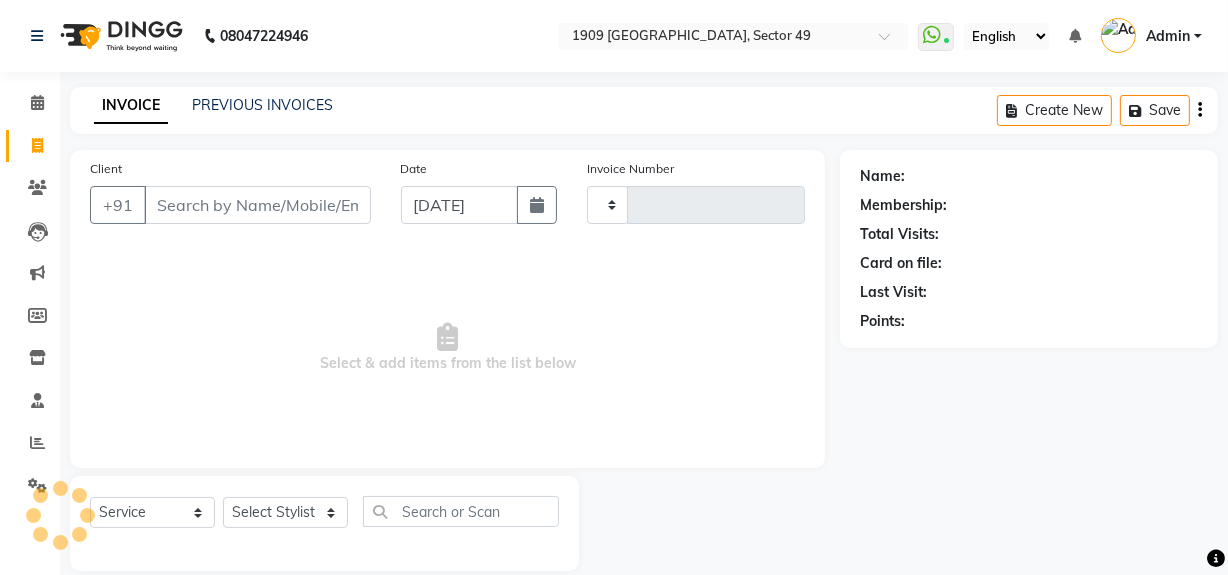 click on "Select & add items from the list below" at bounding box center (447, 348) 